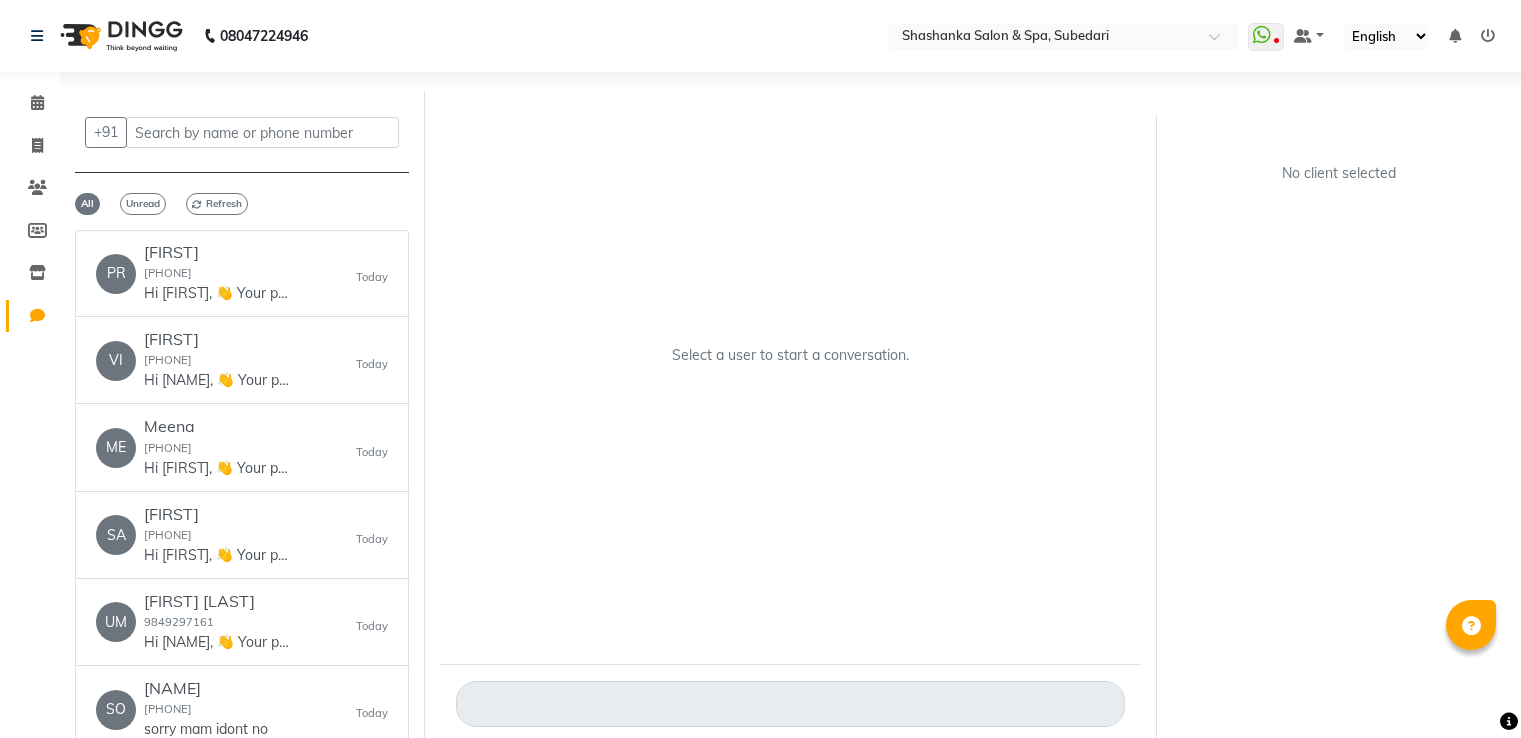 scroll, scrollTop: 0, scrollLeft: 0, axis: both 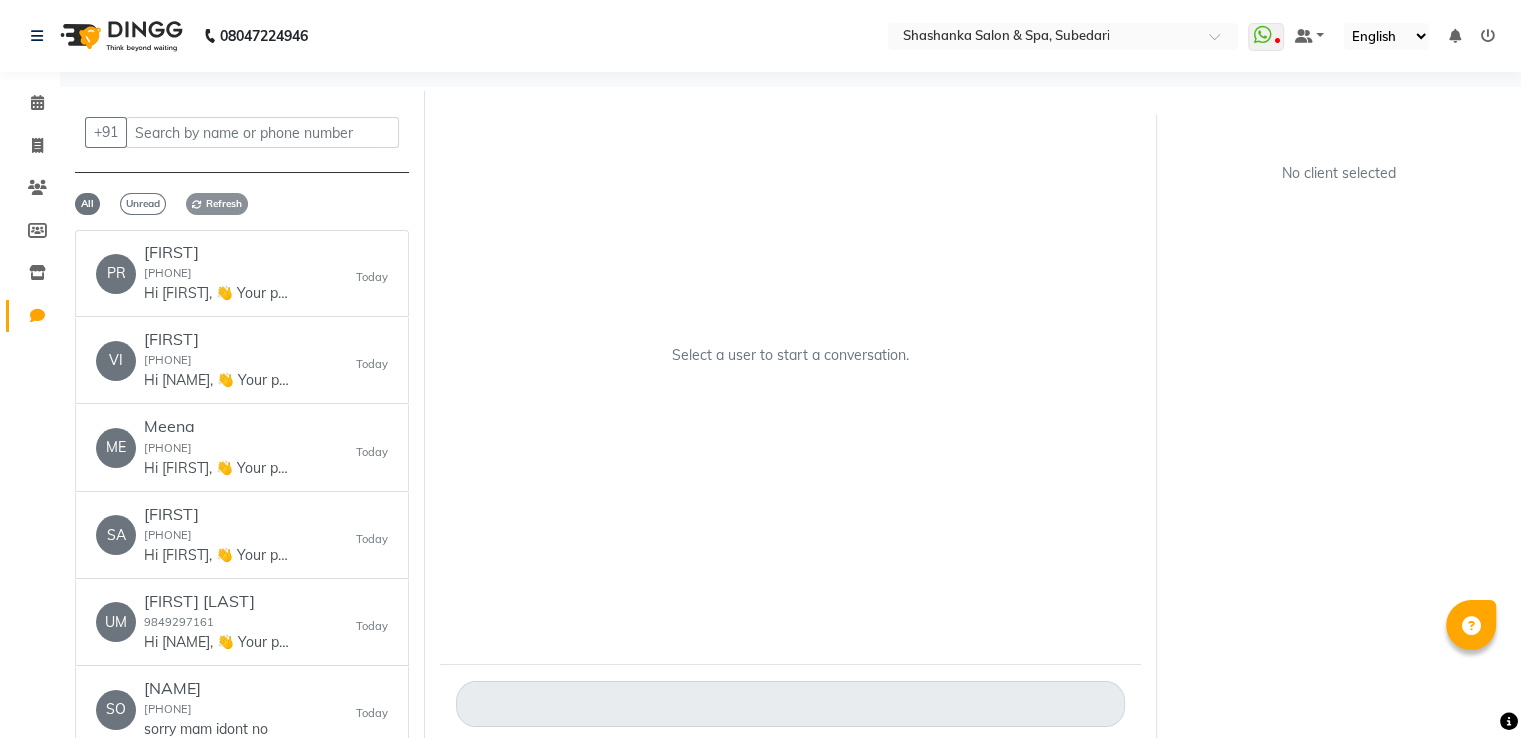 click on "Refresh" 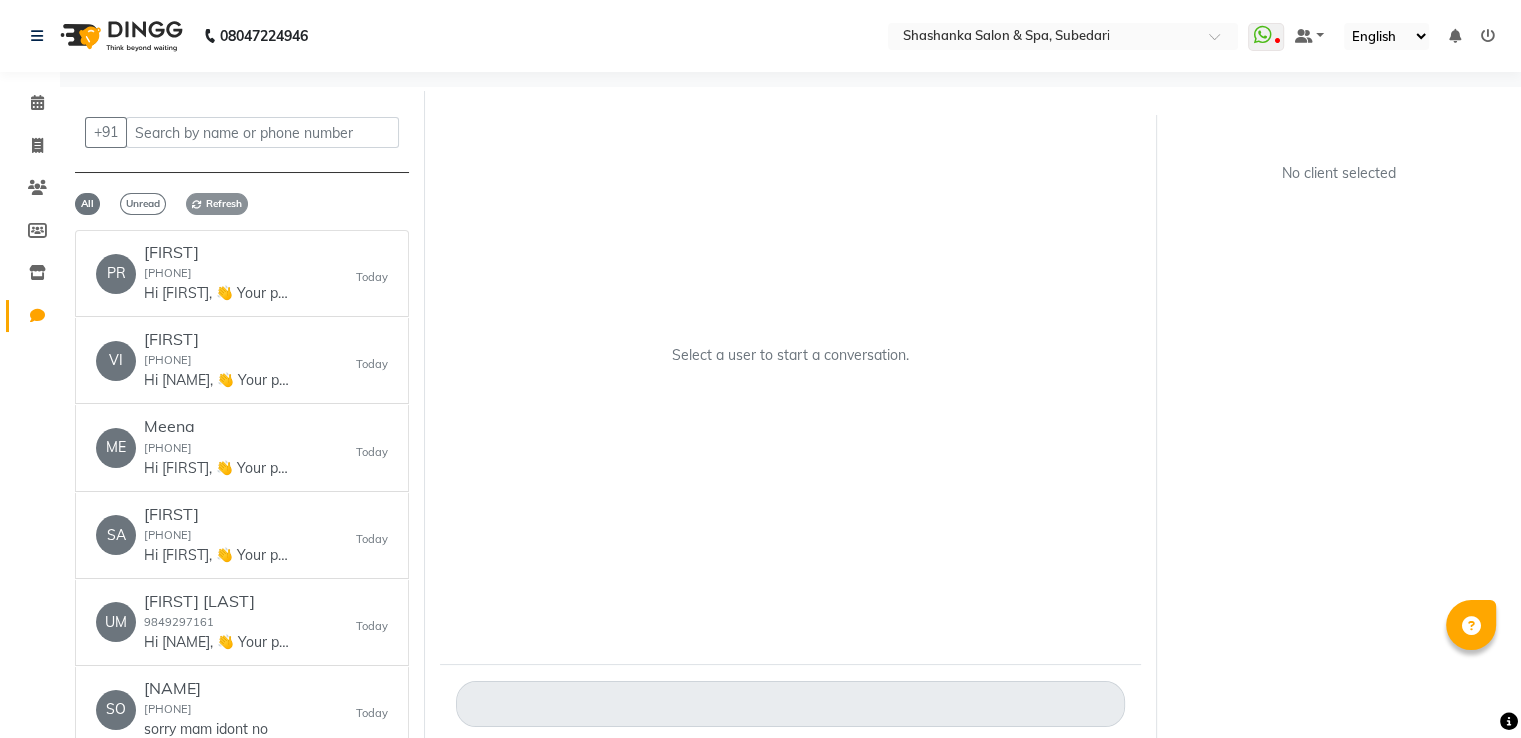 click on "Refresh" 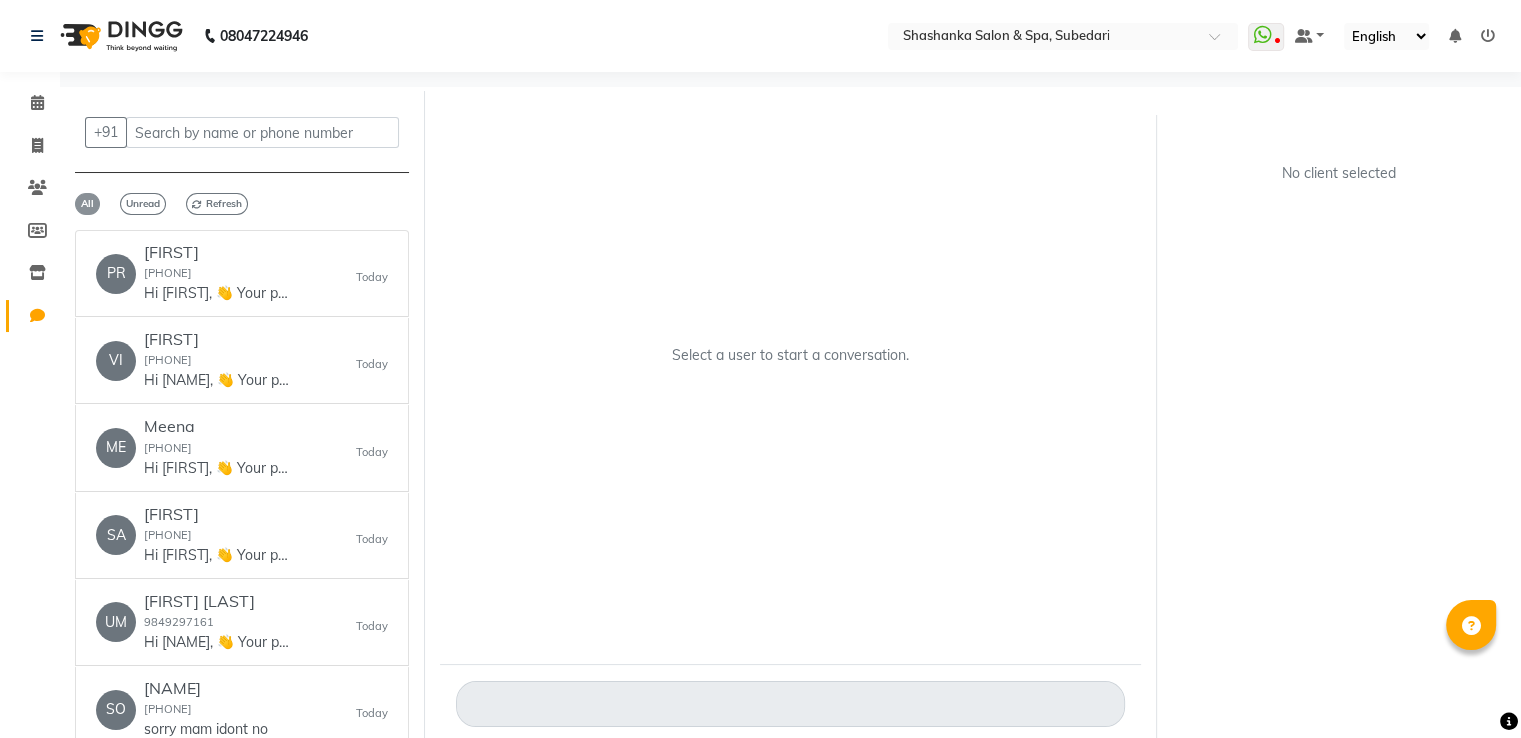 click on "All" 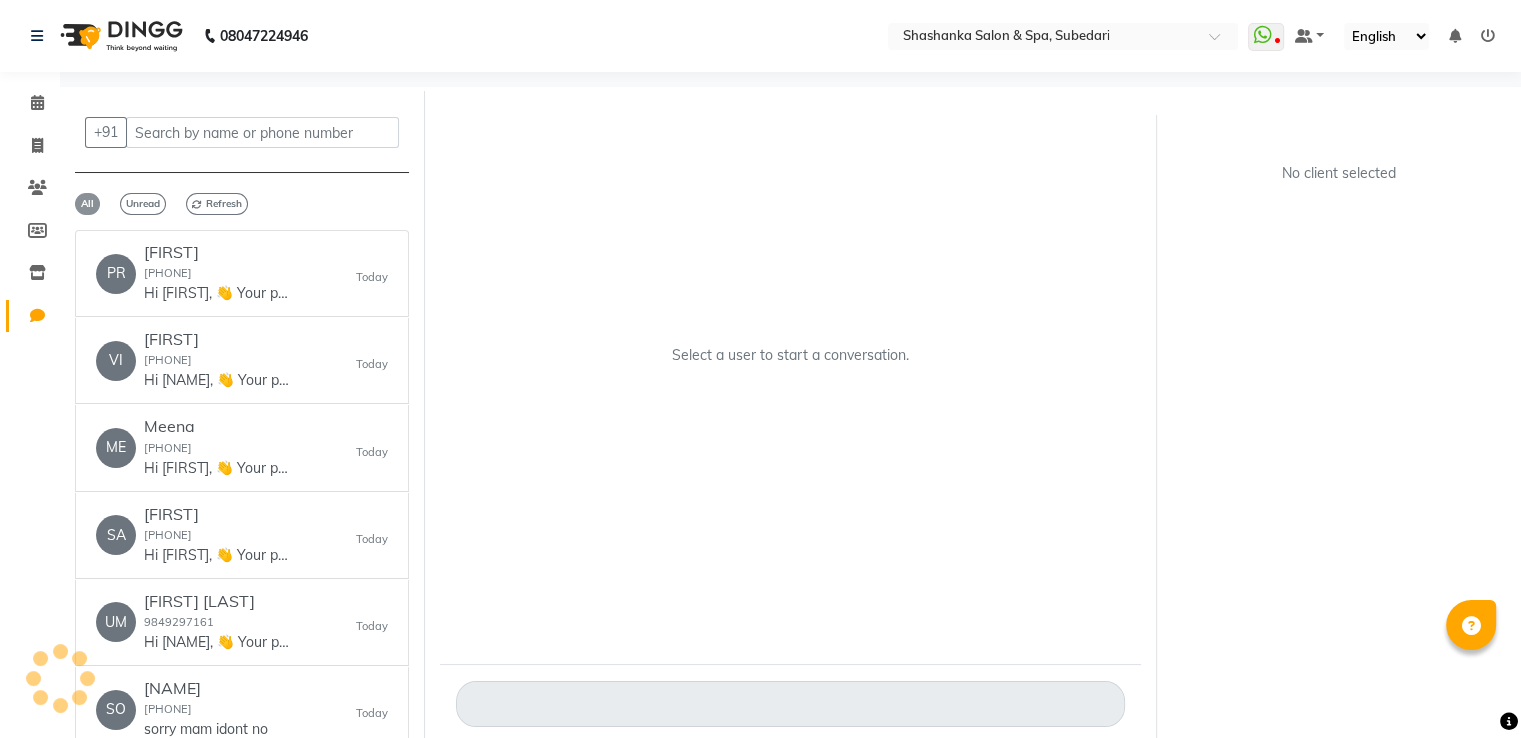 click on "All" 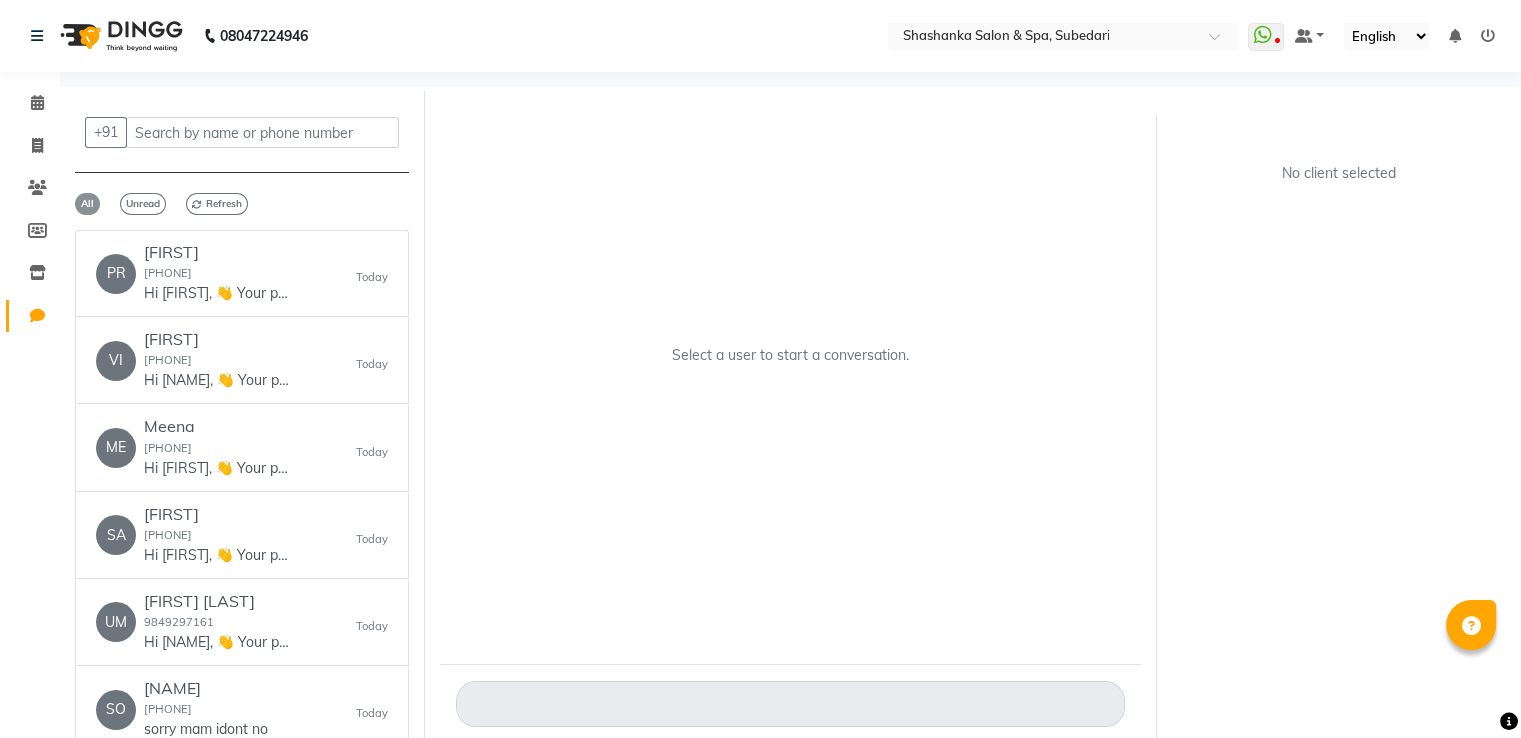 click on "All" 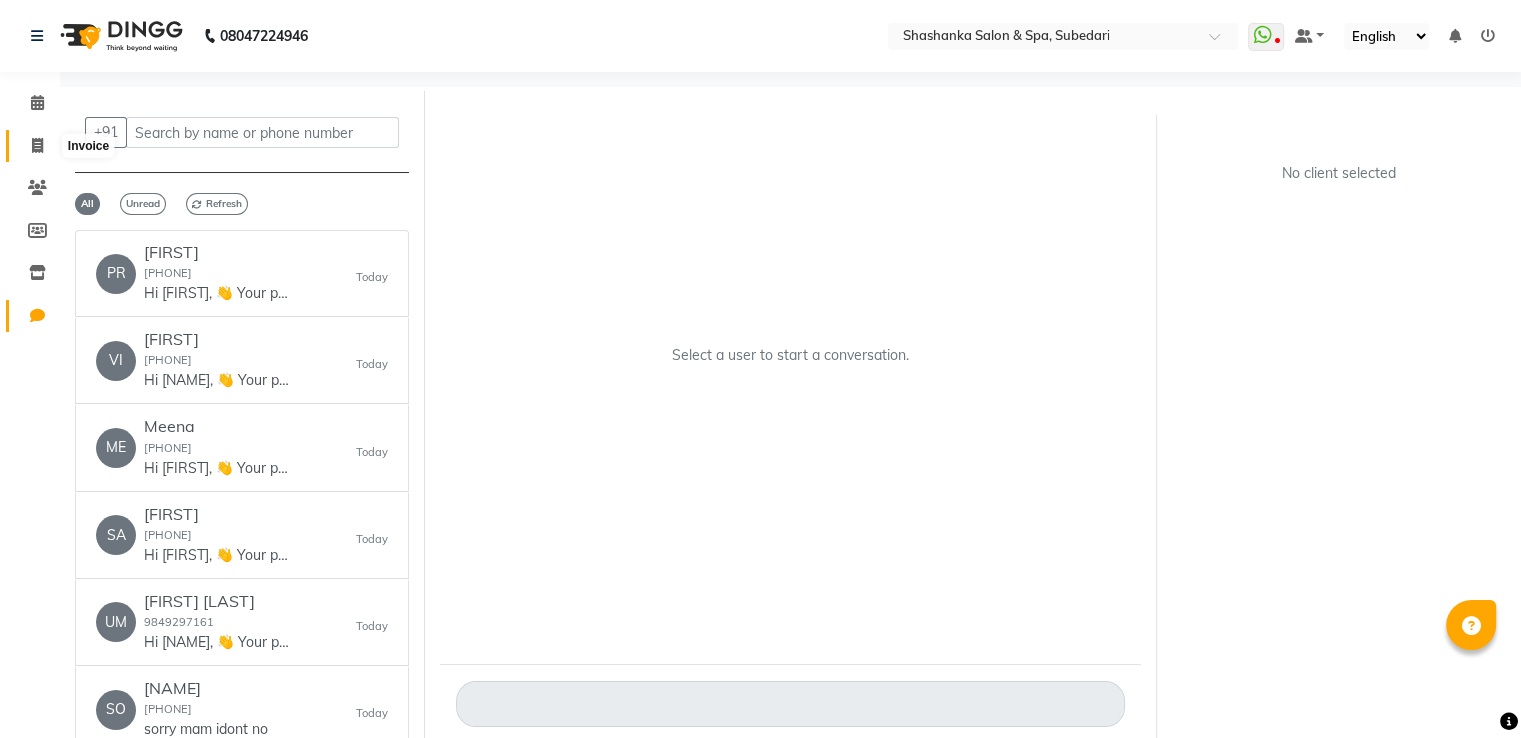 click 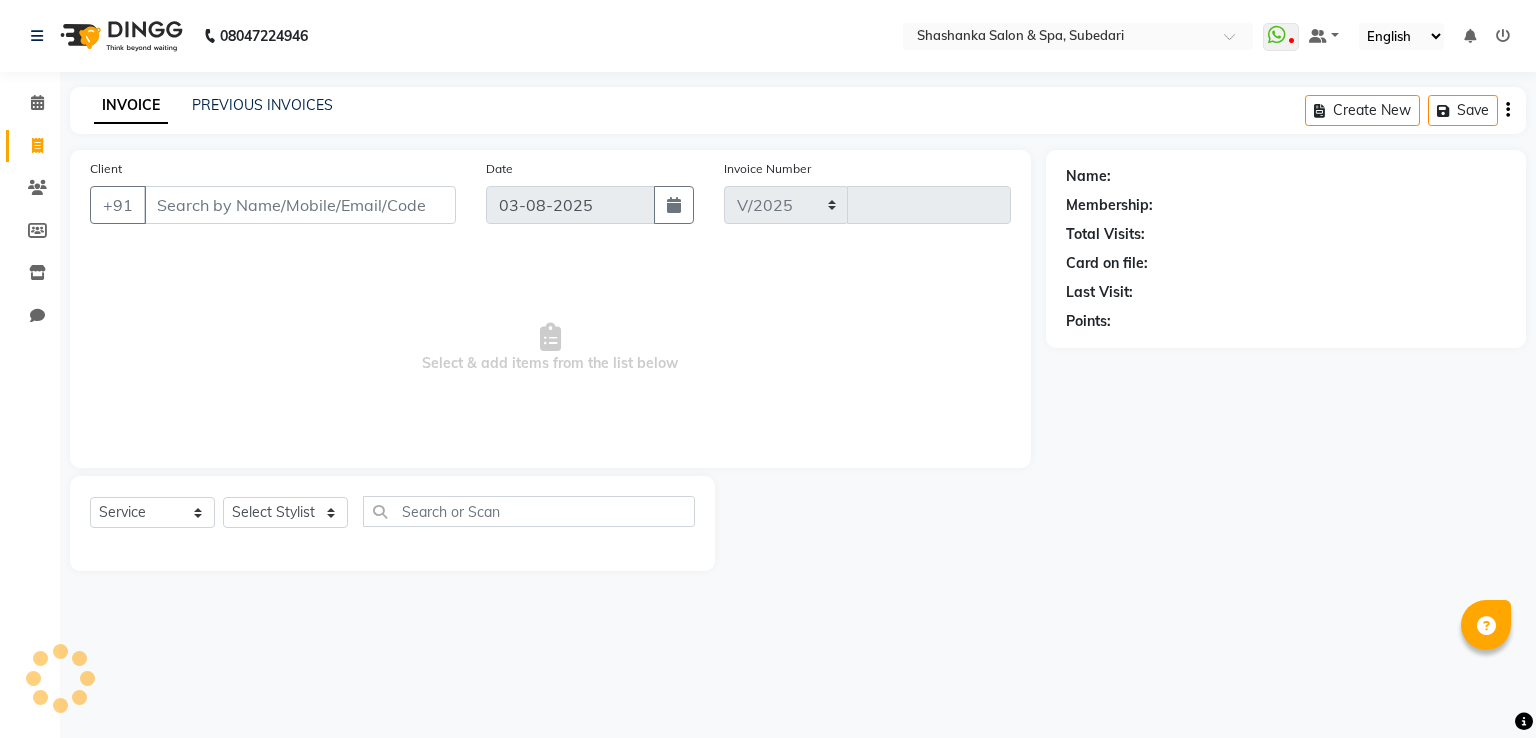 select on "67" 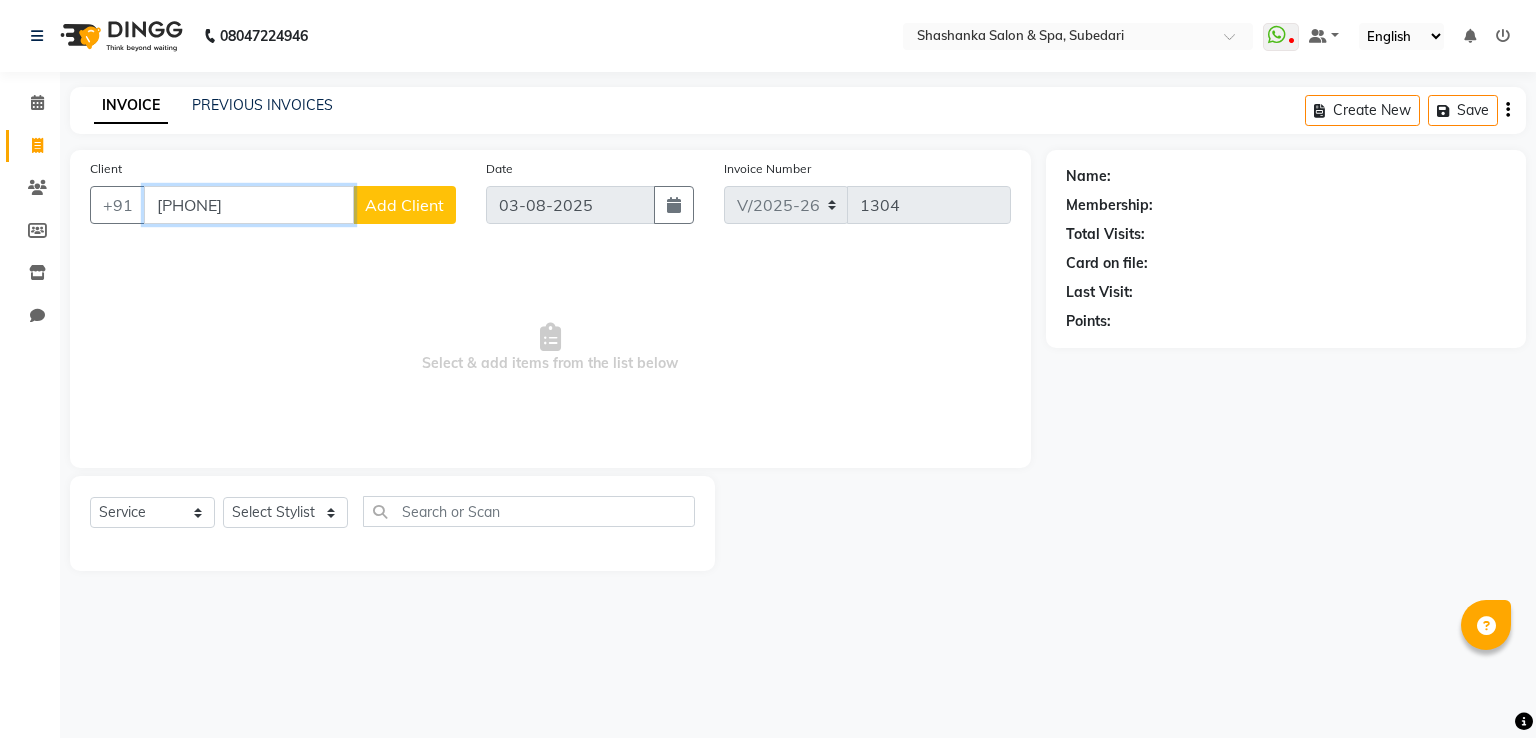 type on "[PHONE]" 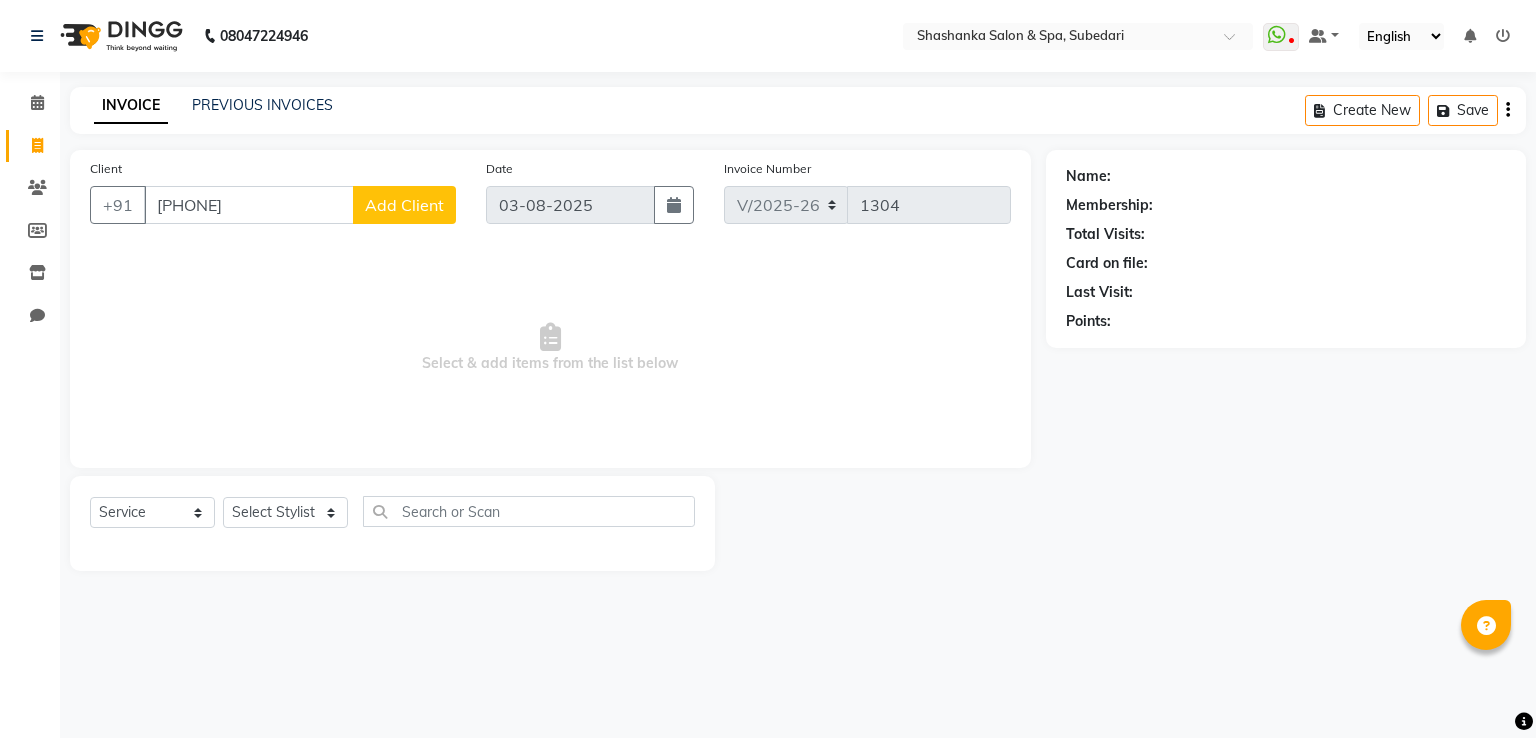 click on "Add Client" 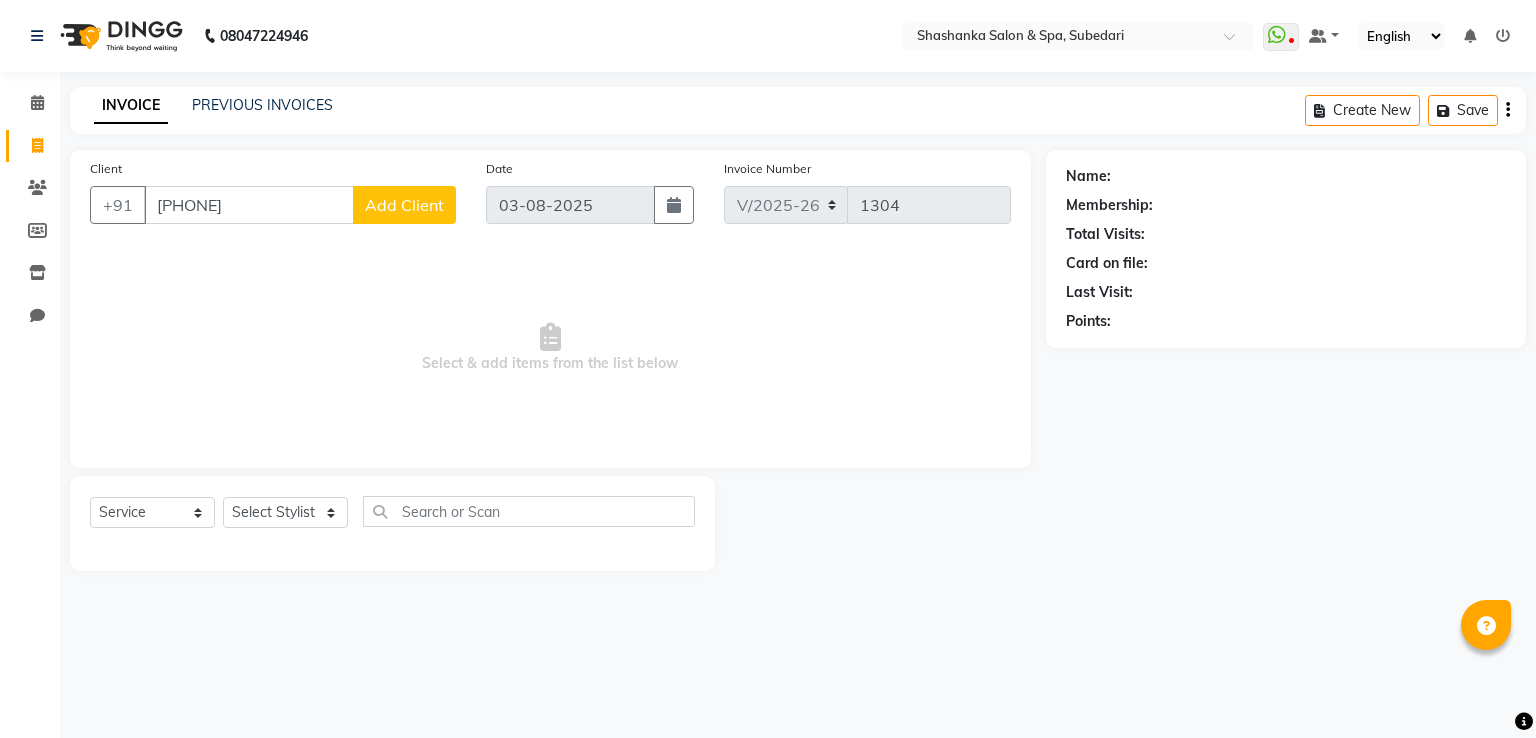 select on "36" 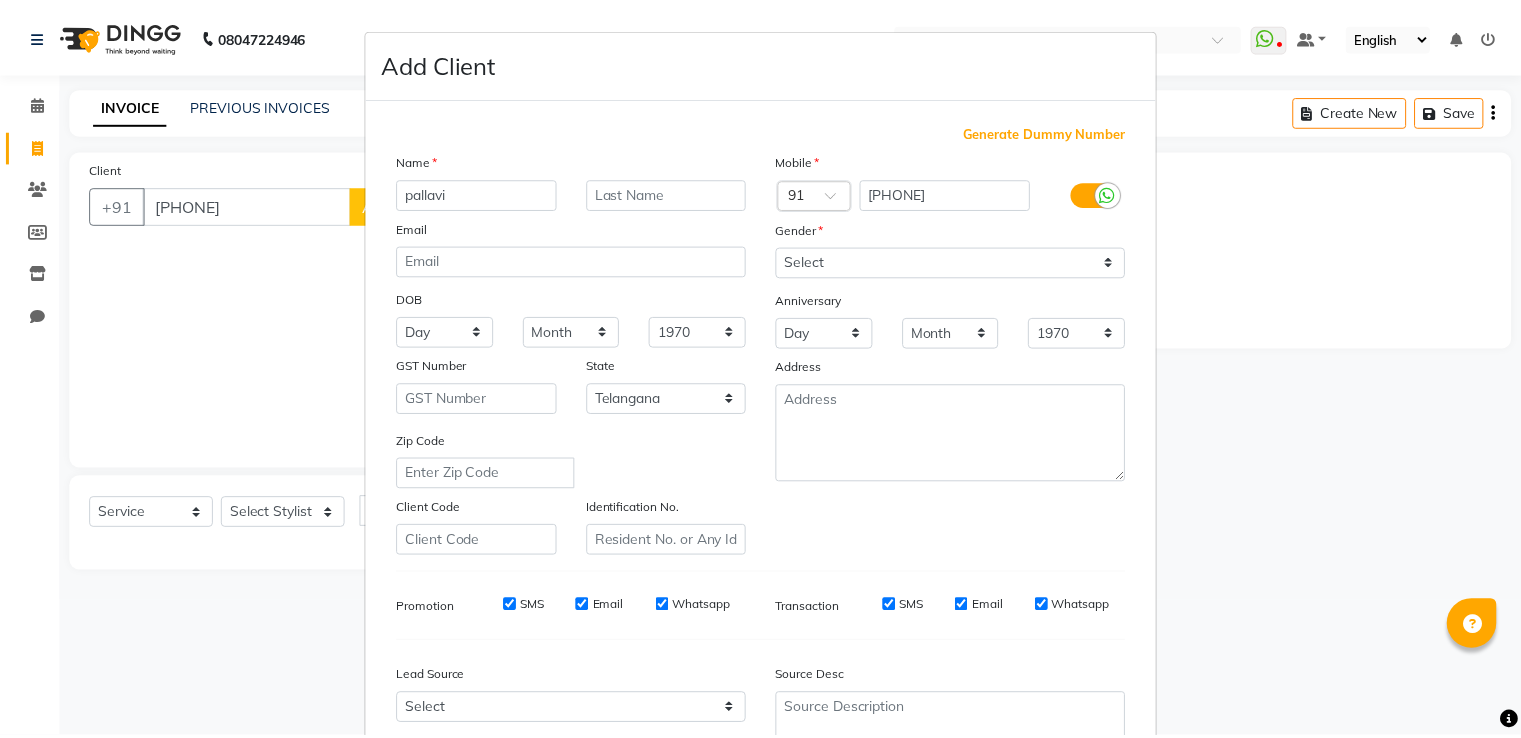 scroll, scrollTop: 195, scrollLeft: 0, axis: vertical 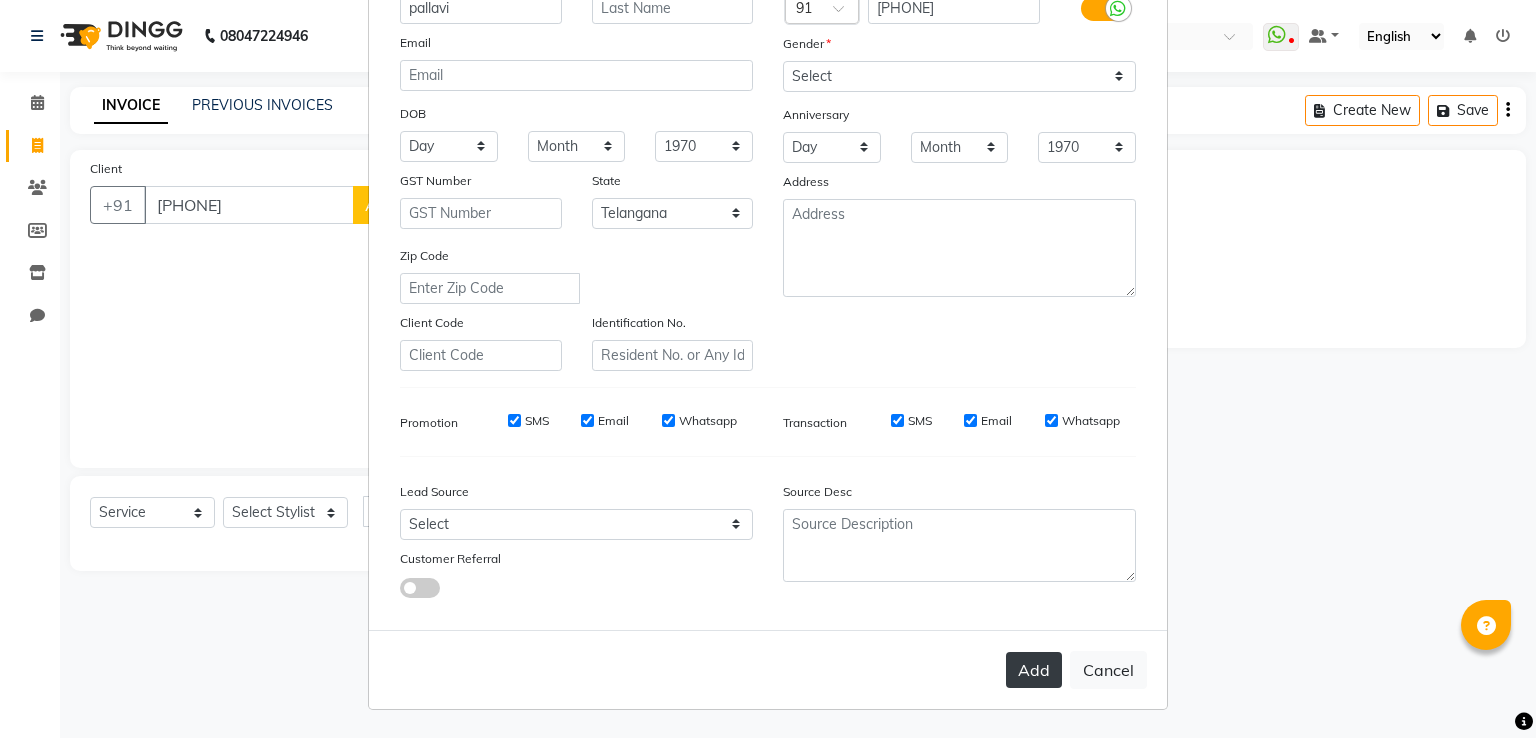 type on "pallavi" 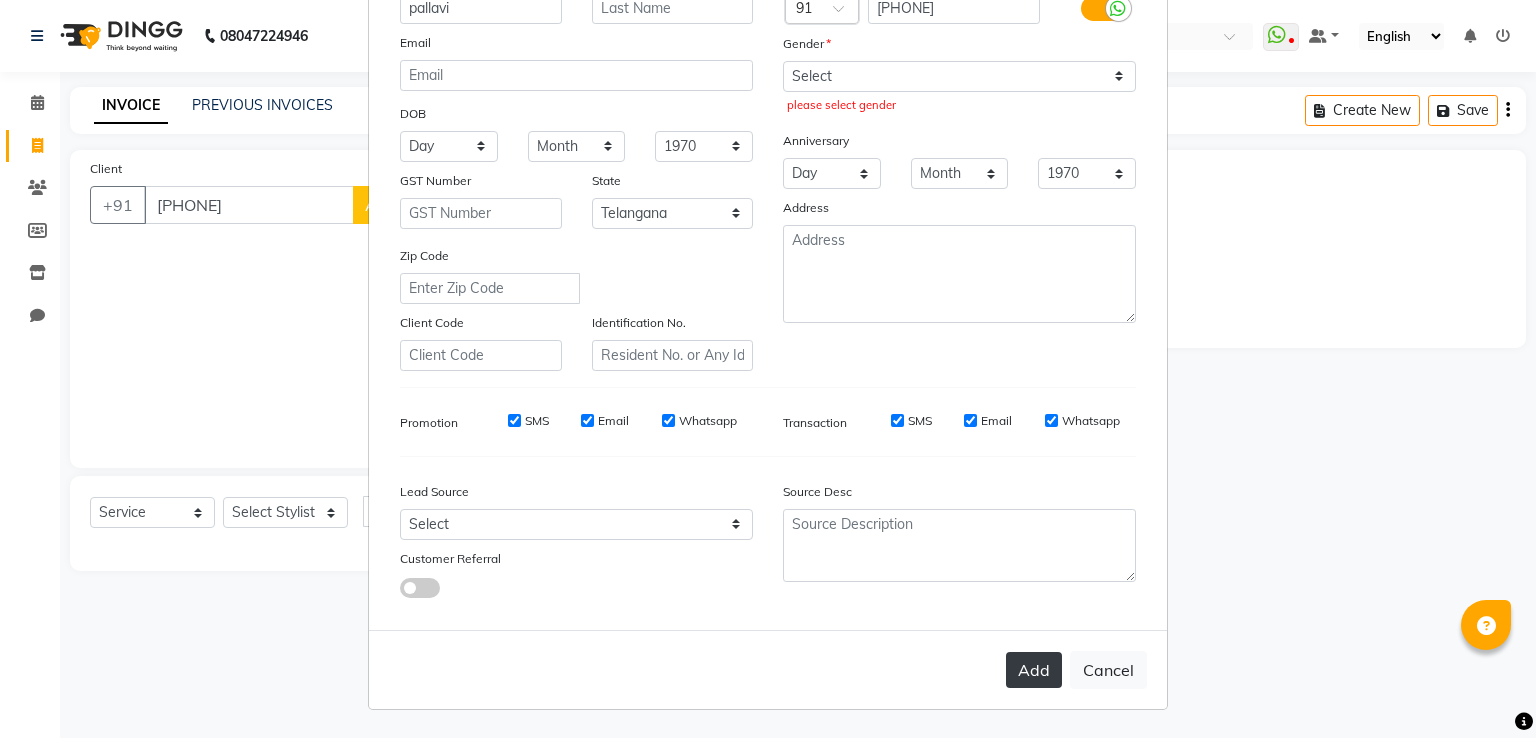 click on "Add" at bounding box center (1034, 670) 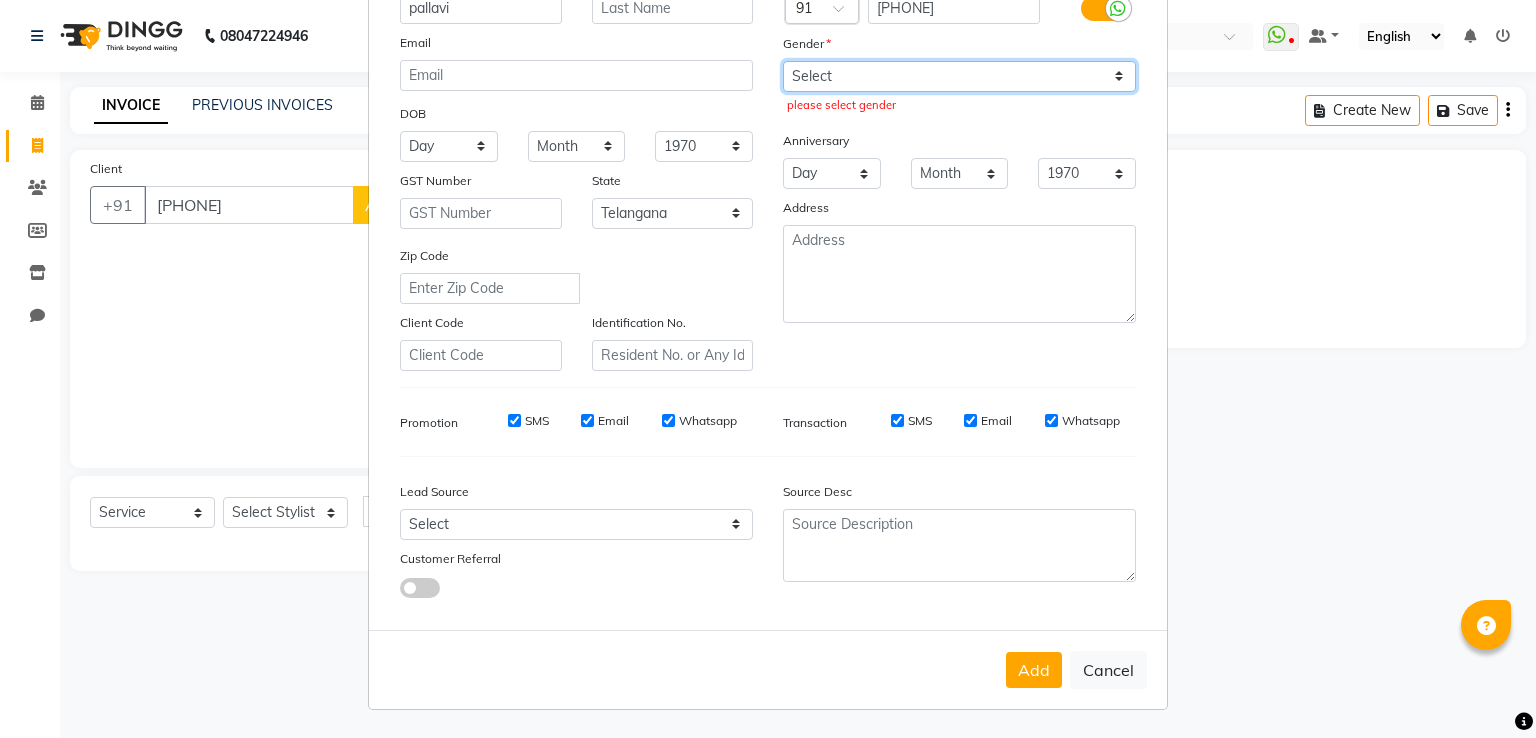 click on "Select Male Female Other Prefer Not To Say" at bounding box center (959, 76) 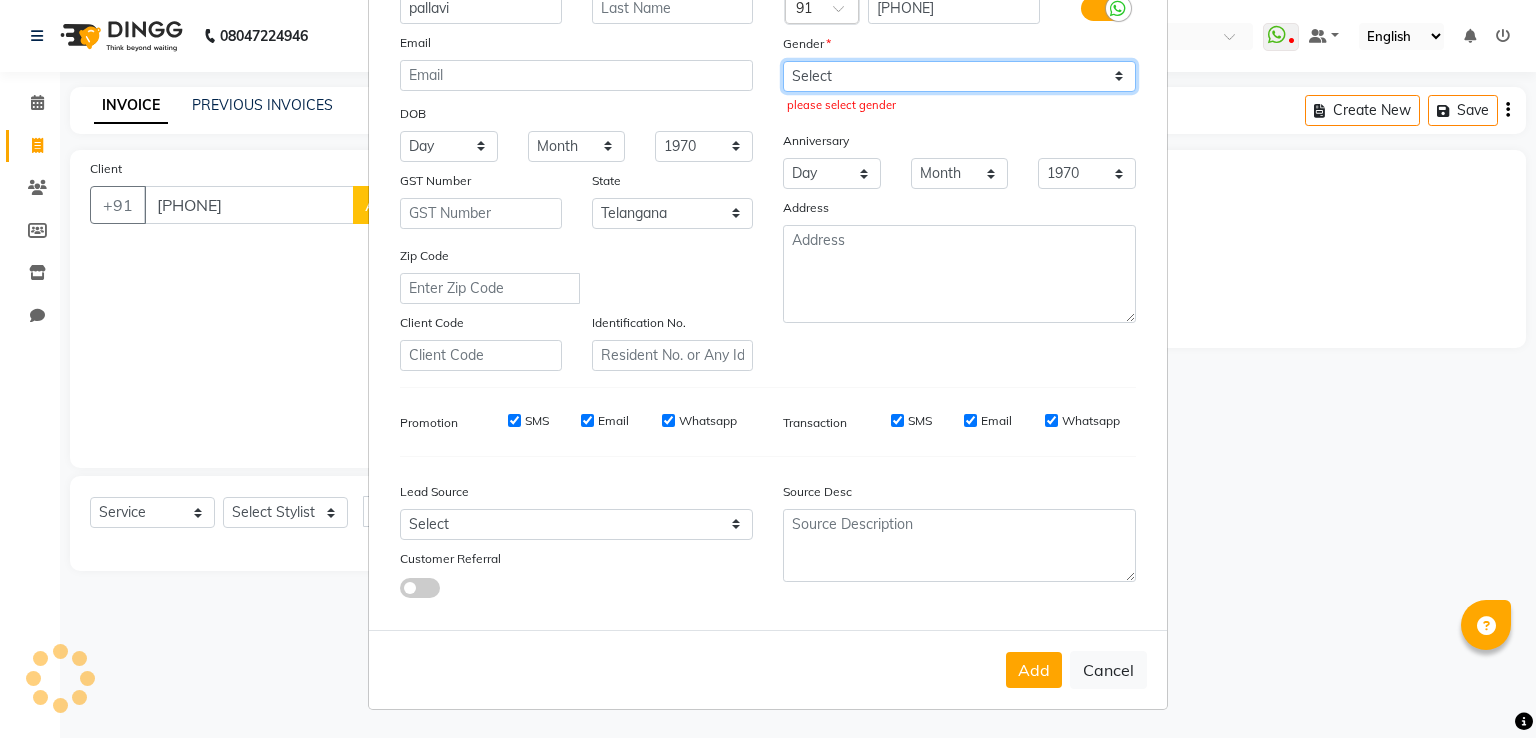 select on "female" 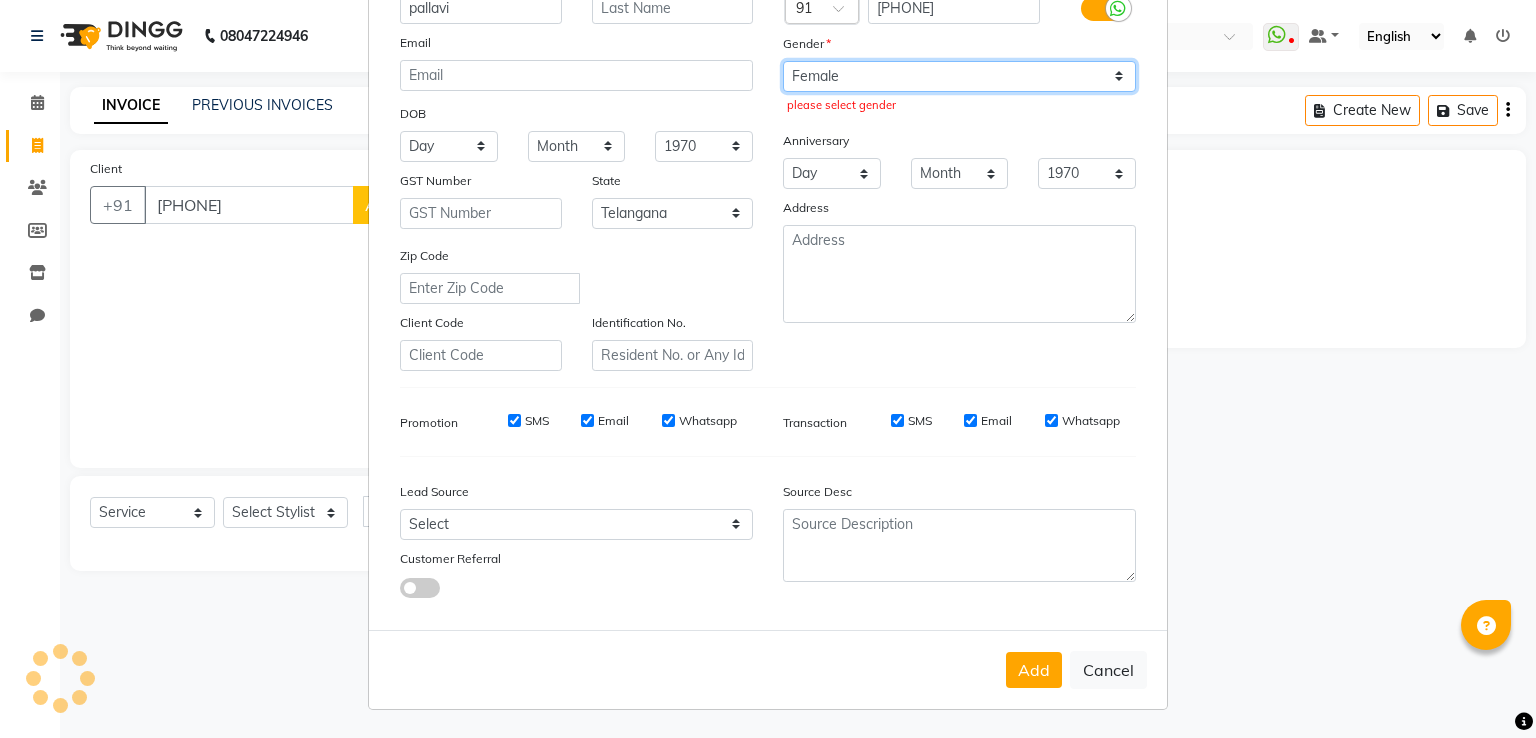 click on "Select Male Female Other Prefer Not To Say" at bounding box center (959, 76) 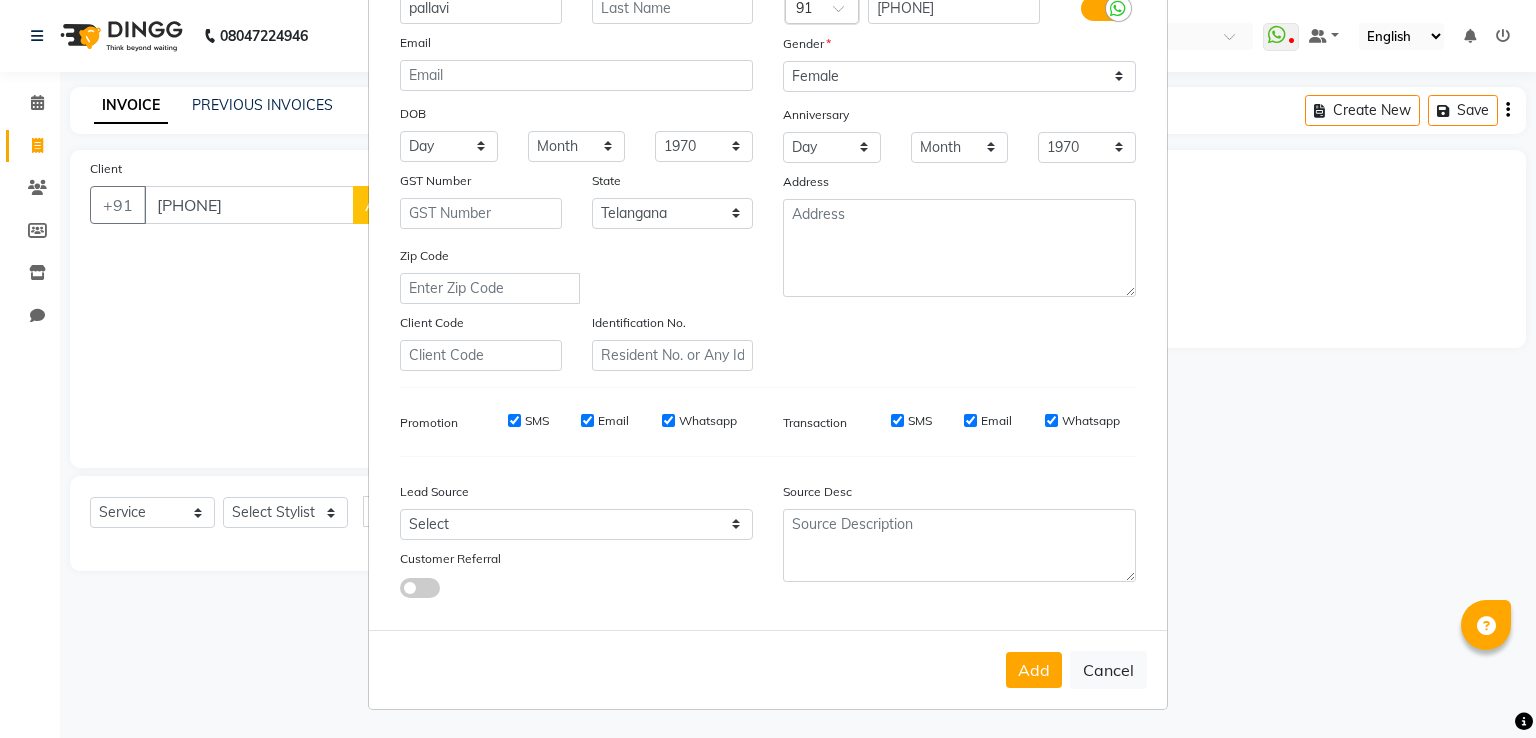 click on "Add   Cancel" at bounding box center (768, 669) 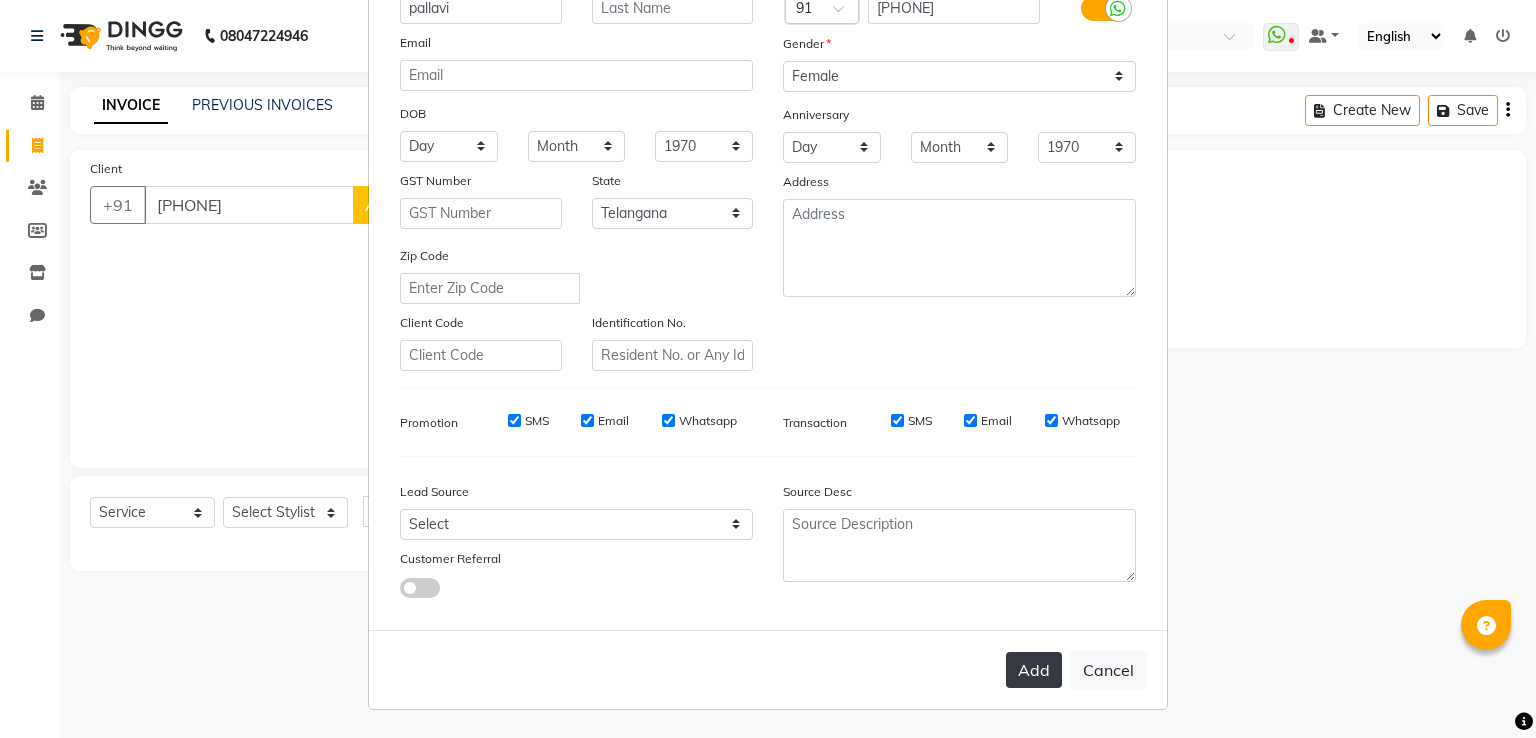 click on "Add" at bounding box center (1034, 670) 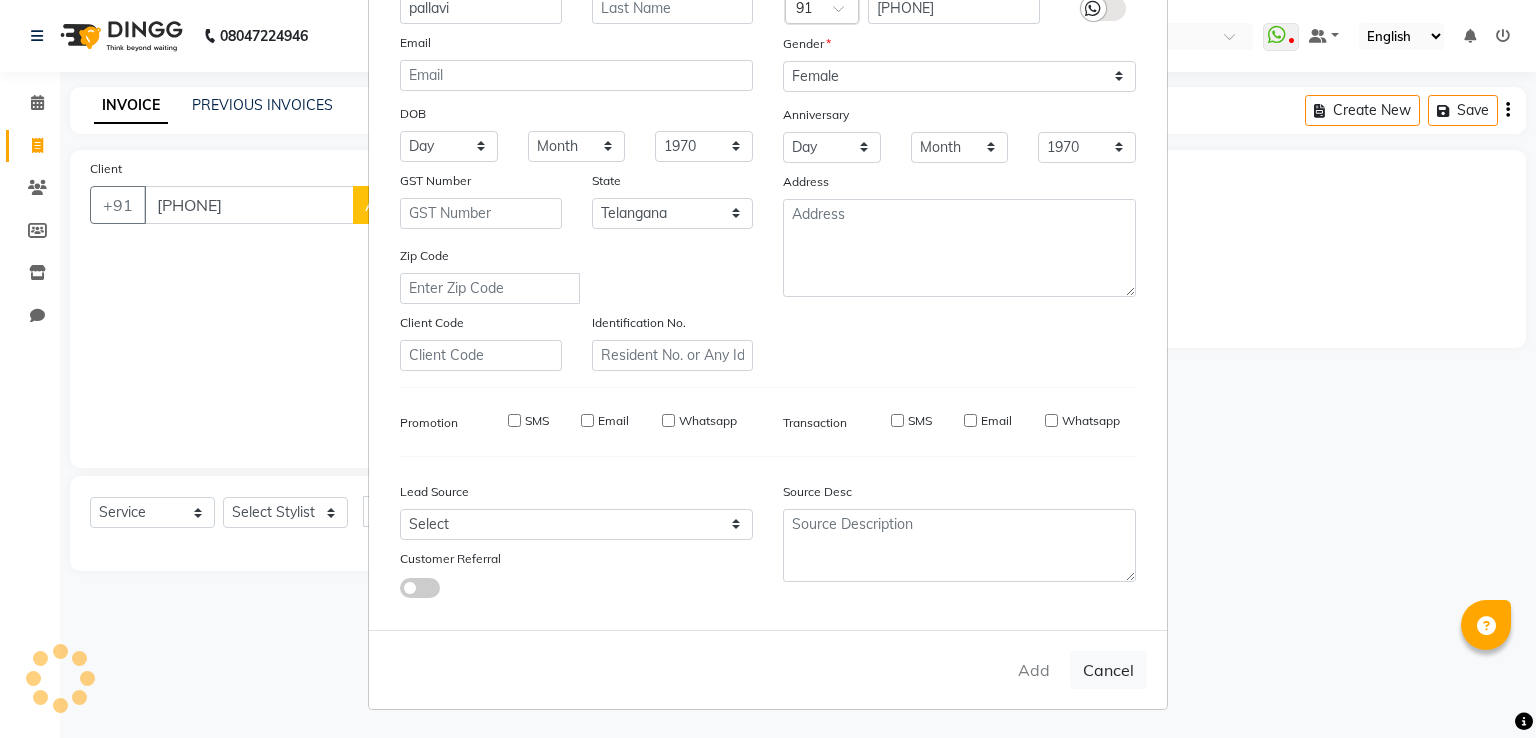 type 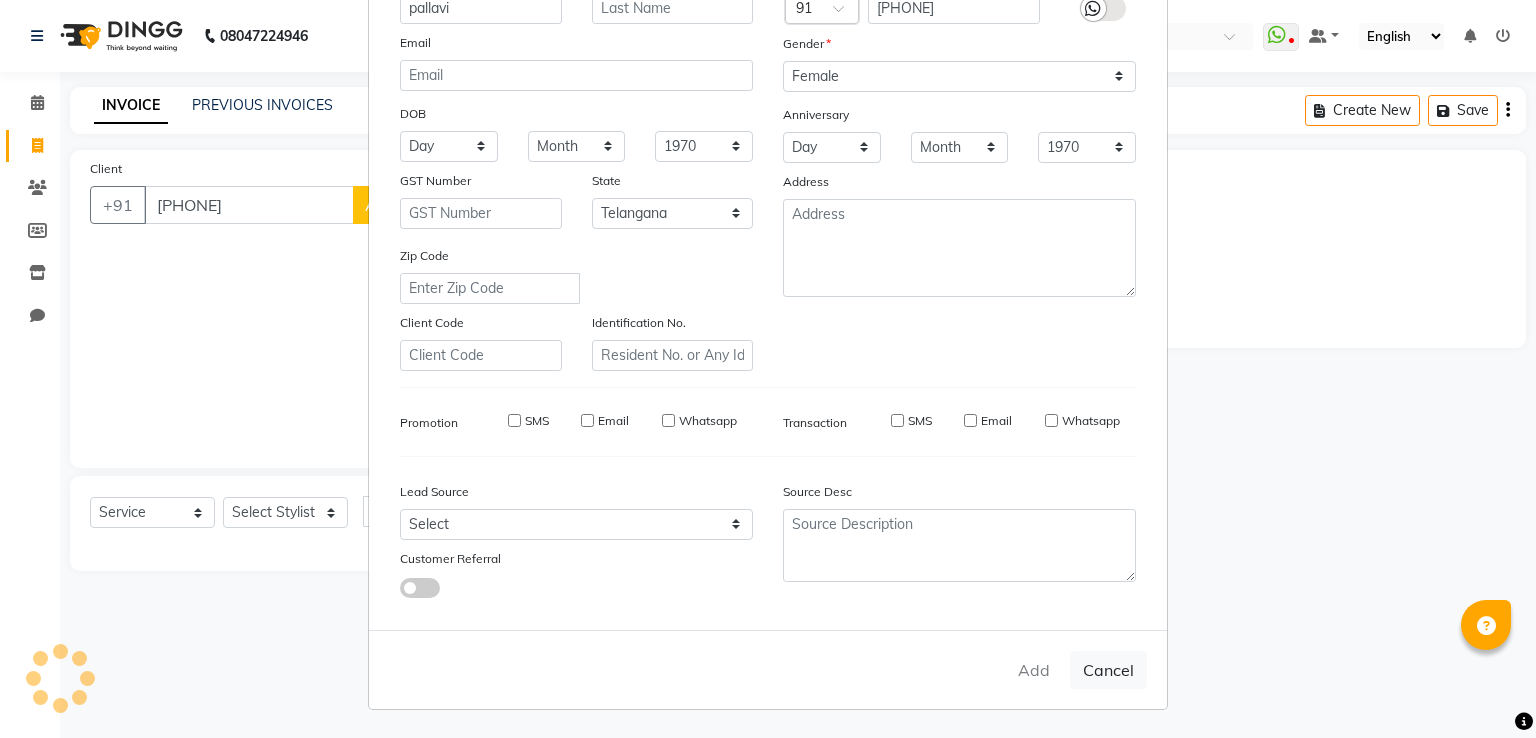 select 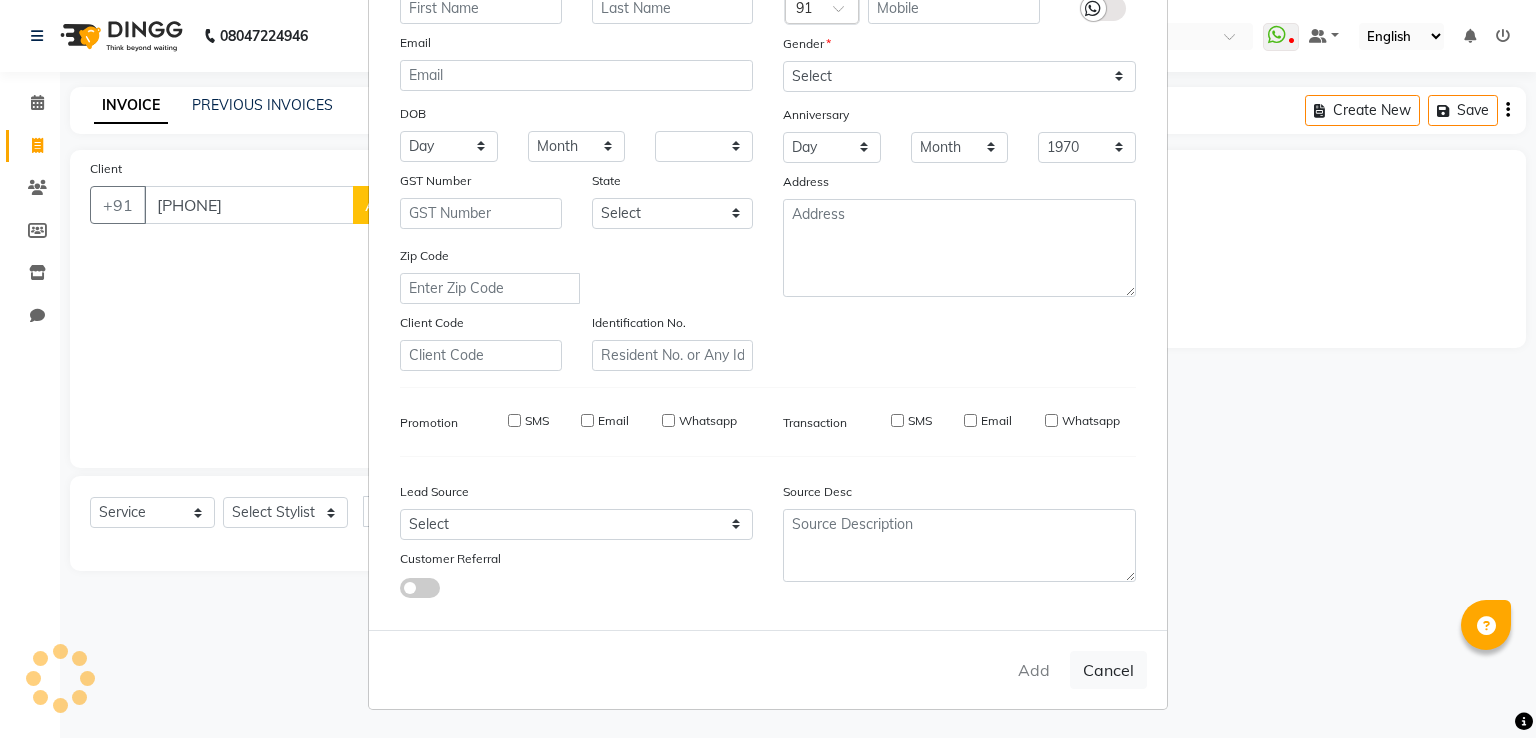 select 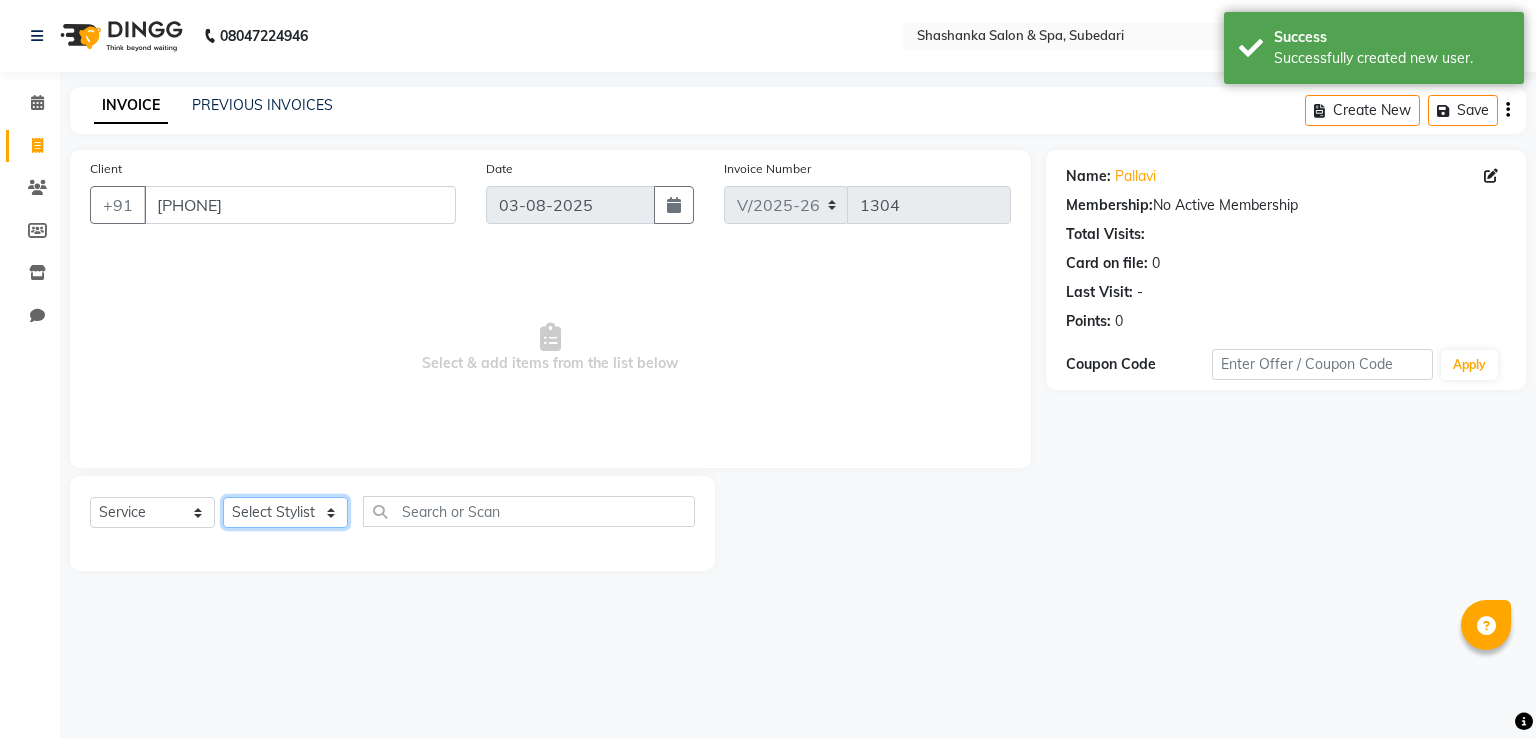 click on "Select Stylist Manasa Ravali Receptionist Renuka Saba saif Soumya J Zeenath" 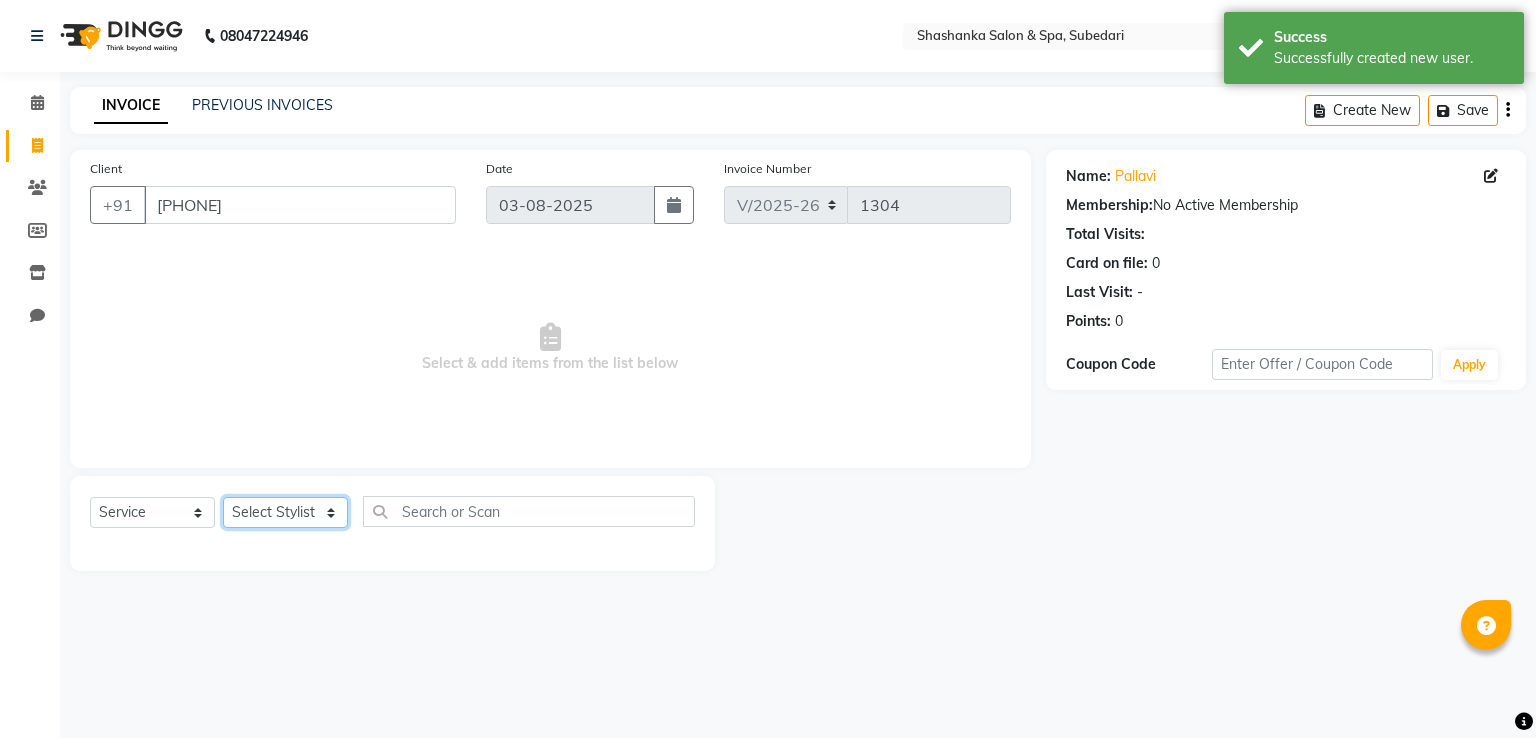 select on "15618" 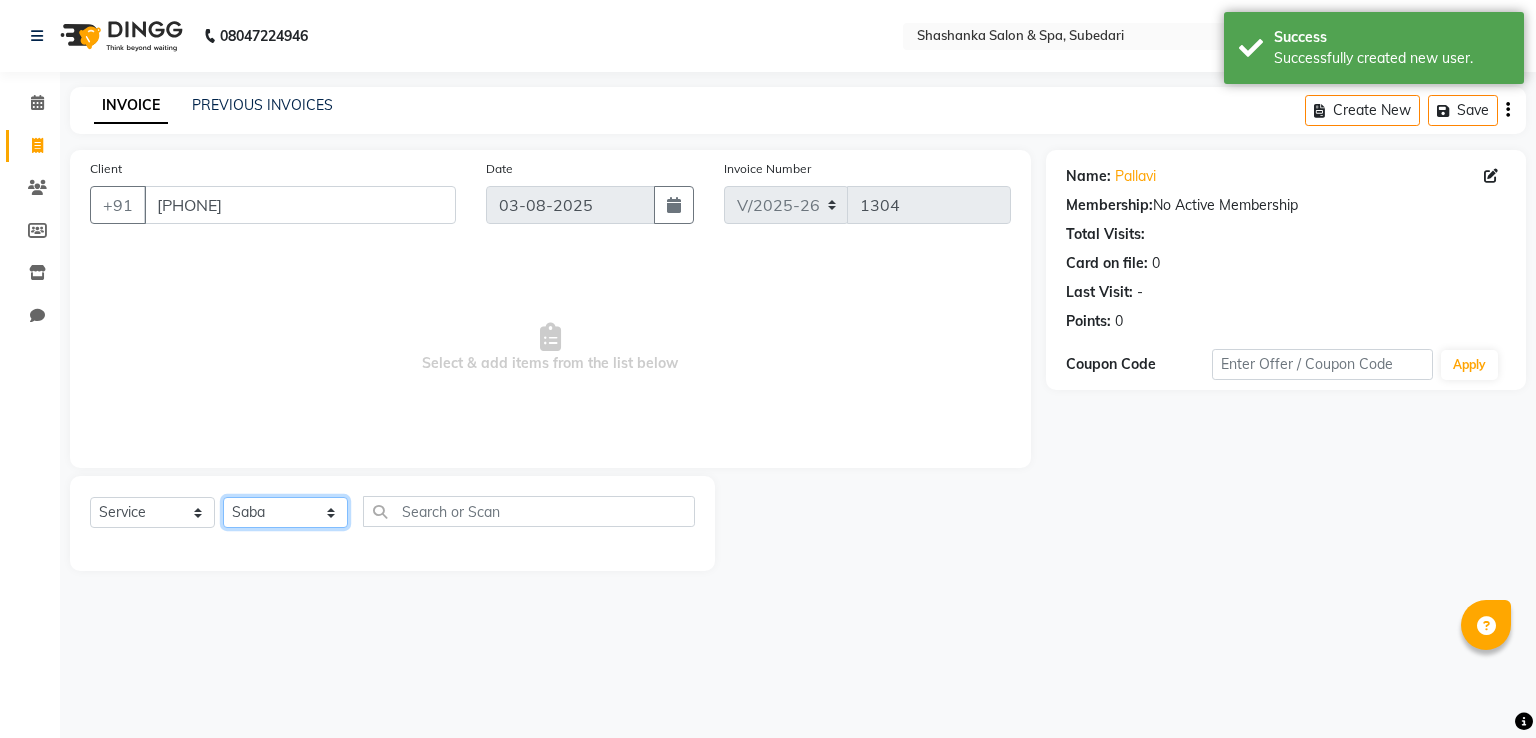 click on "Select Stylist Manasa Ravali Receptionist Renuka Saba saif Soumya J Zeenath" 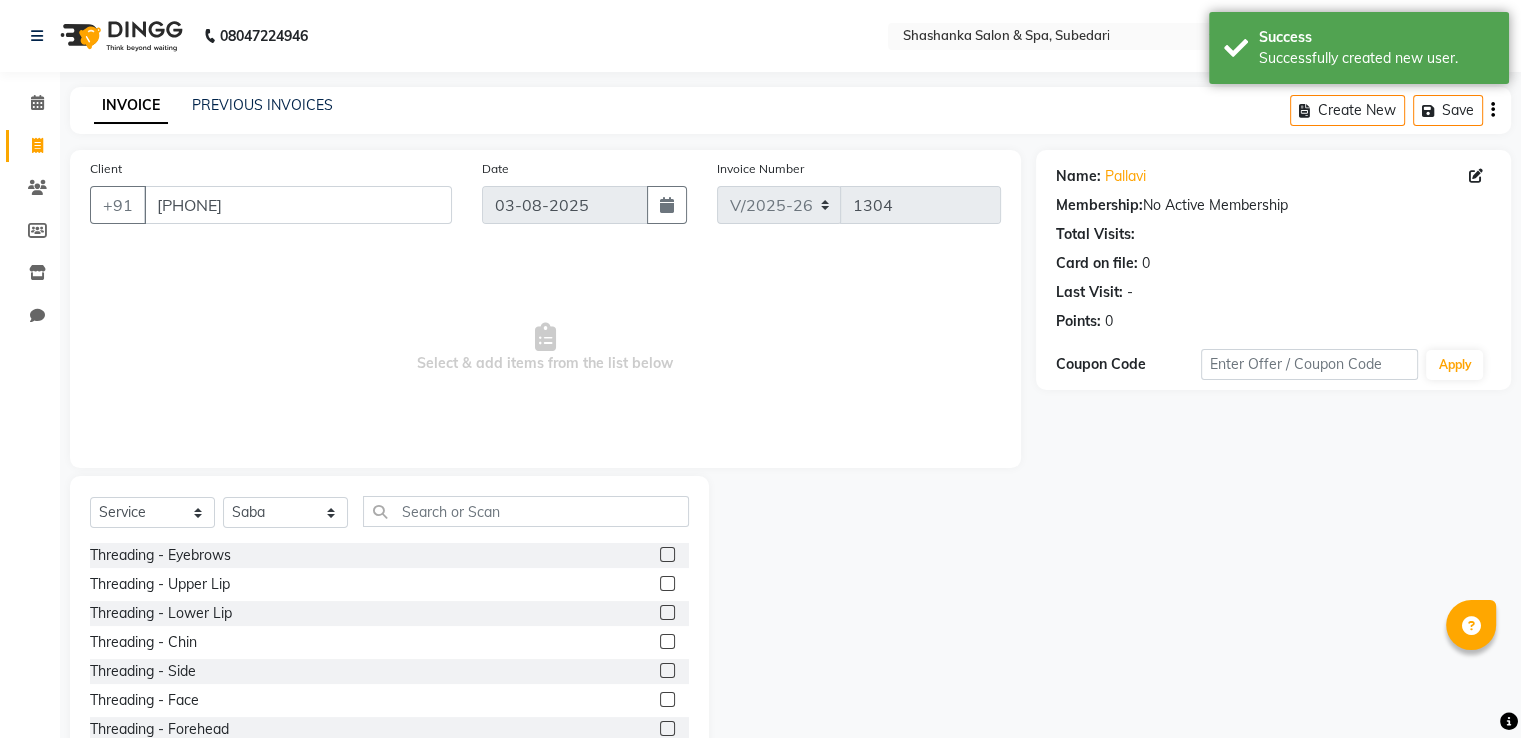 click 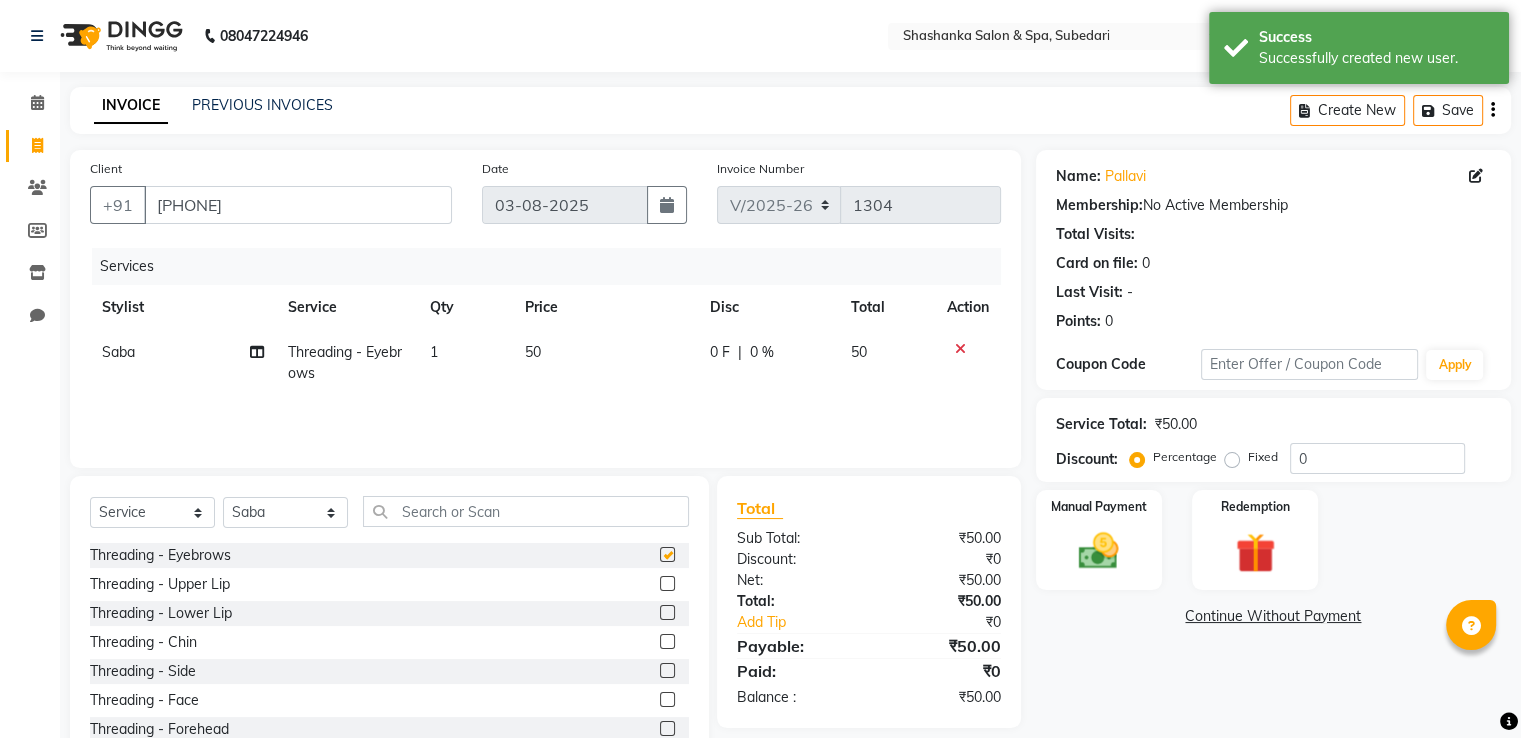 checkbox on "false" 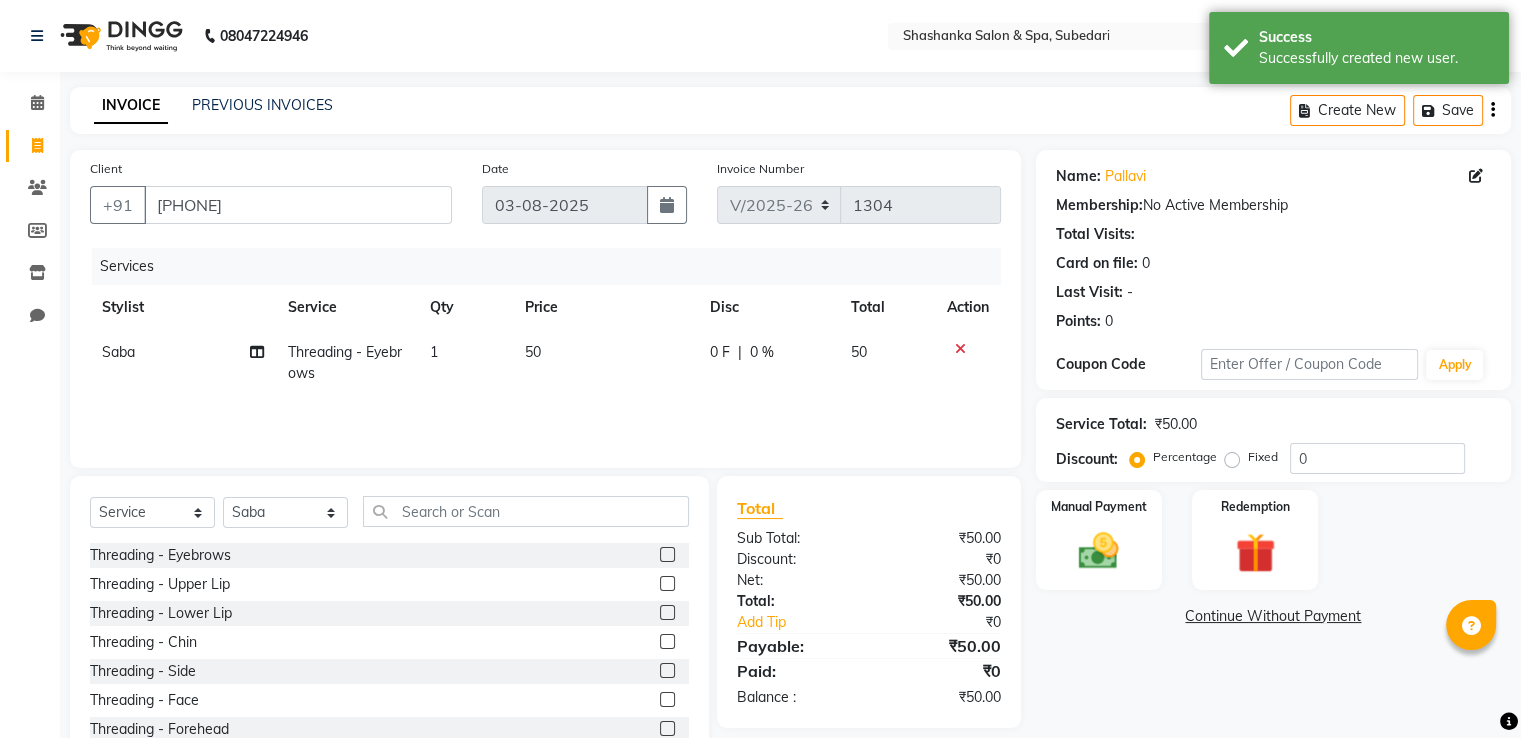 click 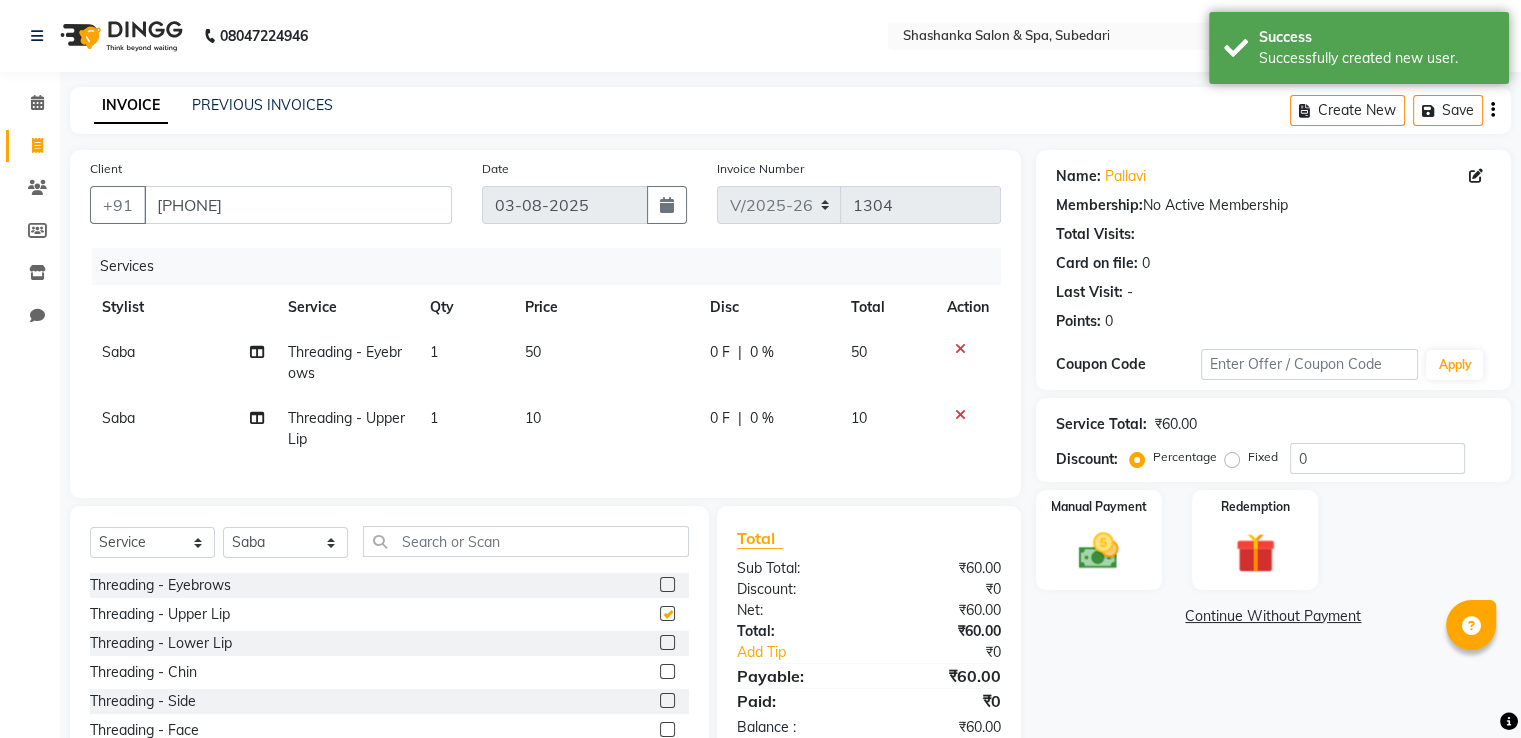 checkbox on "false" 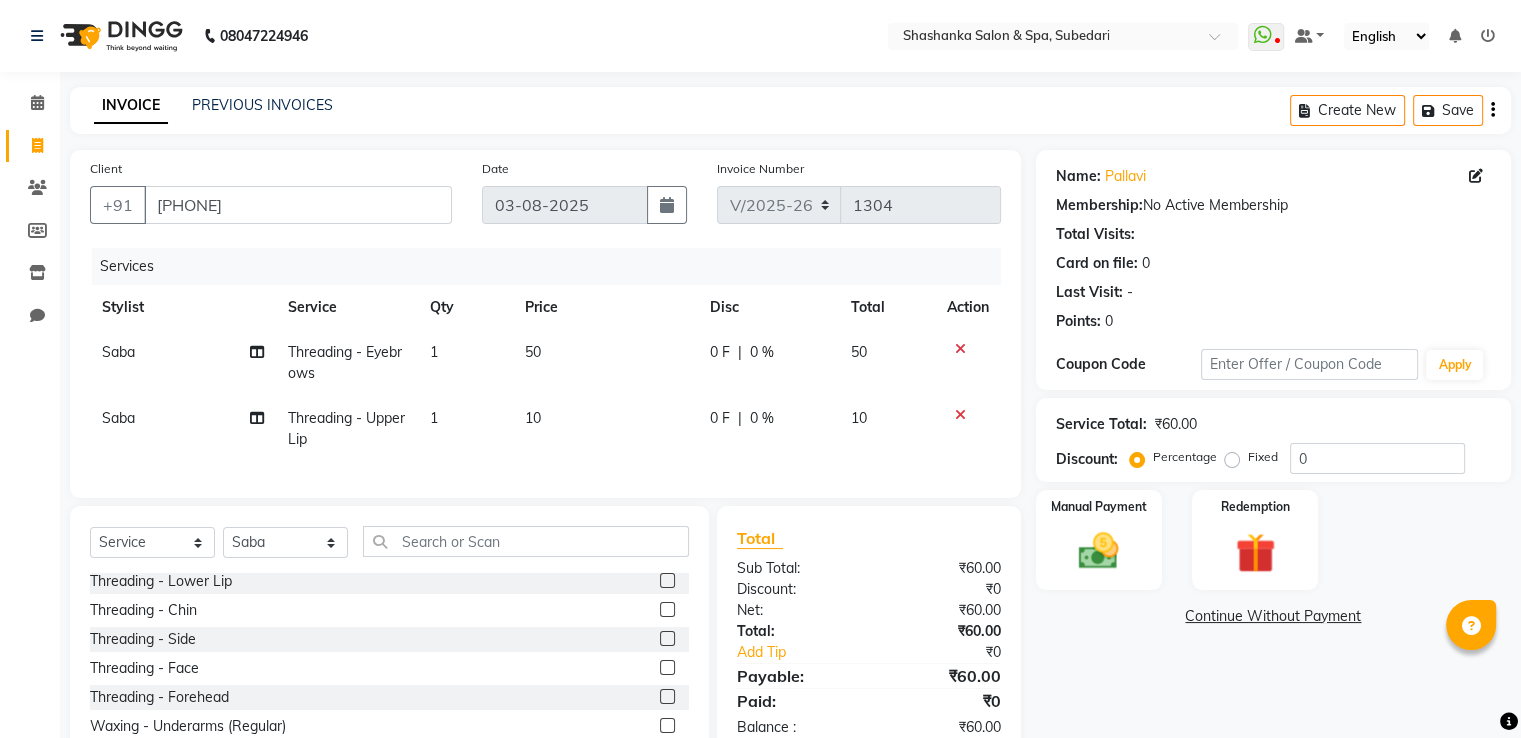 scroll, scrollTop: 67, scrollLeft: 0, axis: vertical 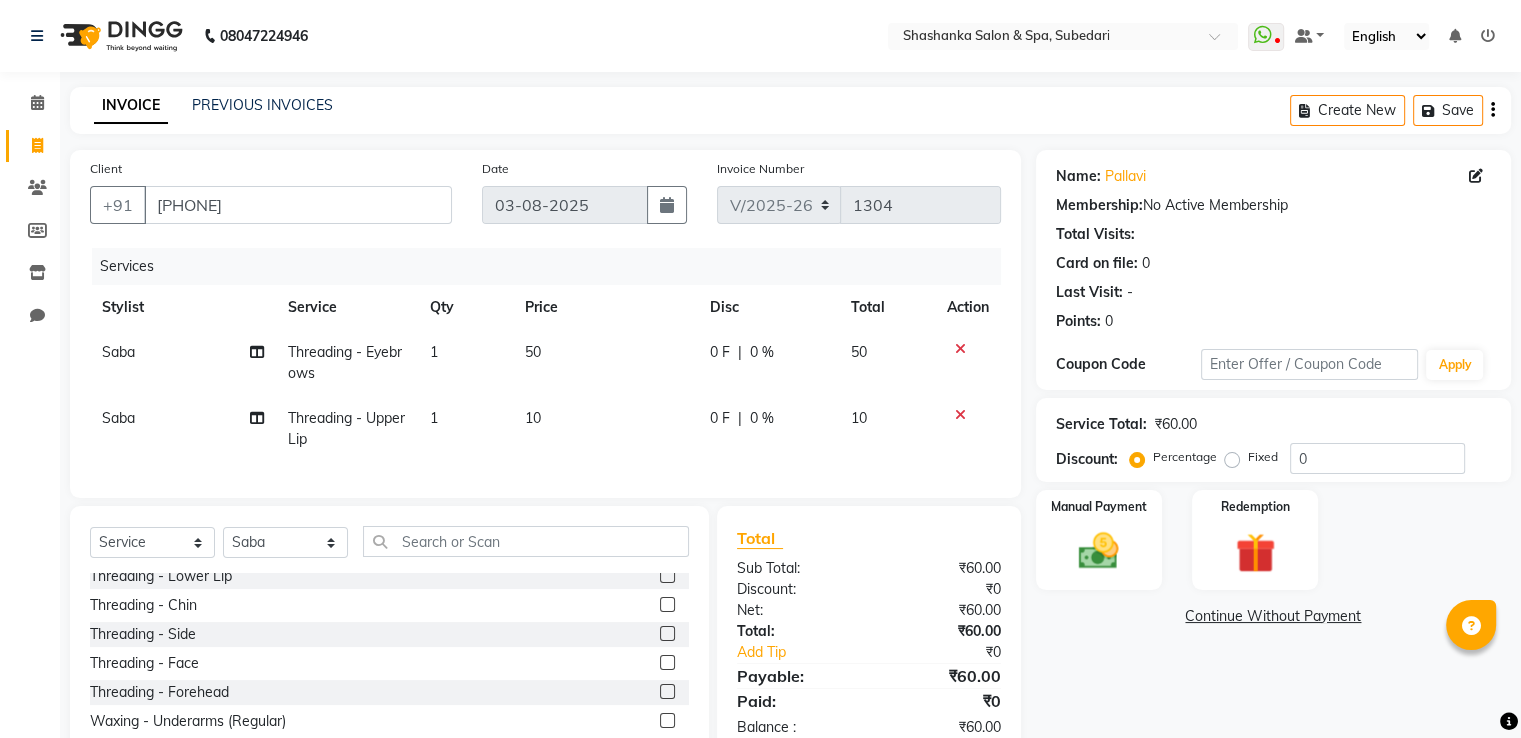 click 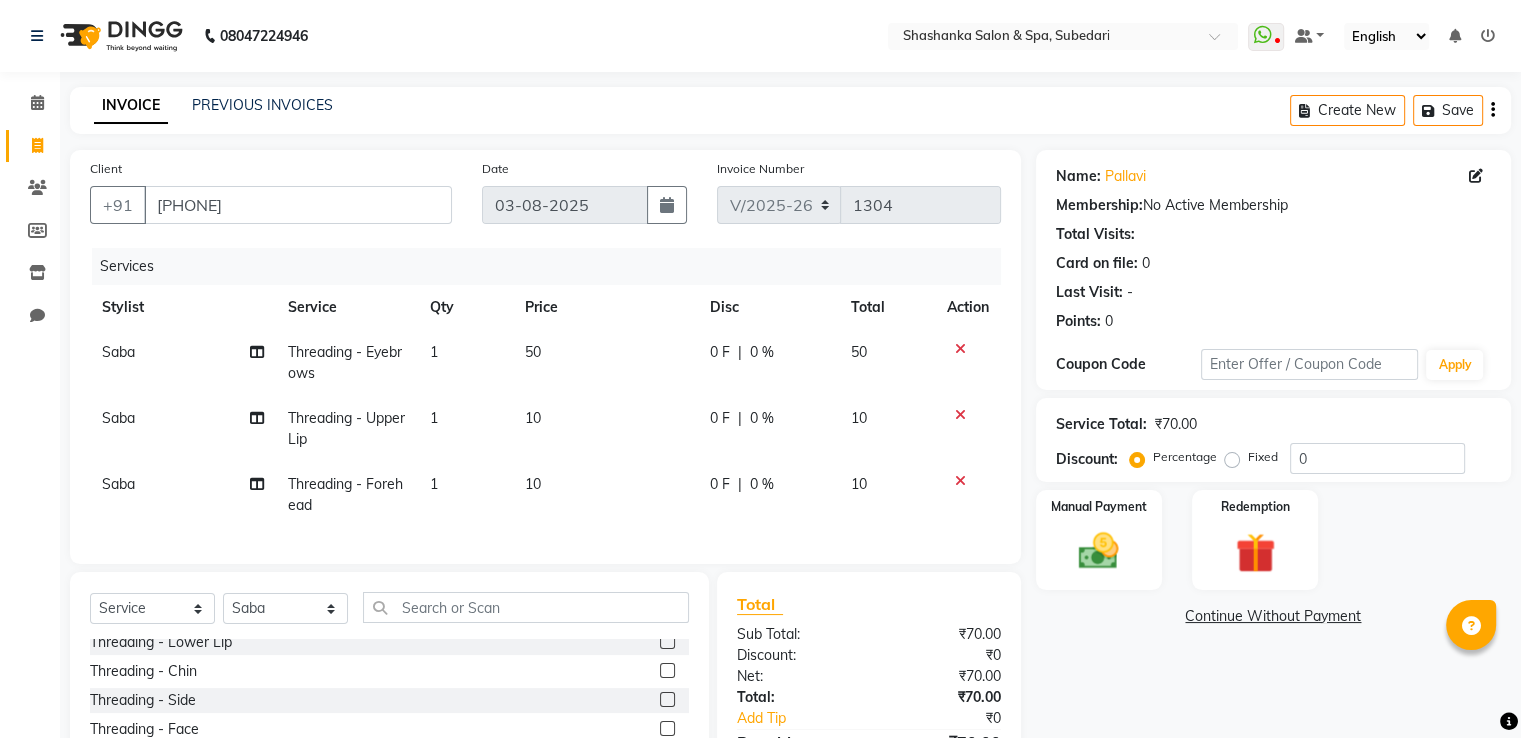 checkbox on "false" 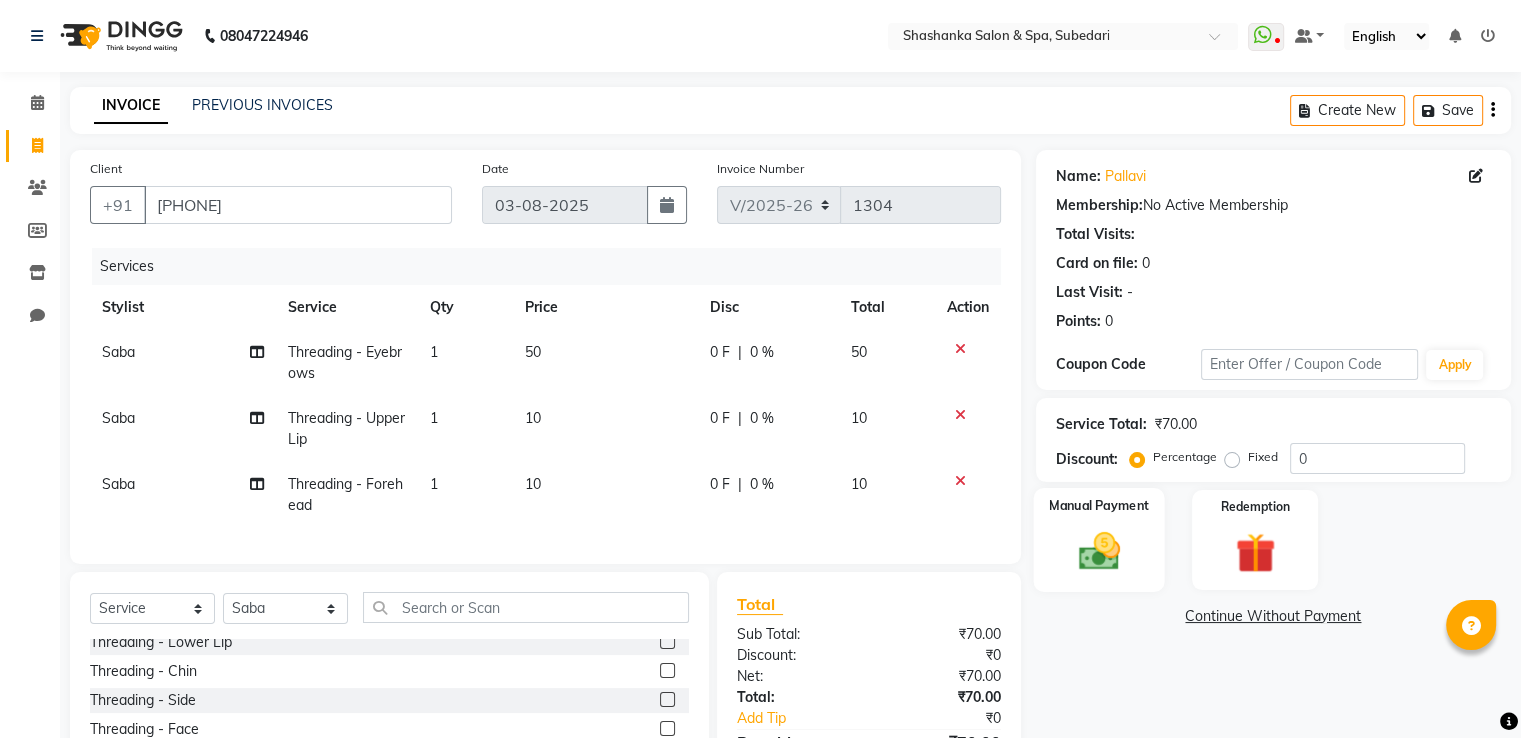 click 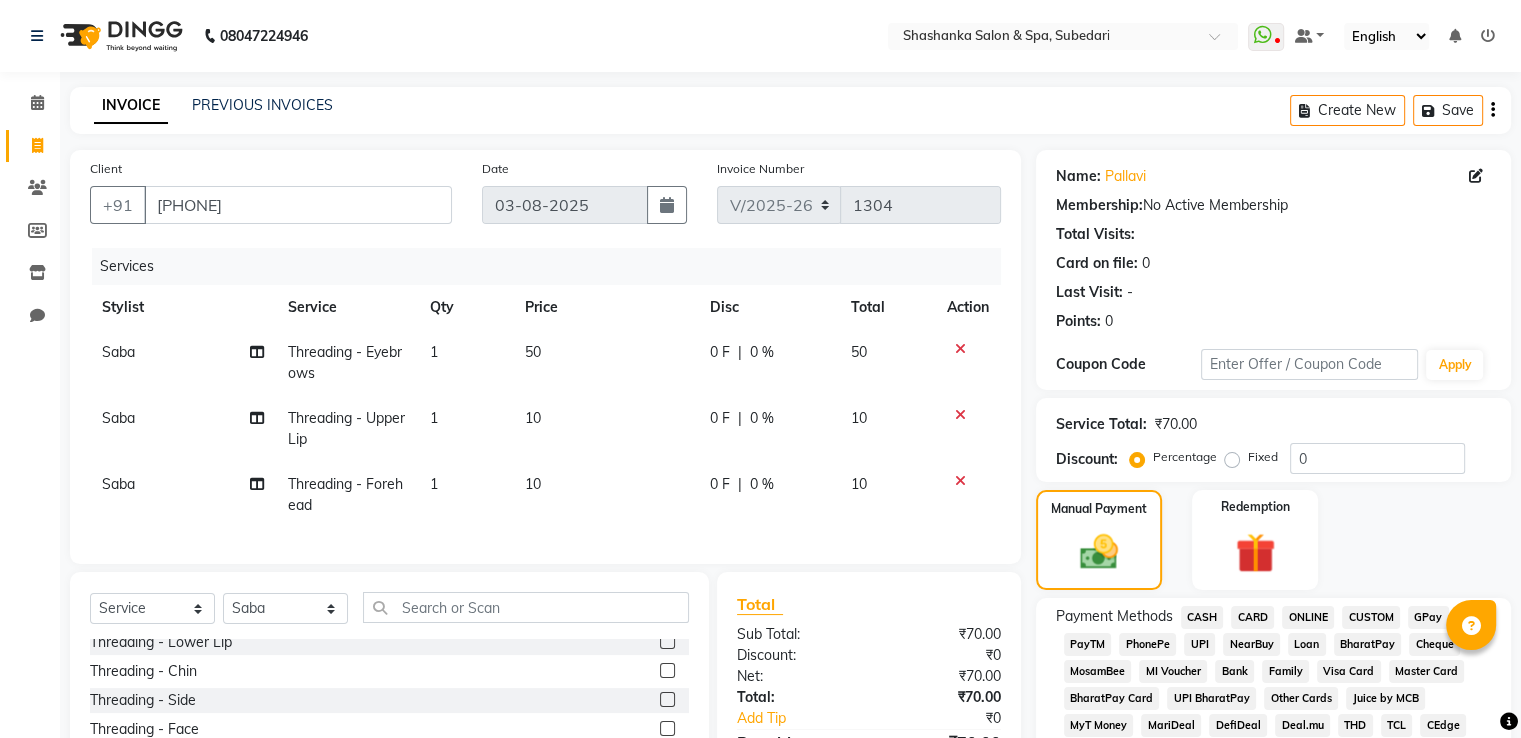 click on "GPay" 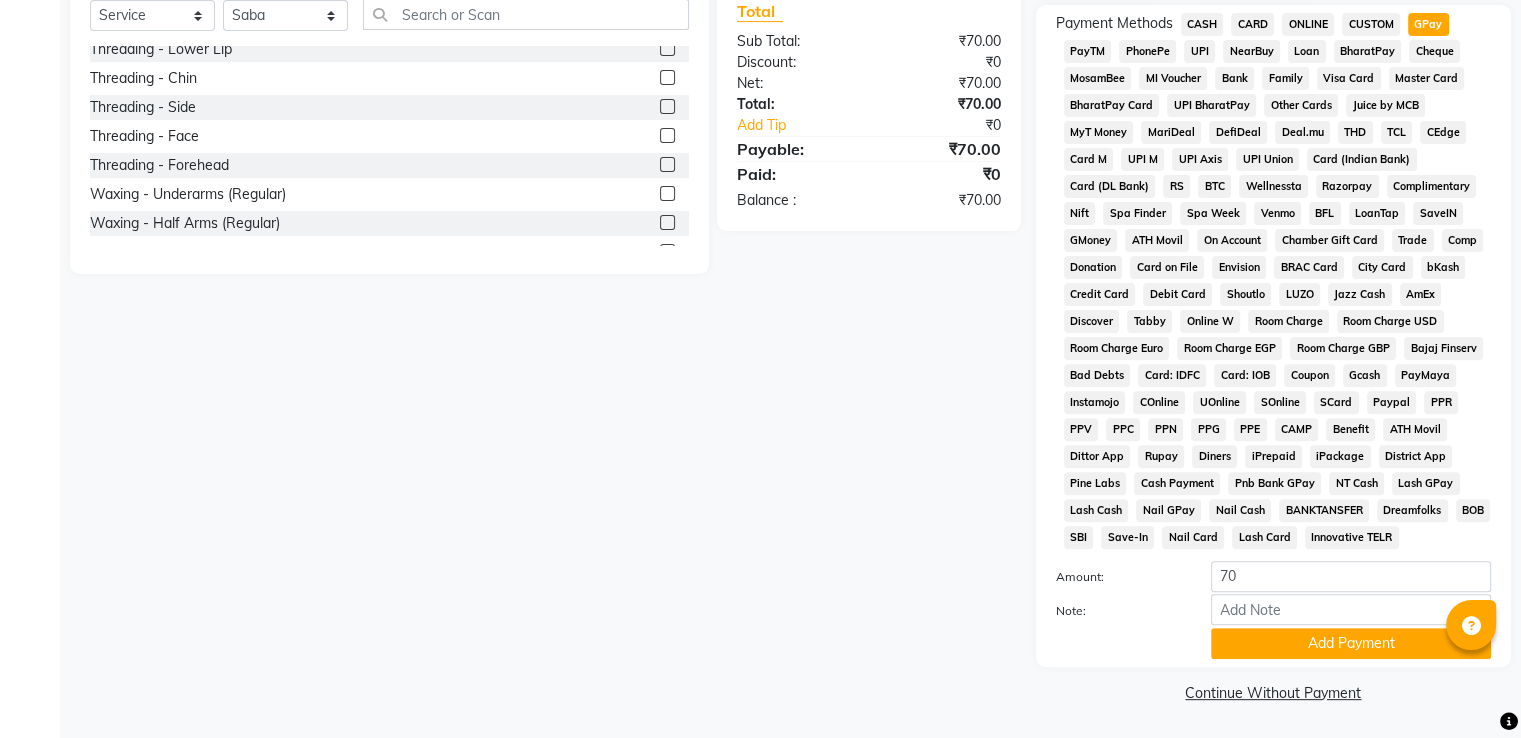 scroll, scrollTop: 609, scrollLeft: 0, axis: vertical 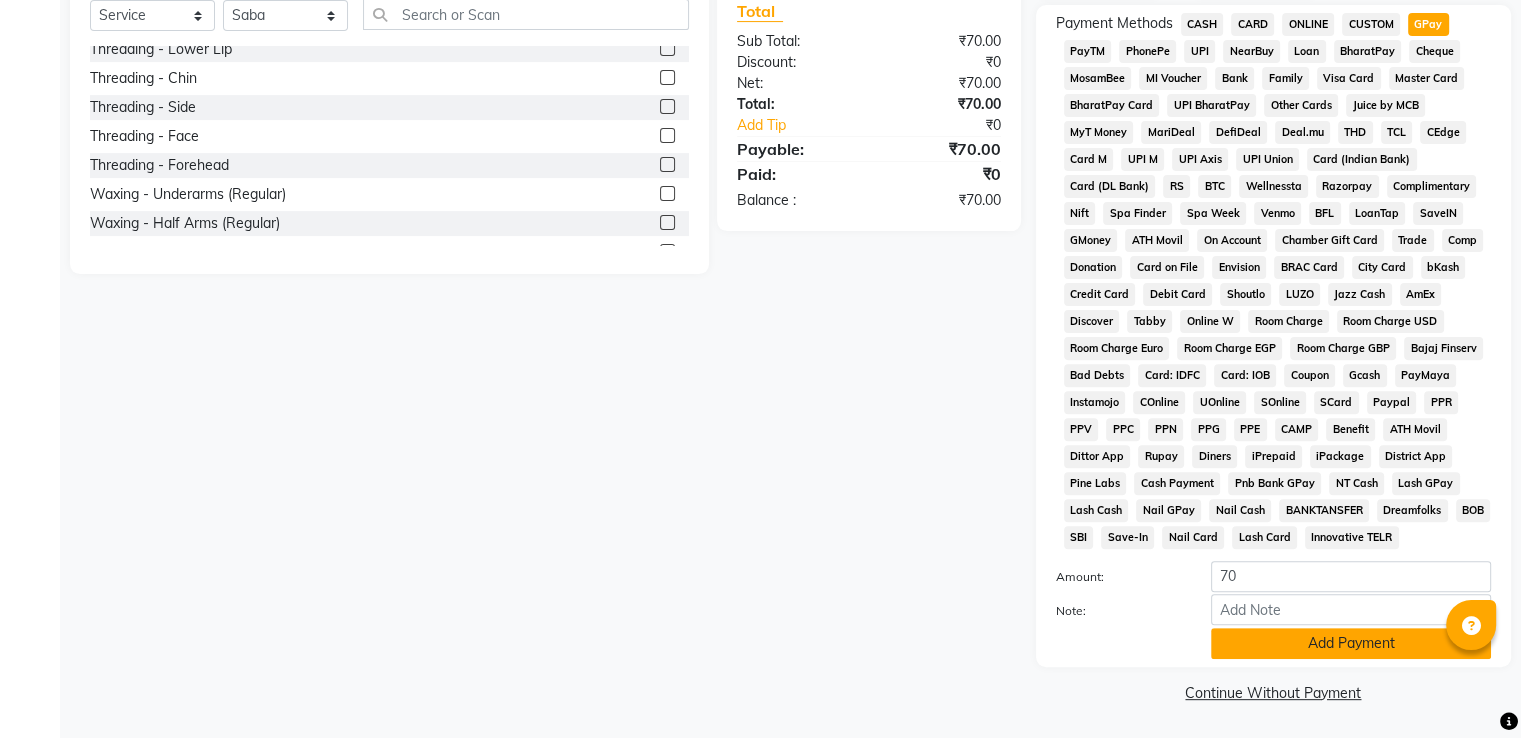 click on "Add Payment" 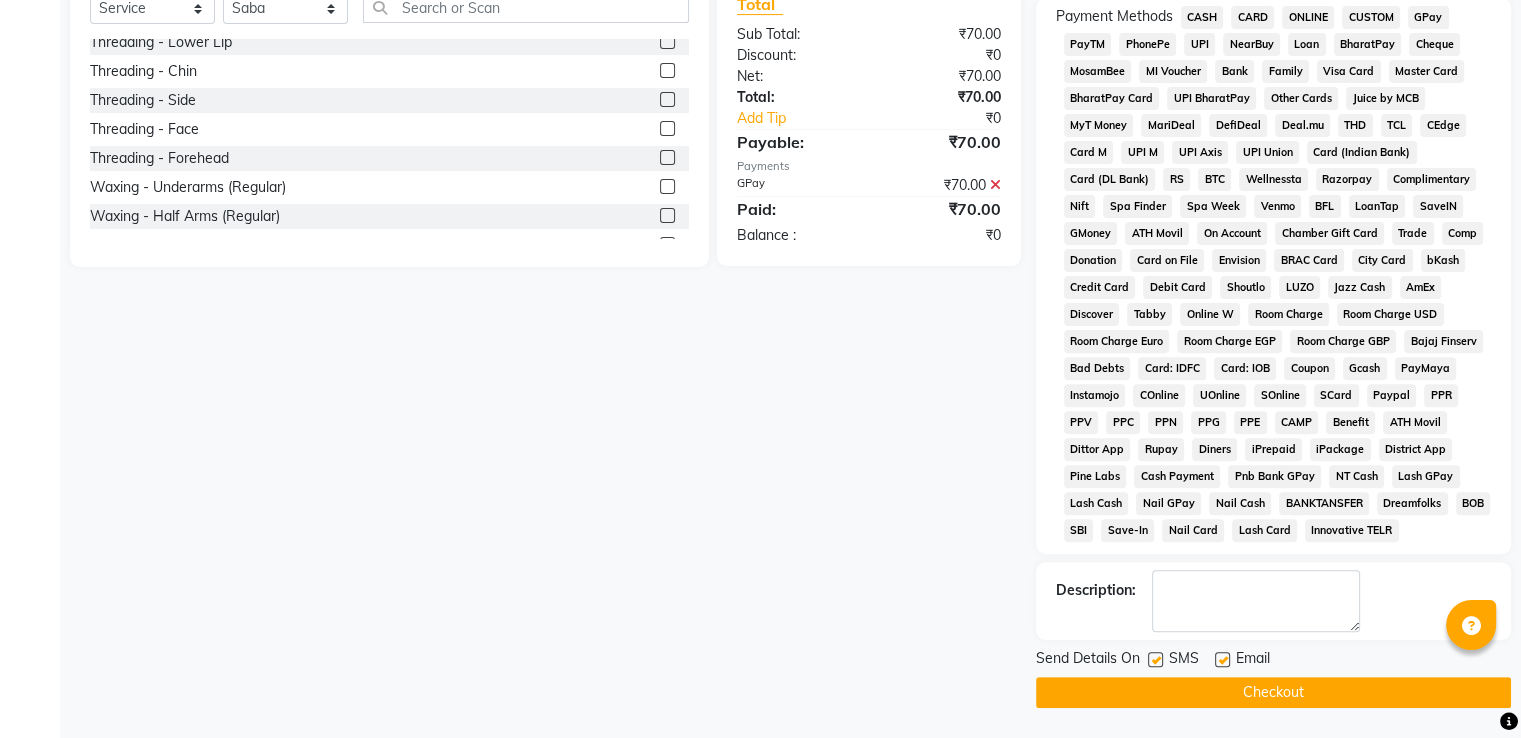 click on "Checkout" 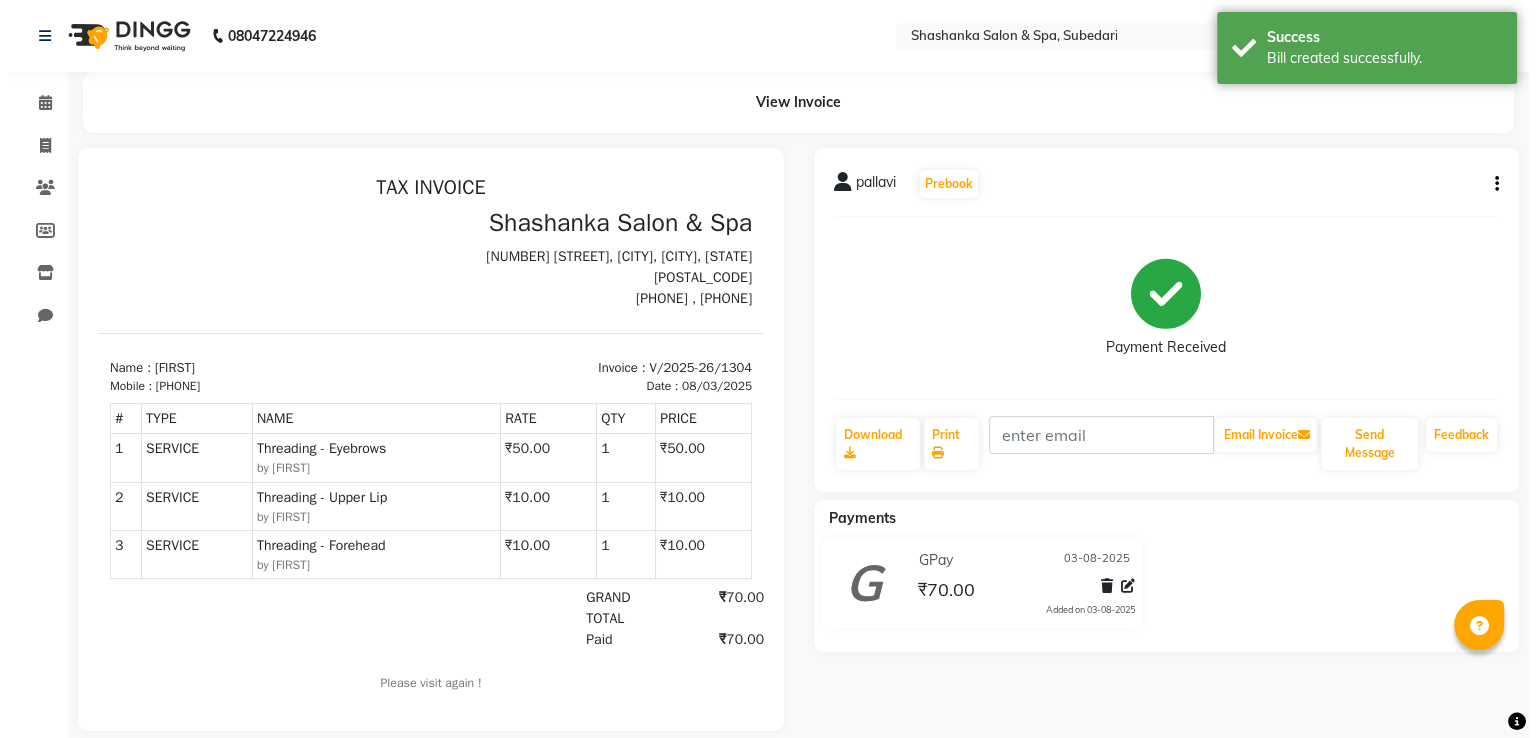 scroll, scrollTop: 0, scrollLeft: 0, axis: both 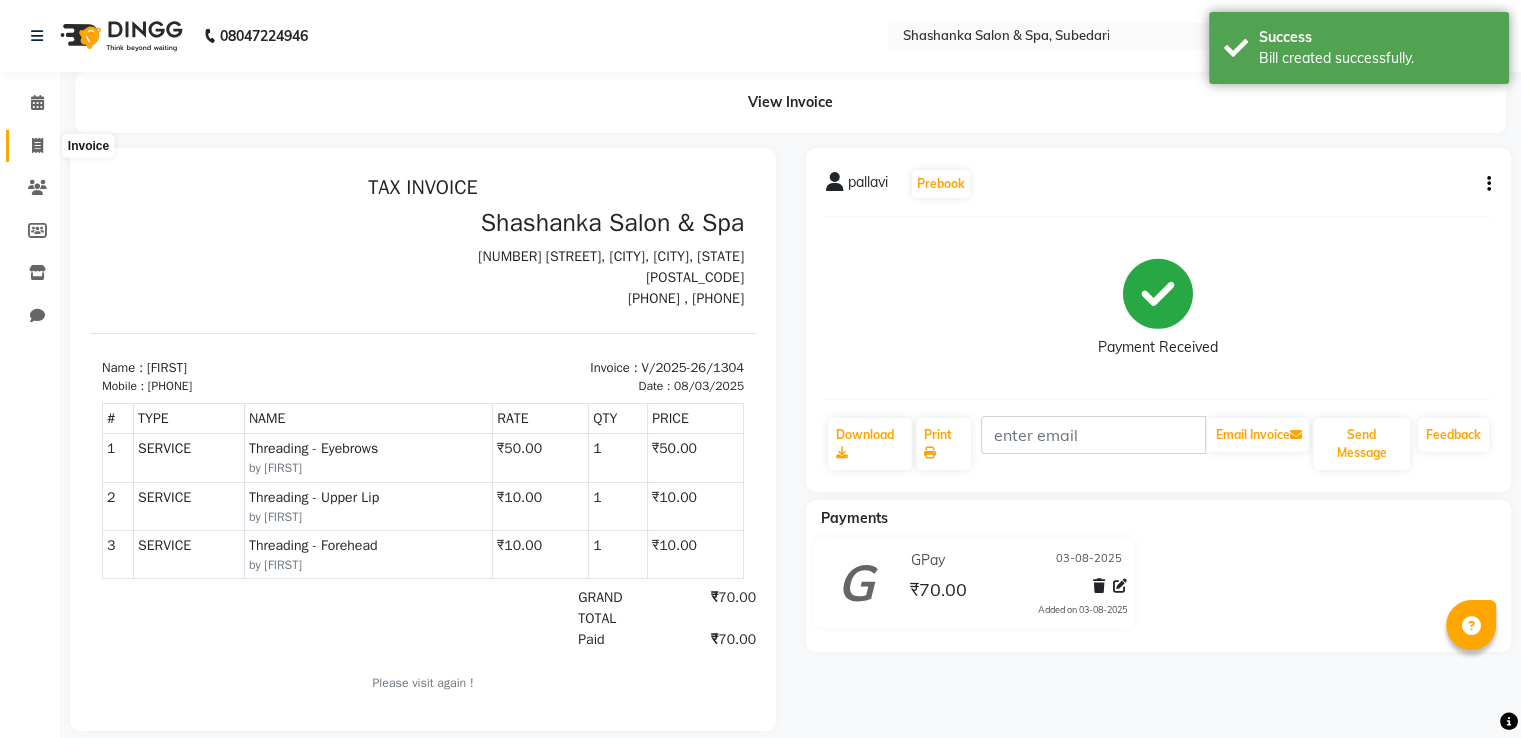 click 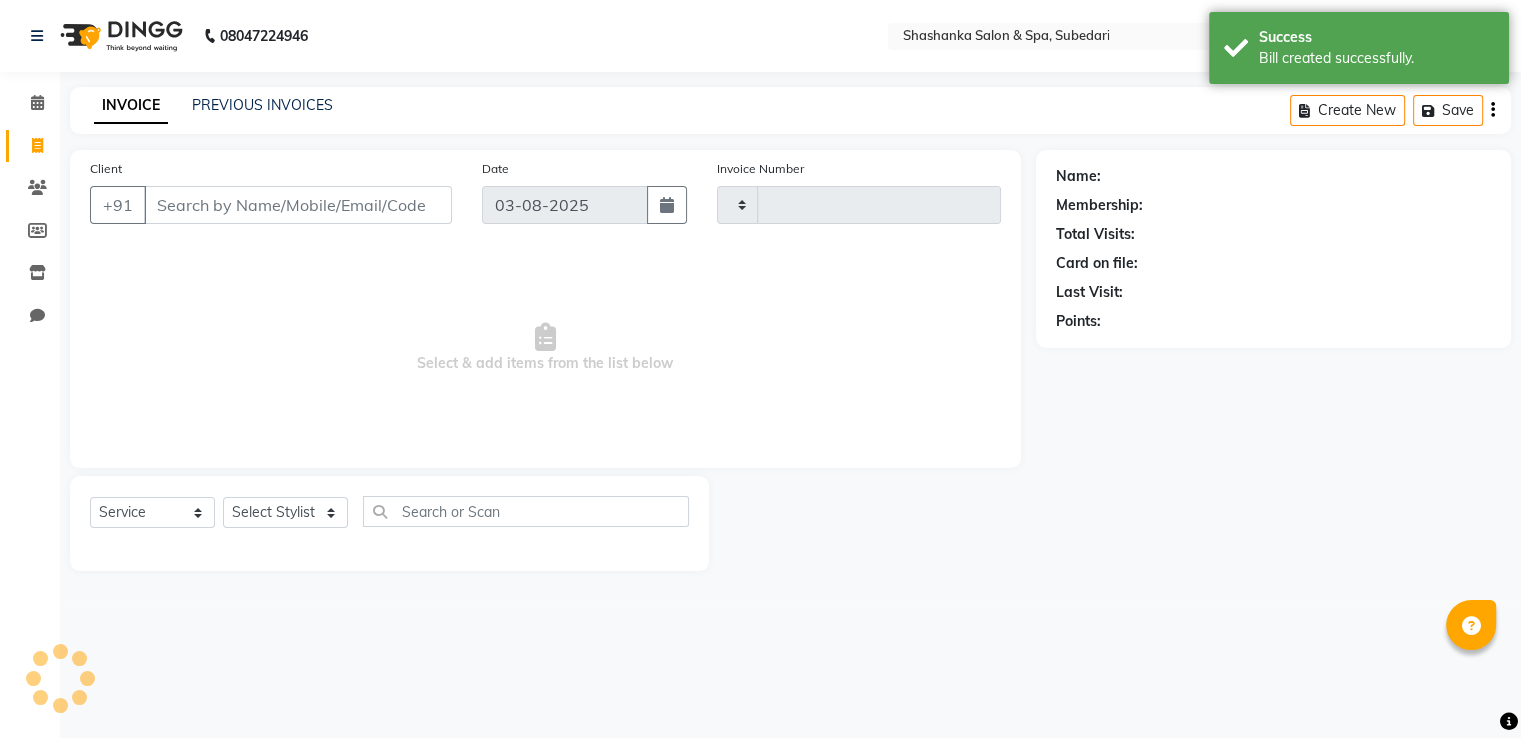 type on "1305" 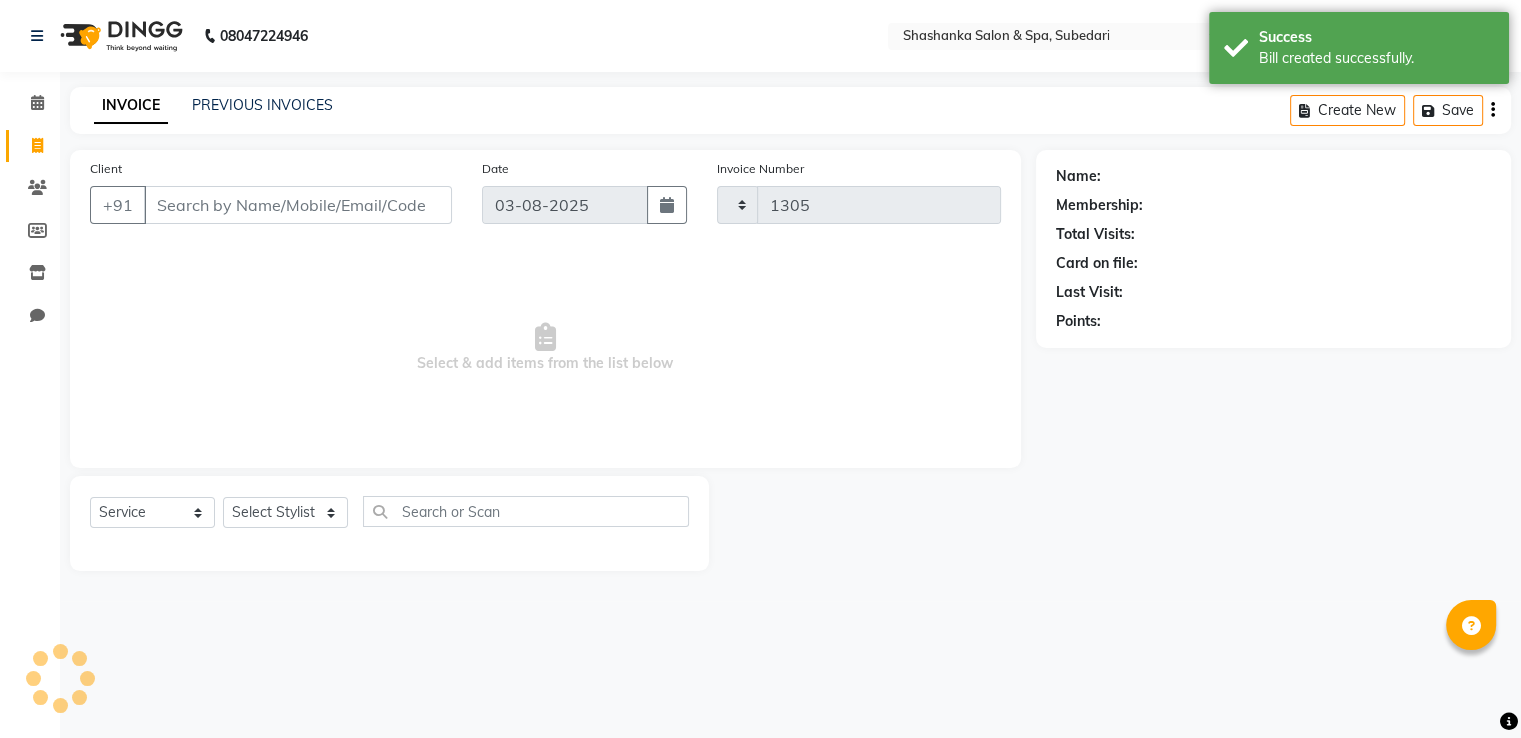 select on "67" 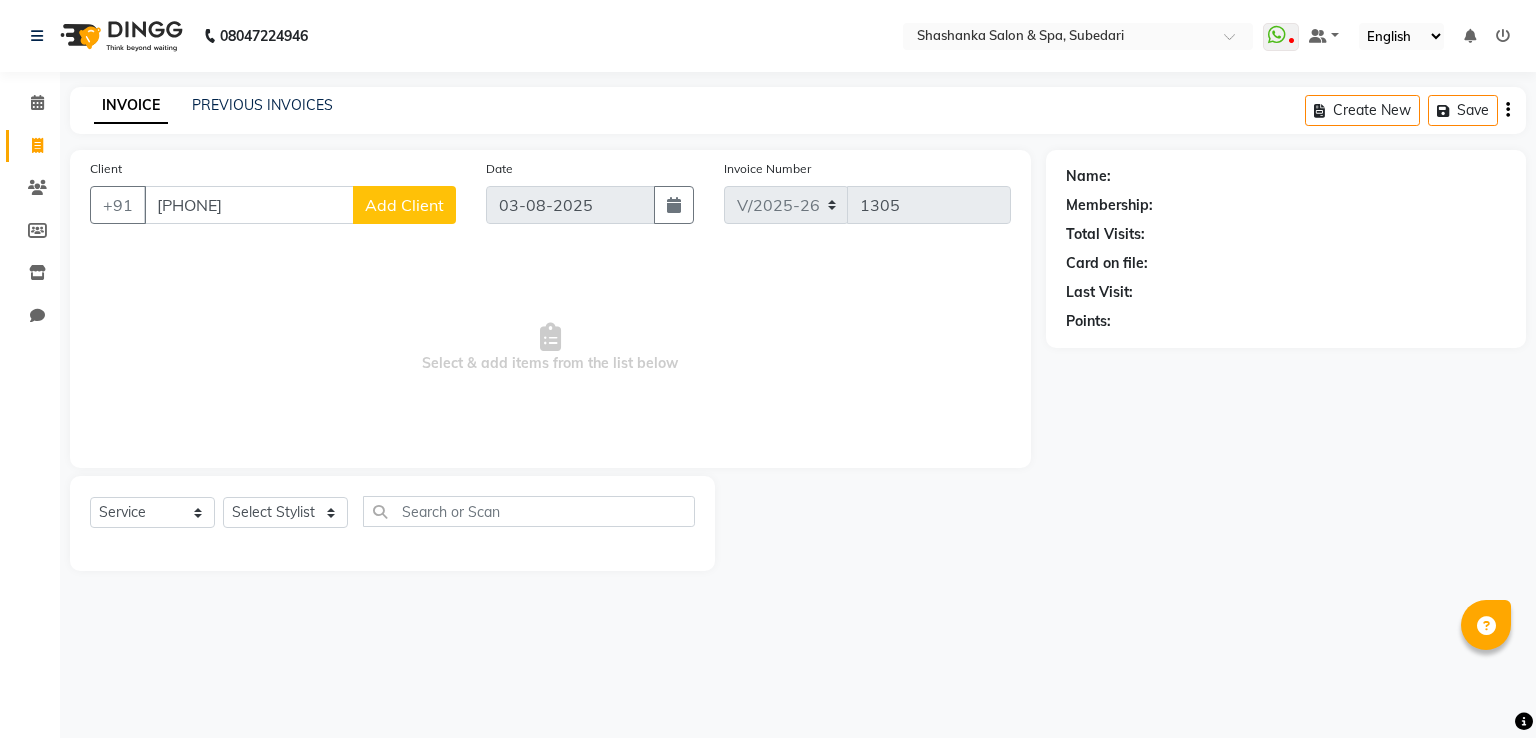 type on "[PHONE]" 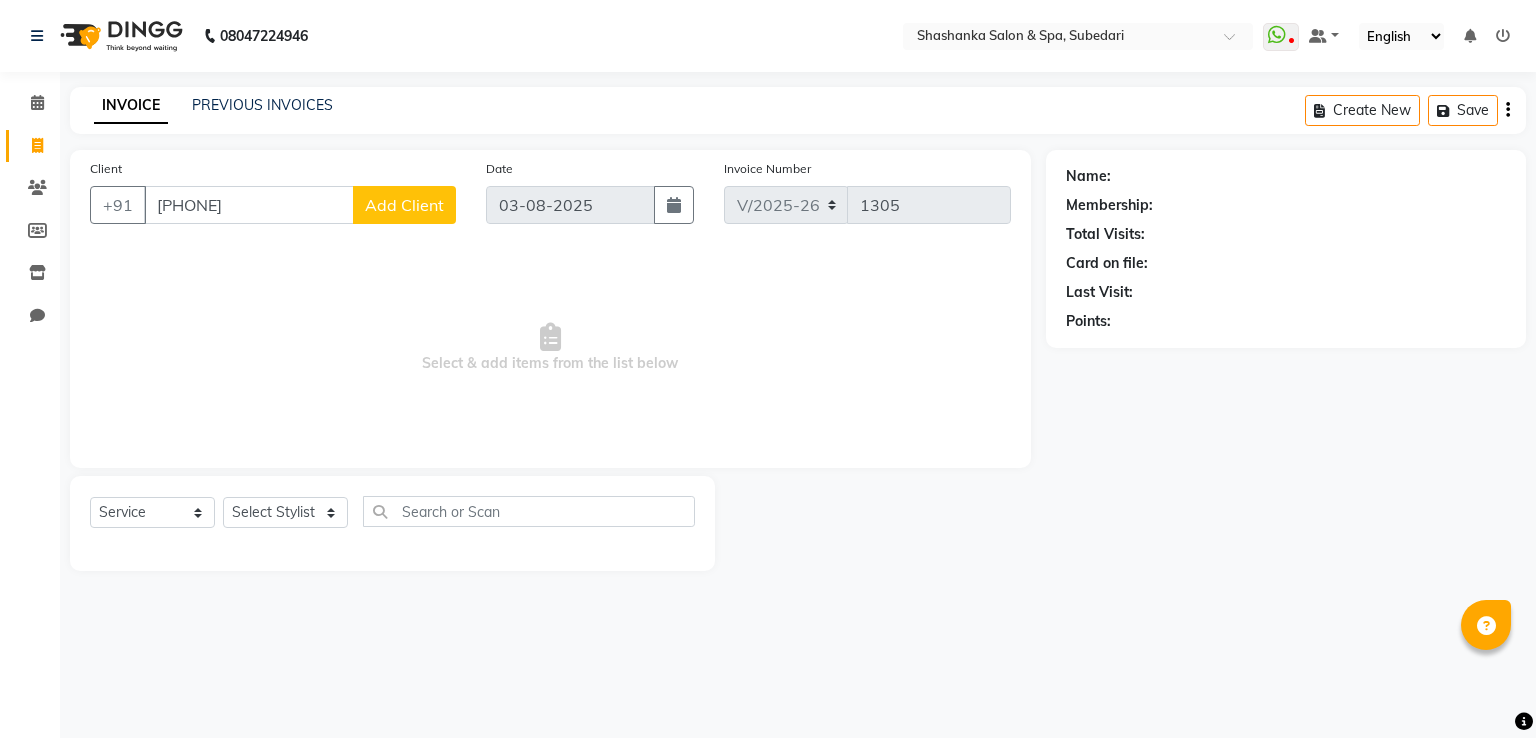 select on "36" 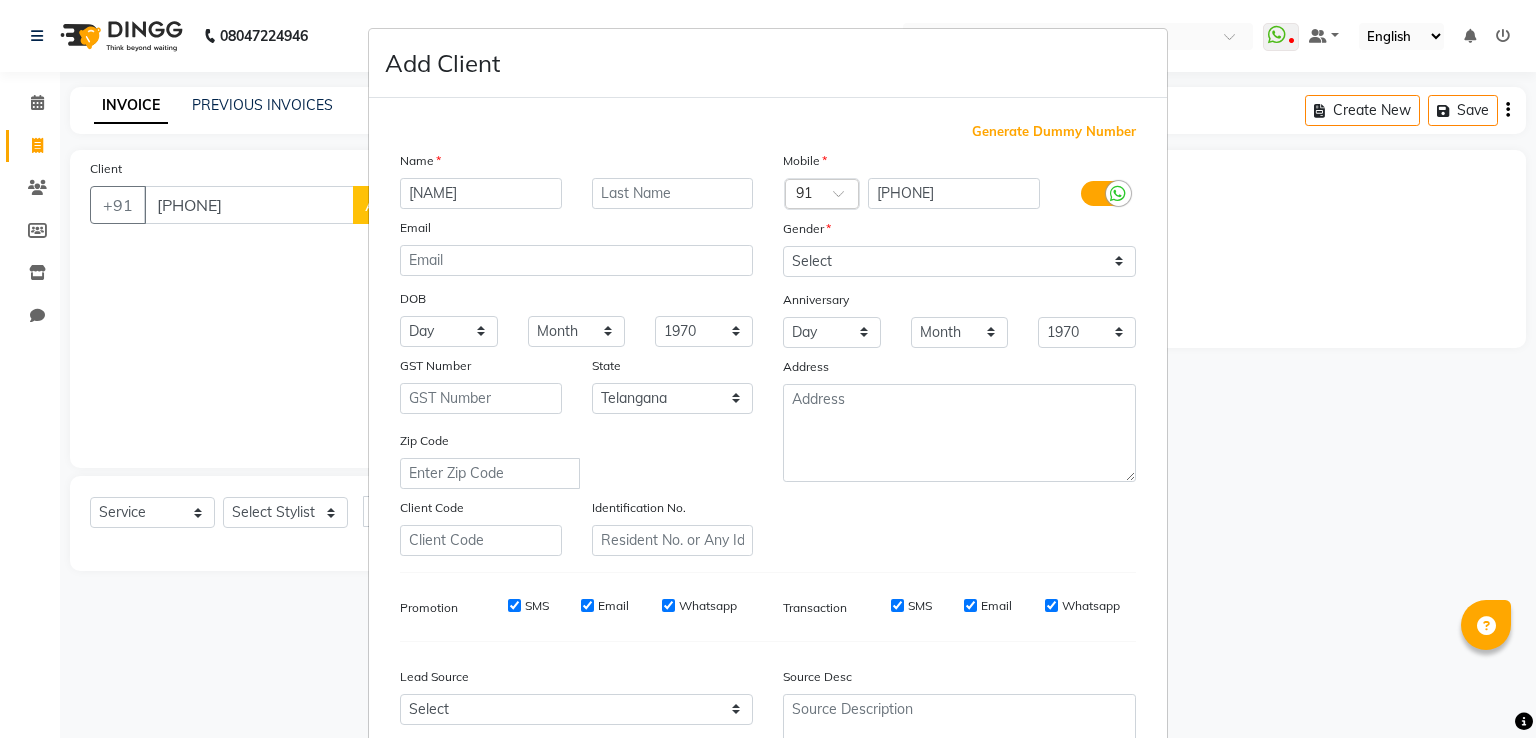 type on "[NAME]" 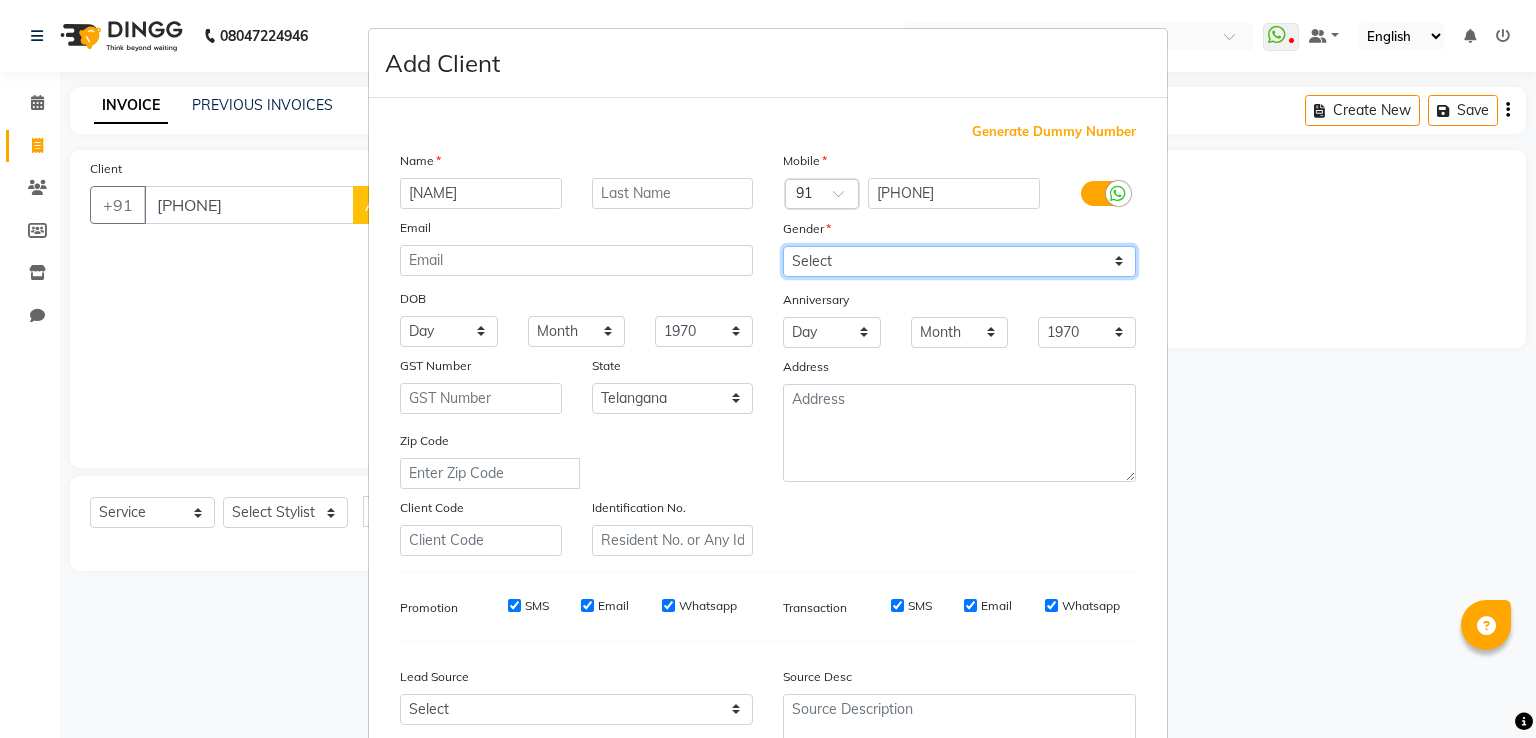 click on "Select Male Female Other Prefer Not To Say" at bounding box center (959, 261) 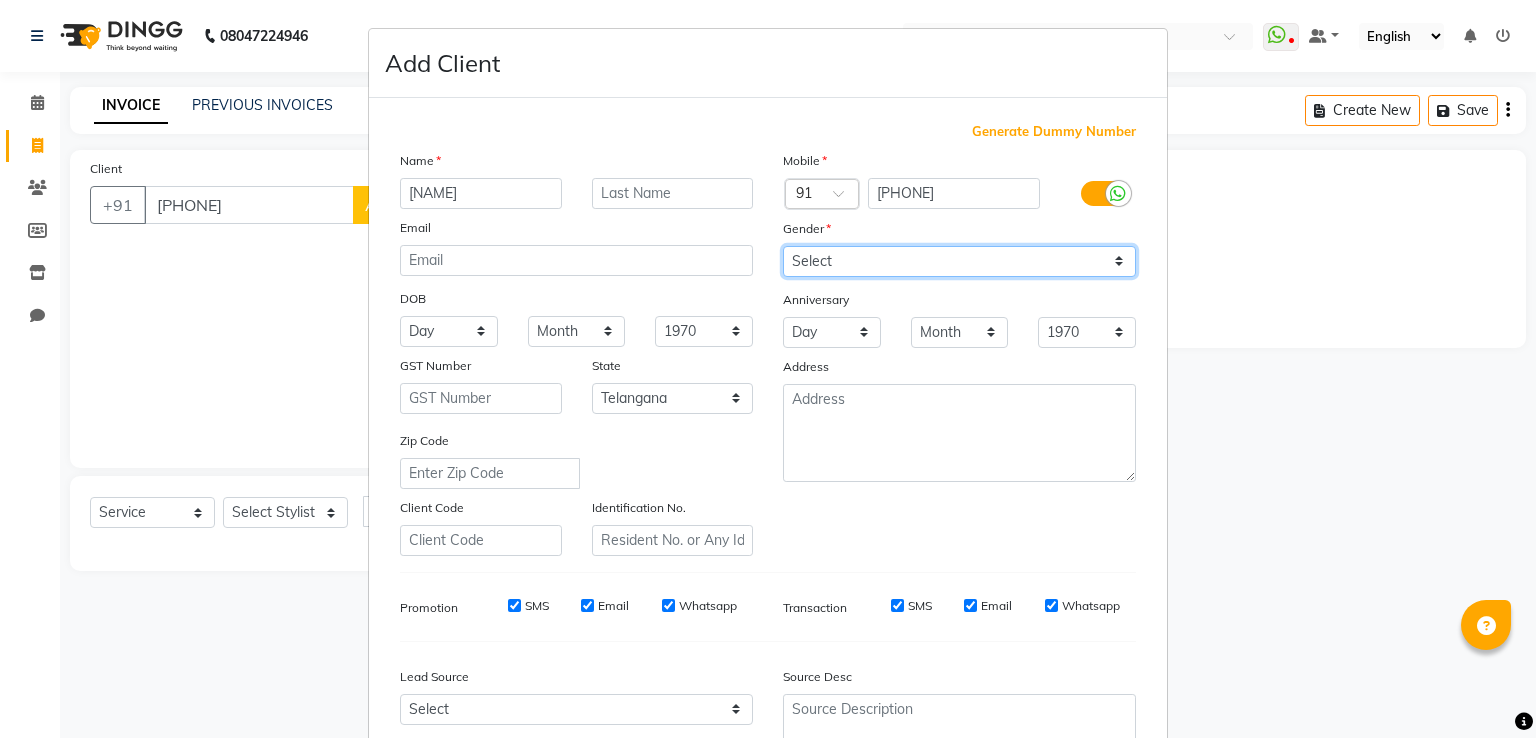 select on "female" 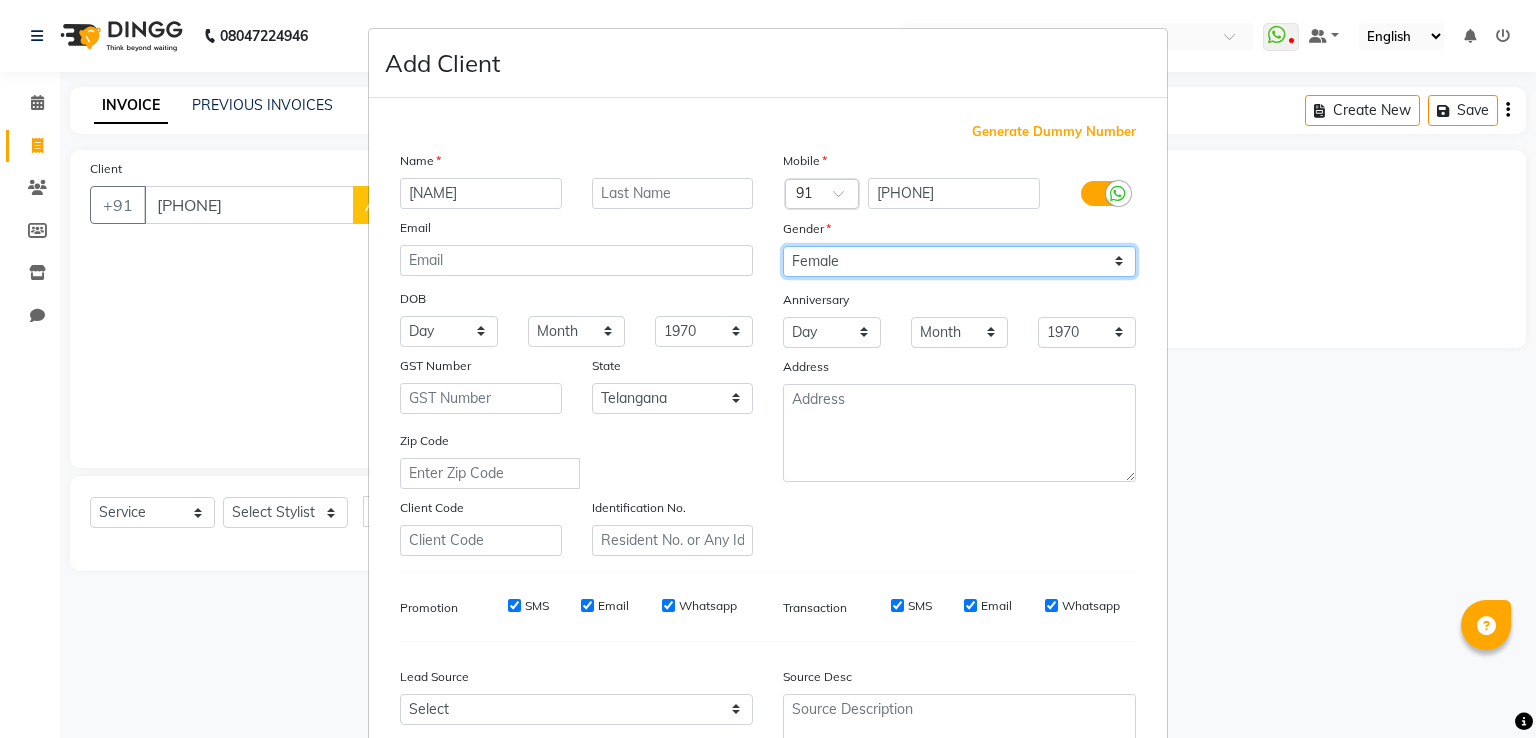 click on "Select Male Female Other Prefer Not To Say" at bounding box center [959, 261] 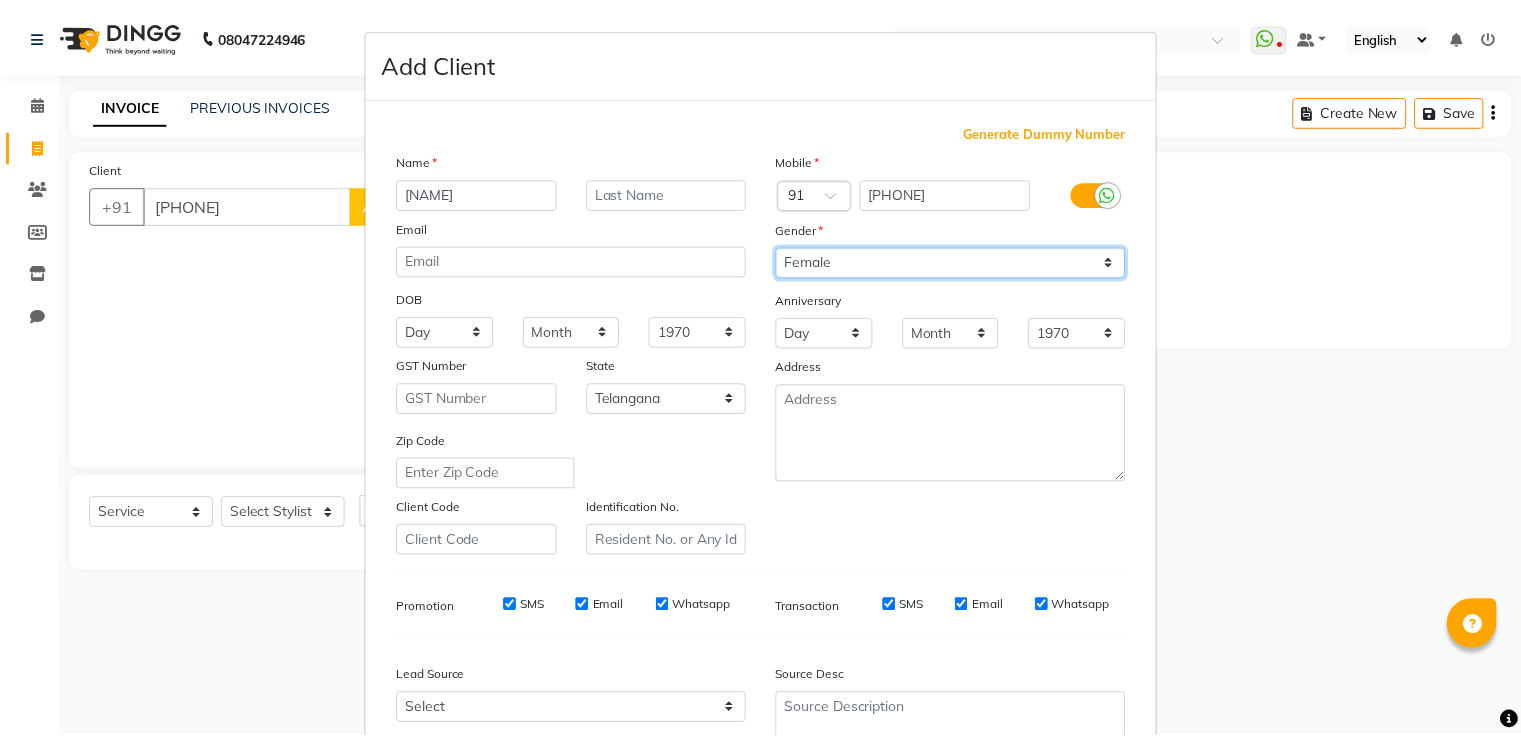 scroll, scrollTop: 195, scrollLeft: 0, axis: vertical 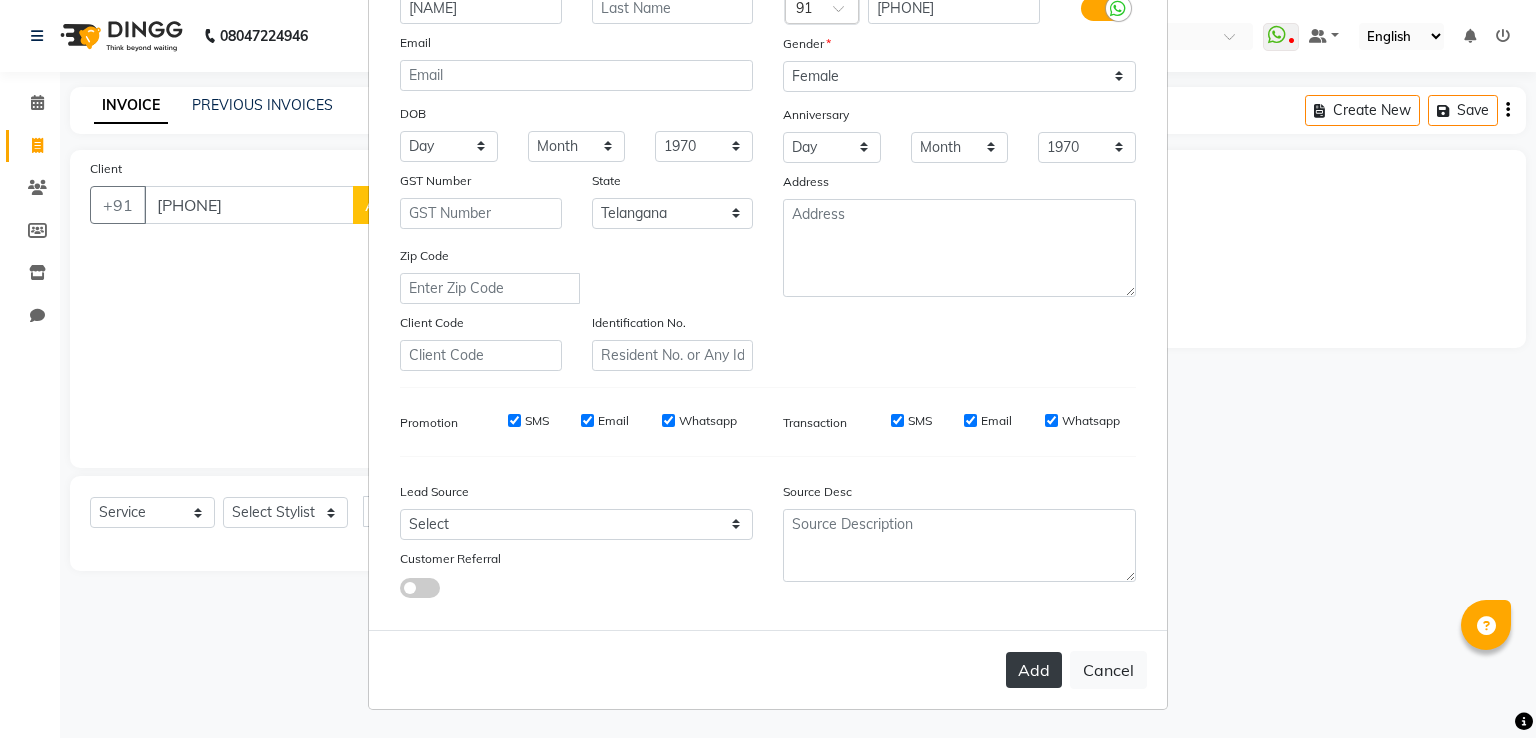 click on "Add" at bounding box center (1034, 670) 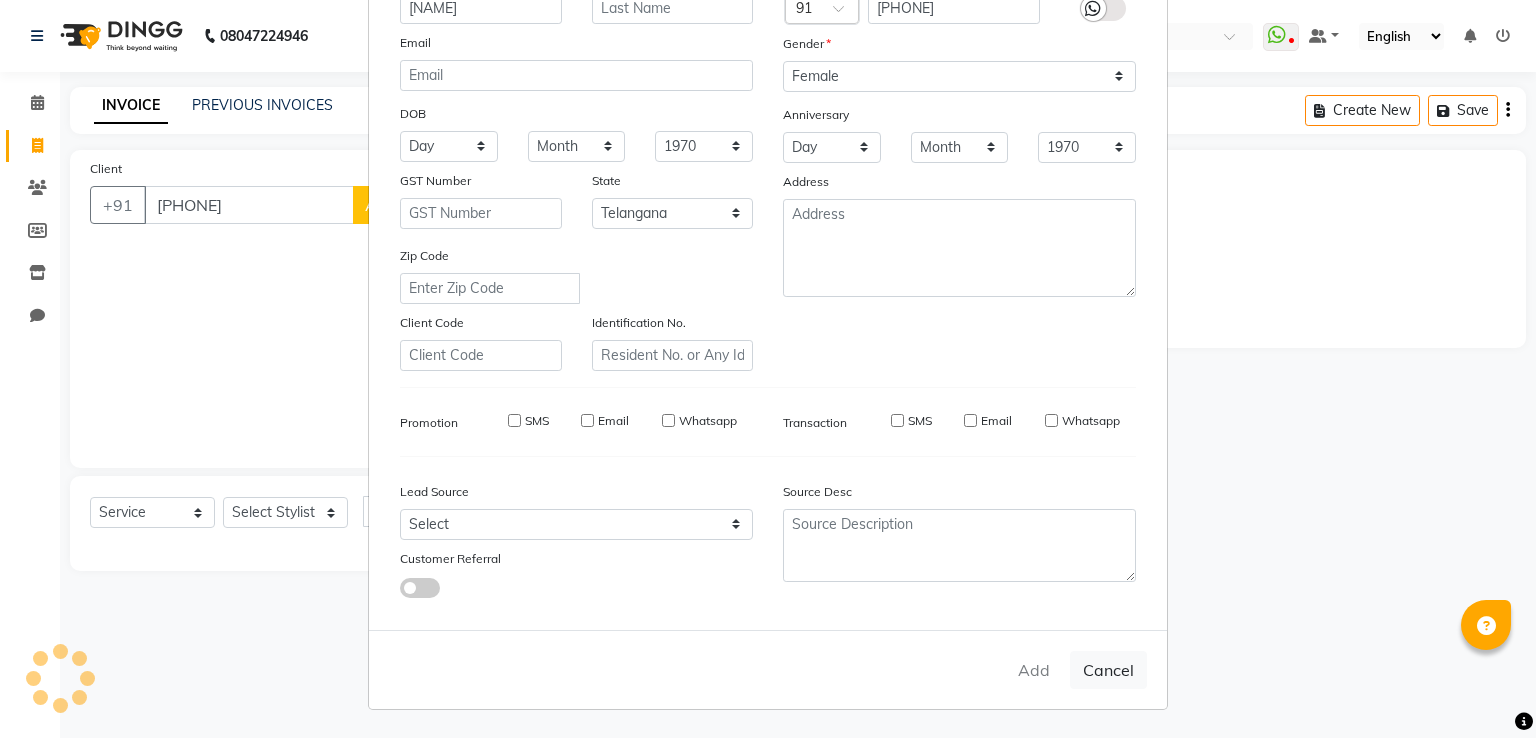 type 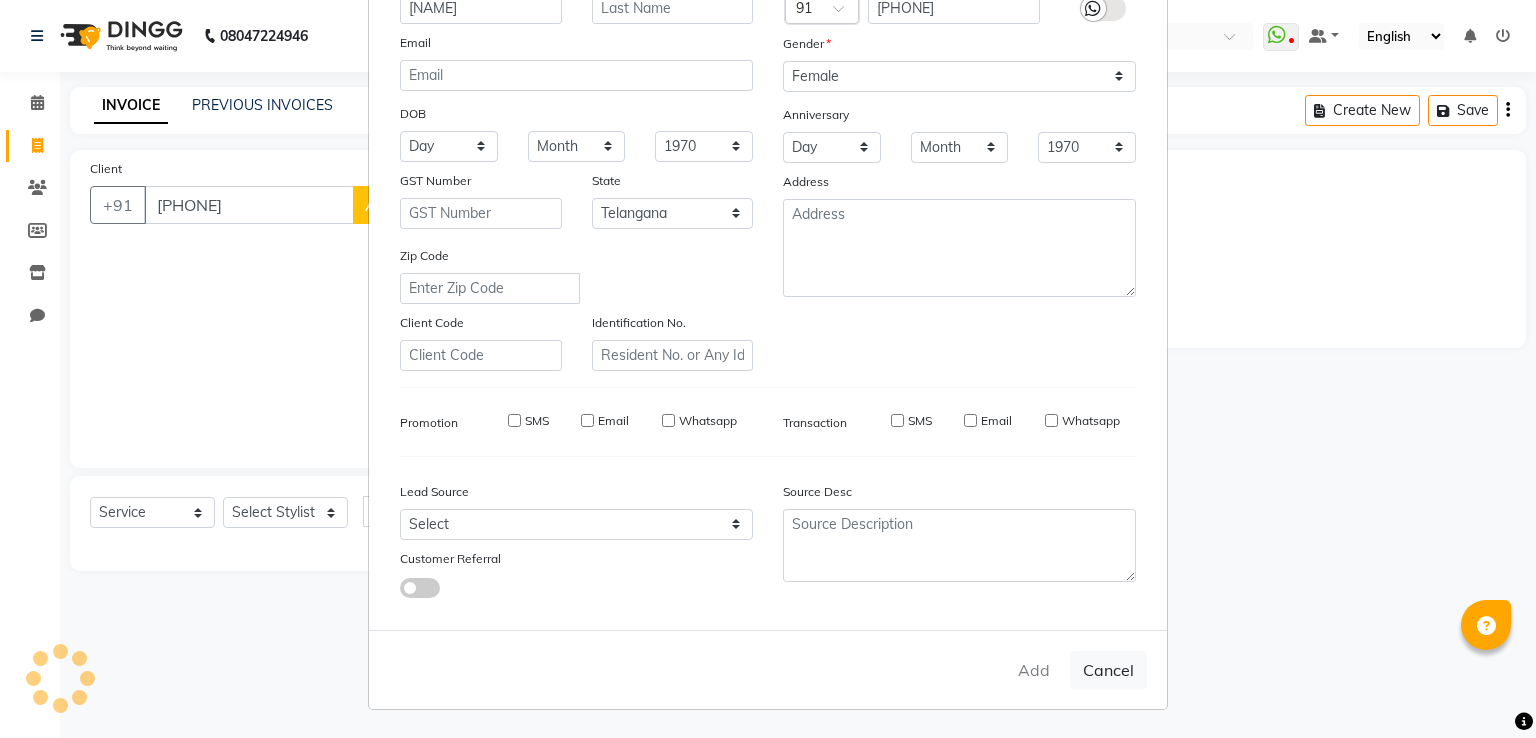select 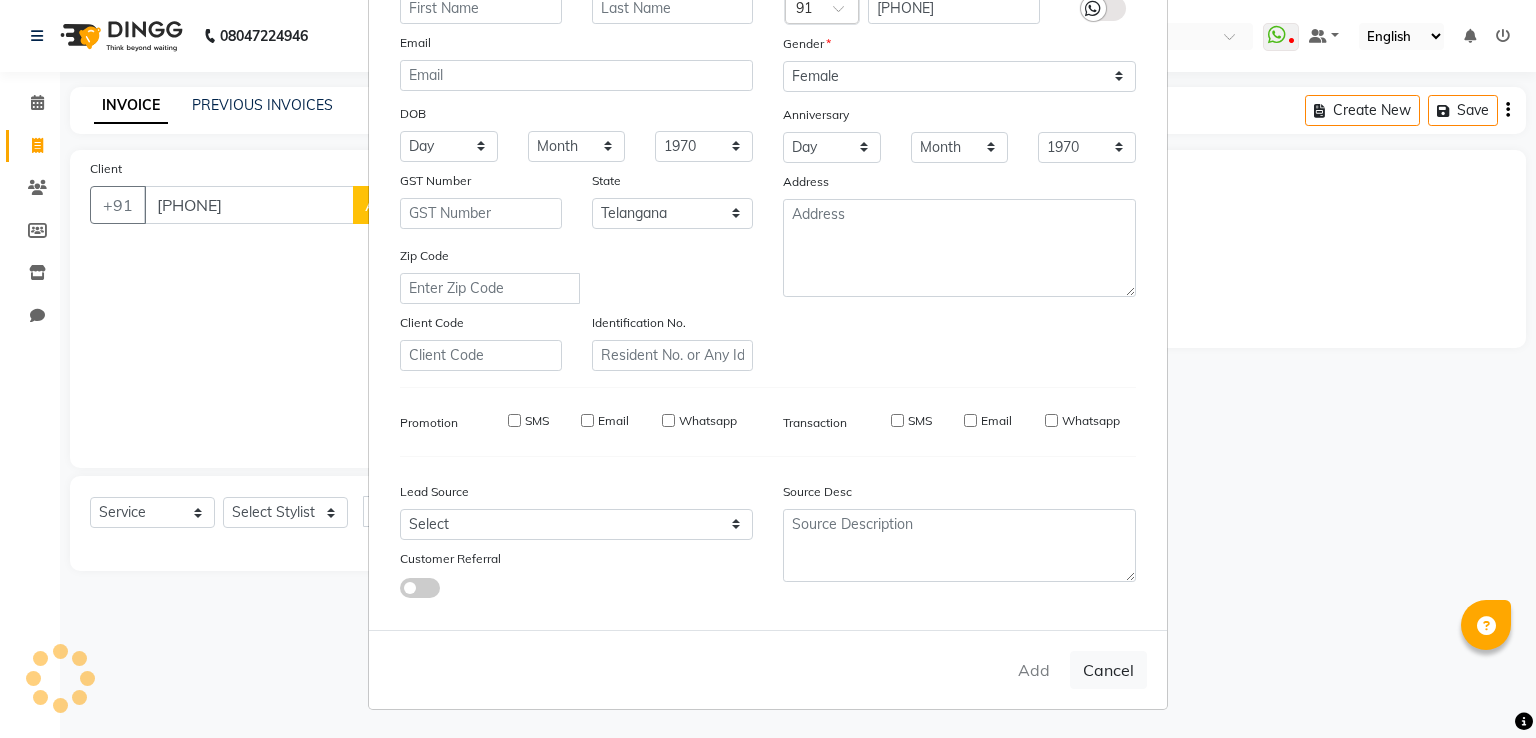 select 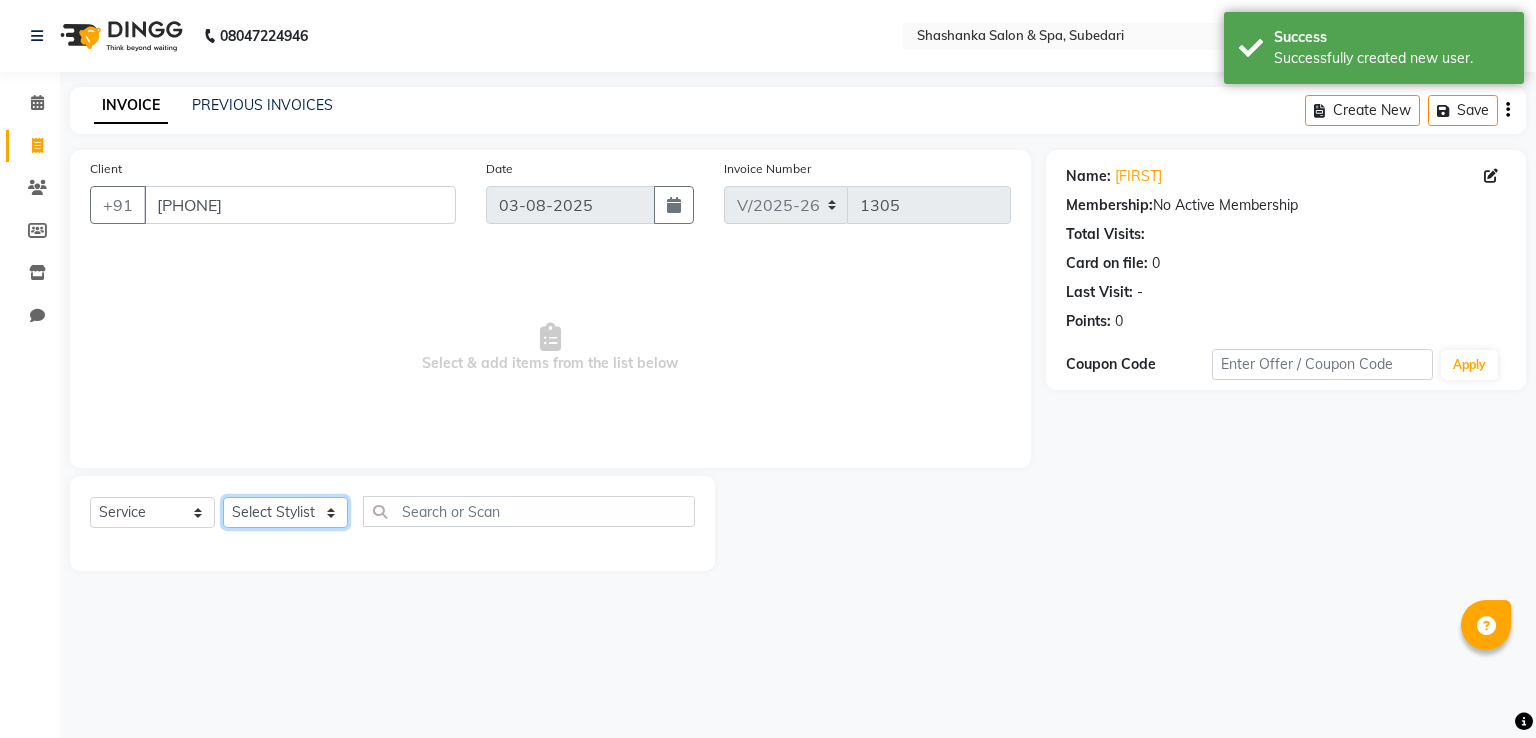 click on "Select Stylist Manasa Ravali Receptionist Renuka Saba saif Soumya J Zeenath" 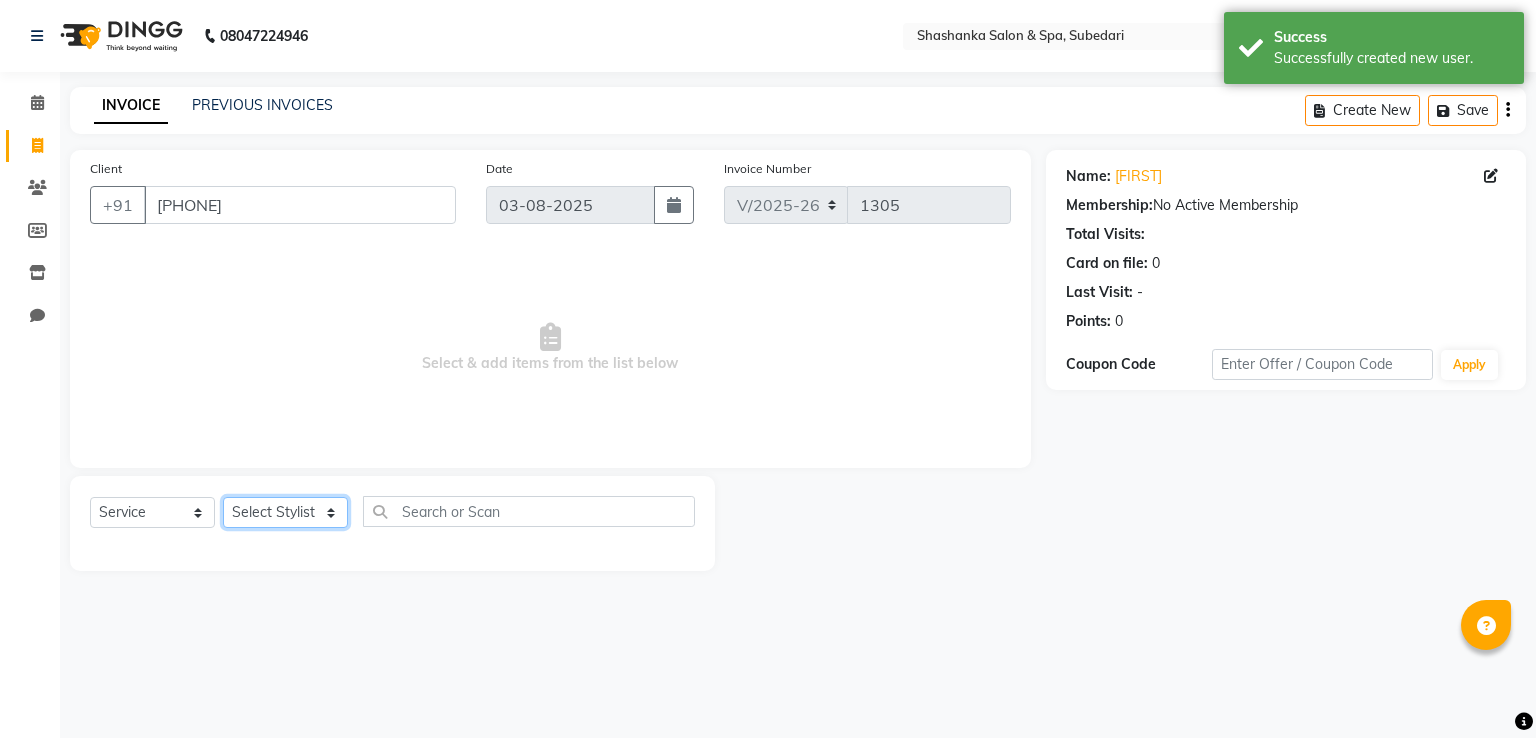 select on "[NUMBER]" 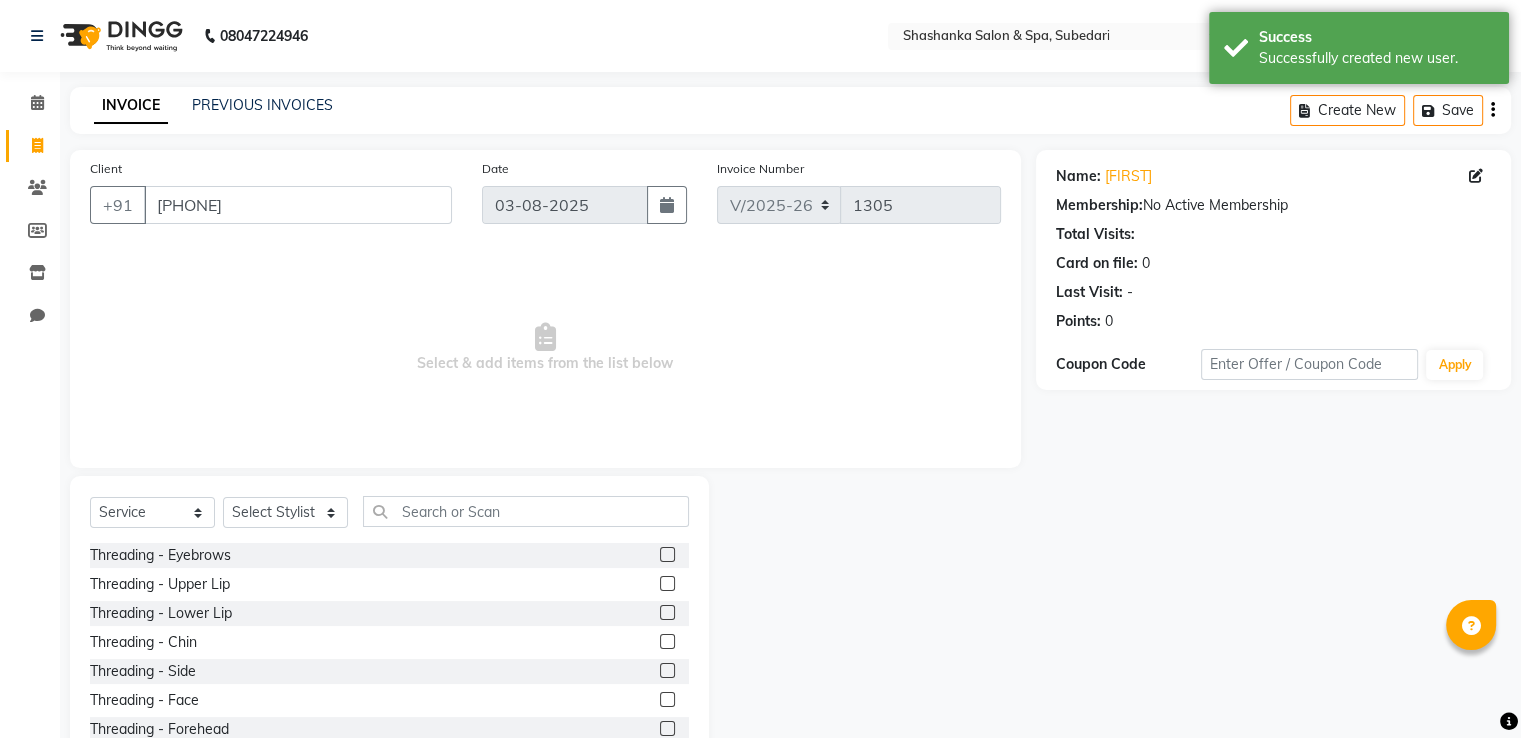 click 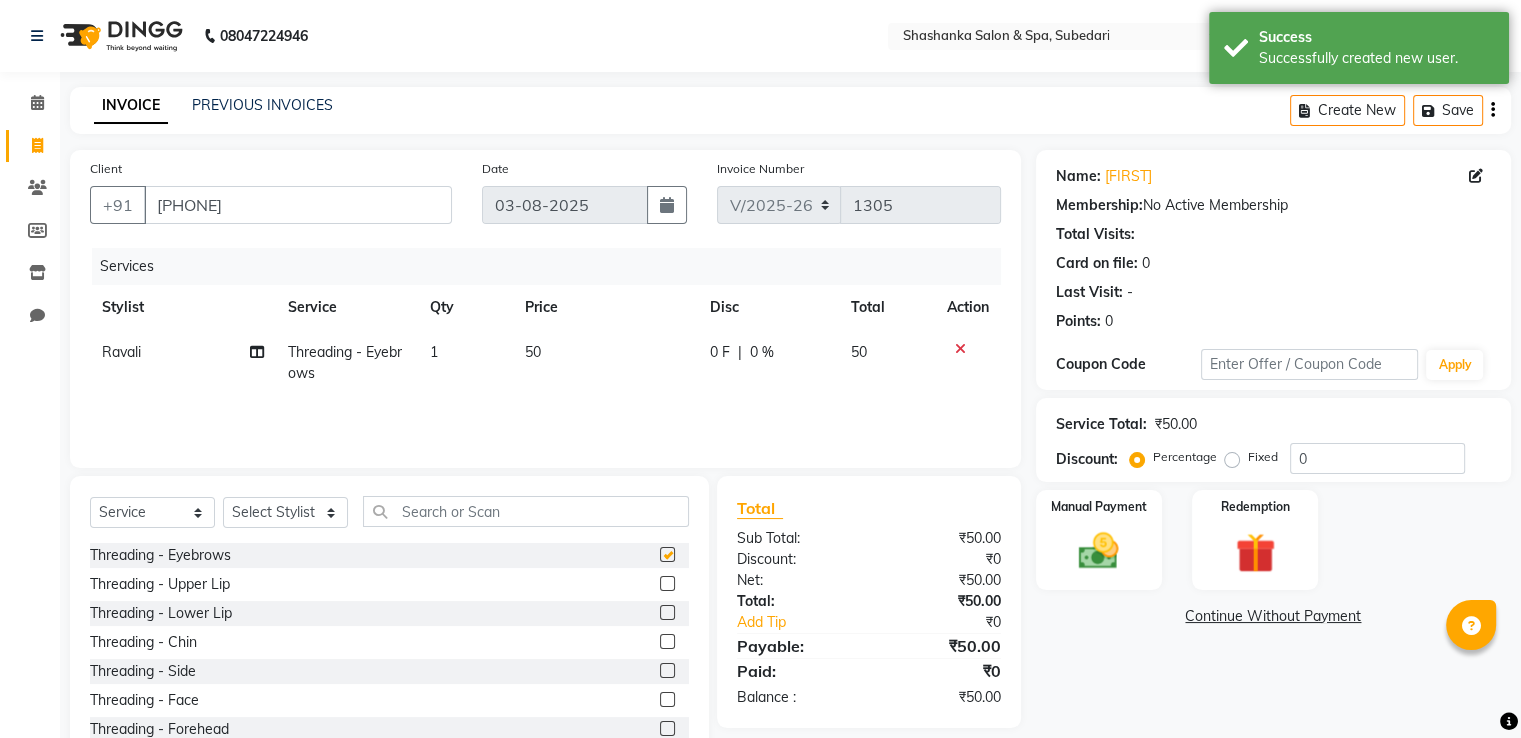checkbox on "false" 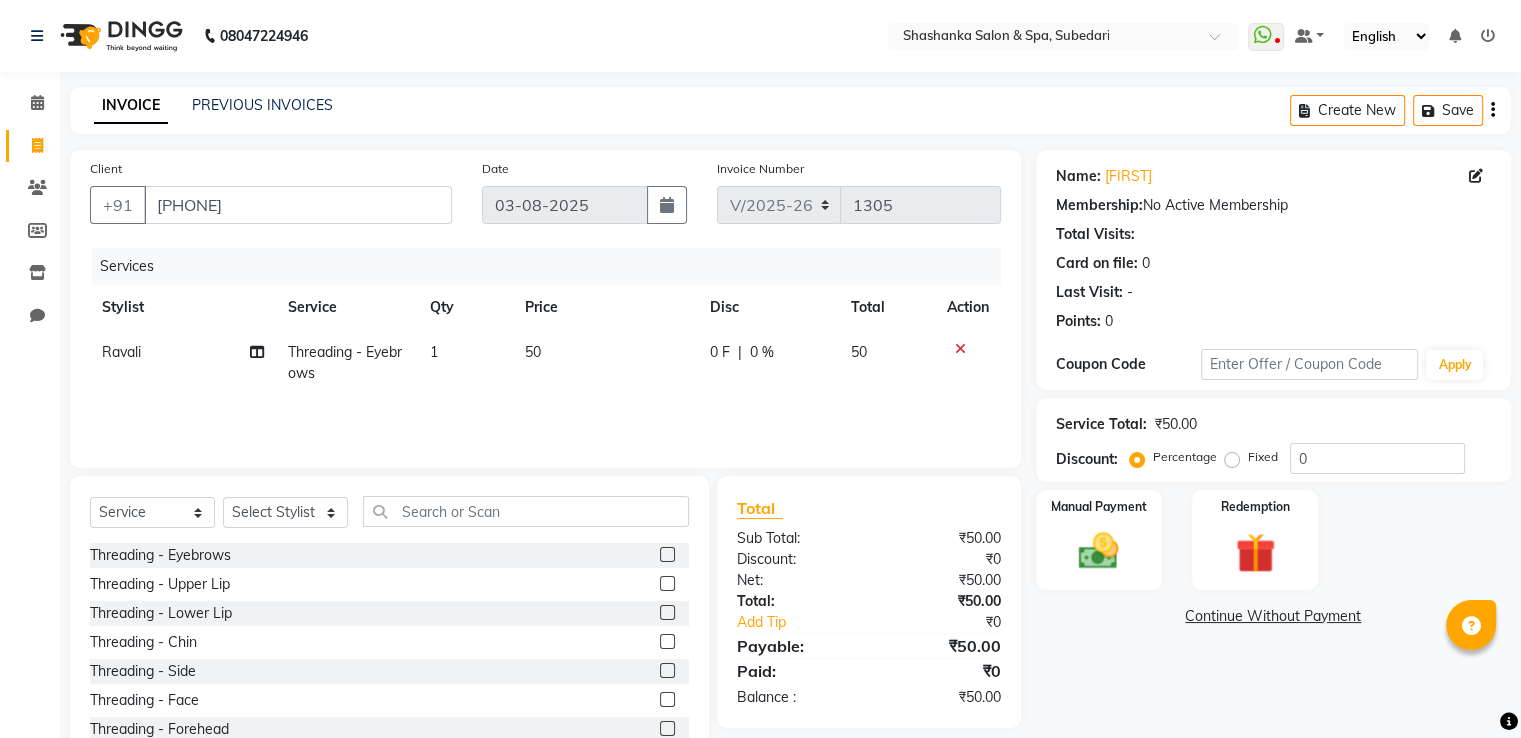 click 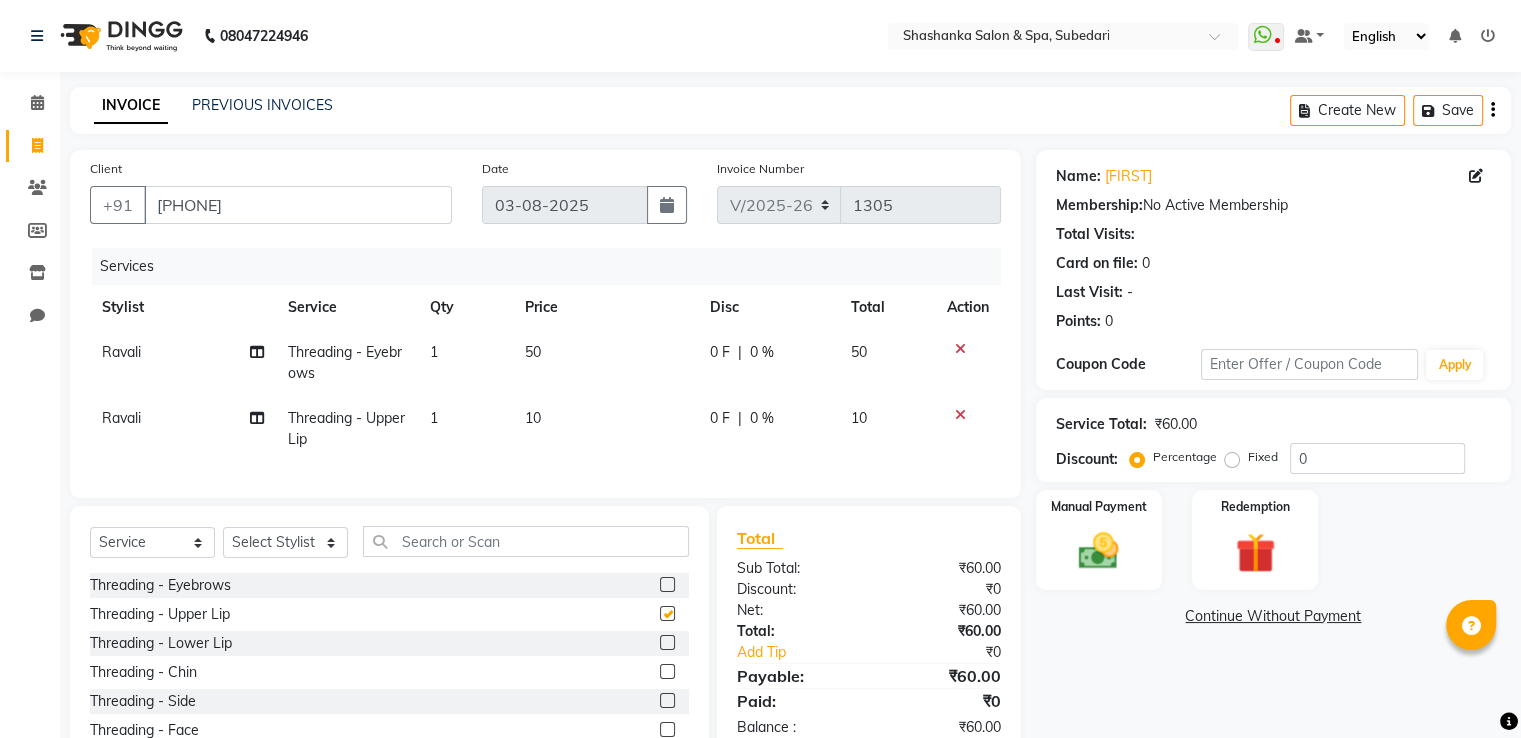 checkbox on "false" 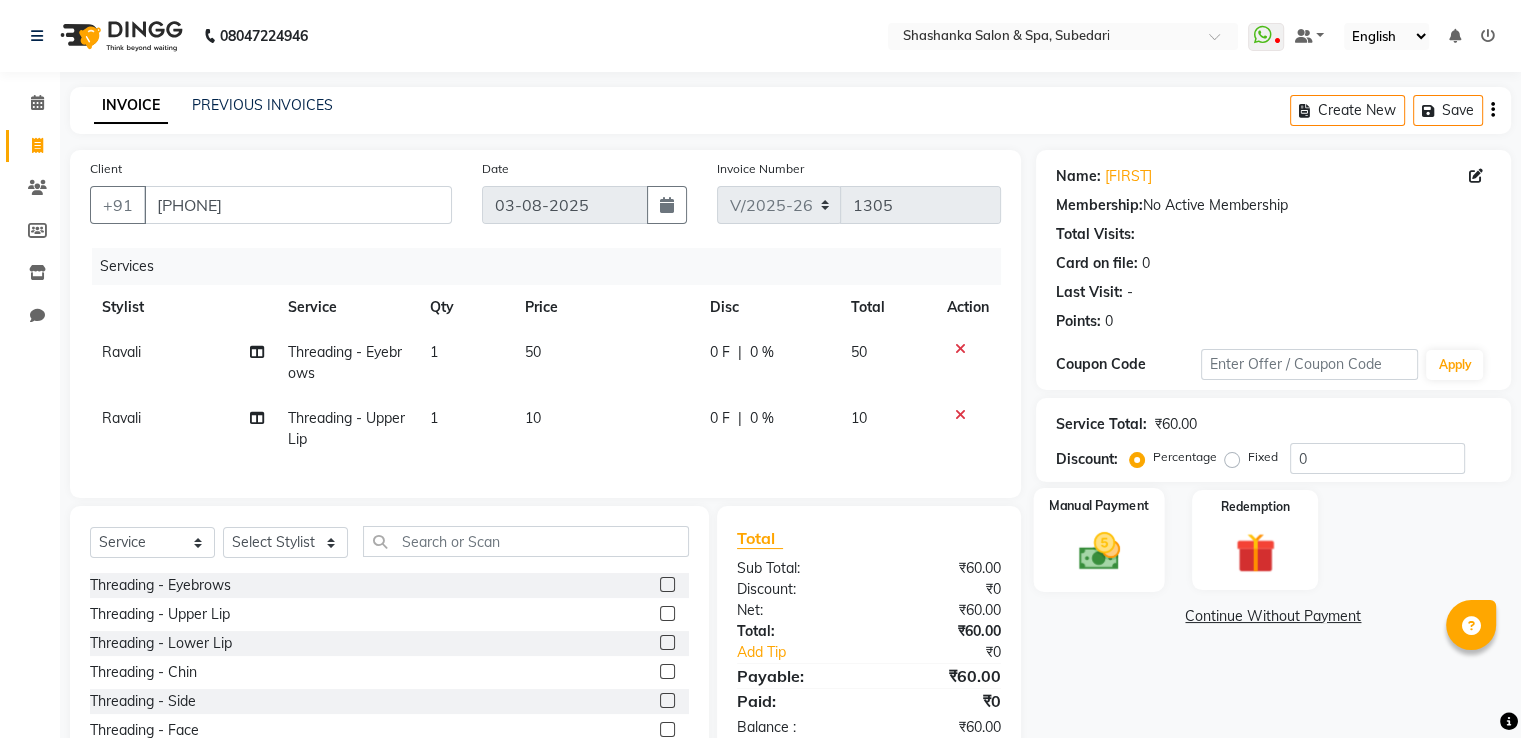 click 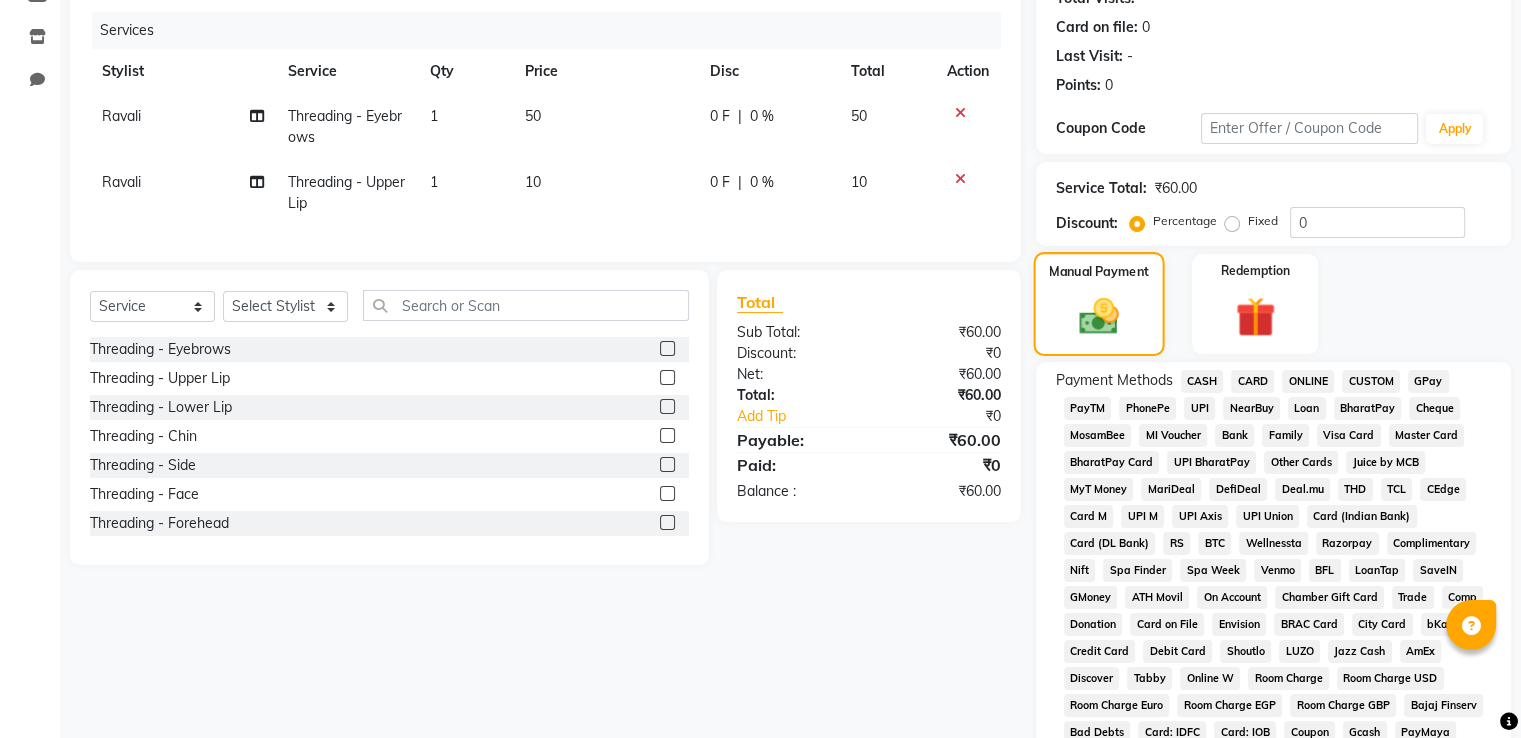 scroll, scrollTop: 248, scrollLeft: 0, axis: vertical 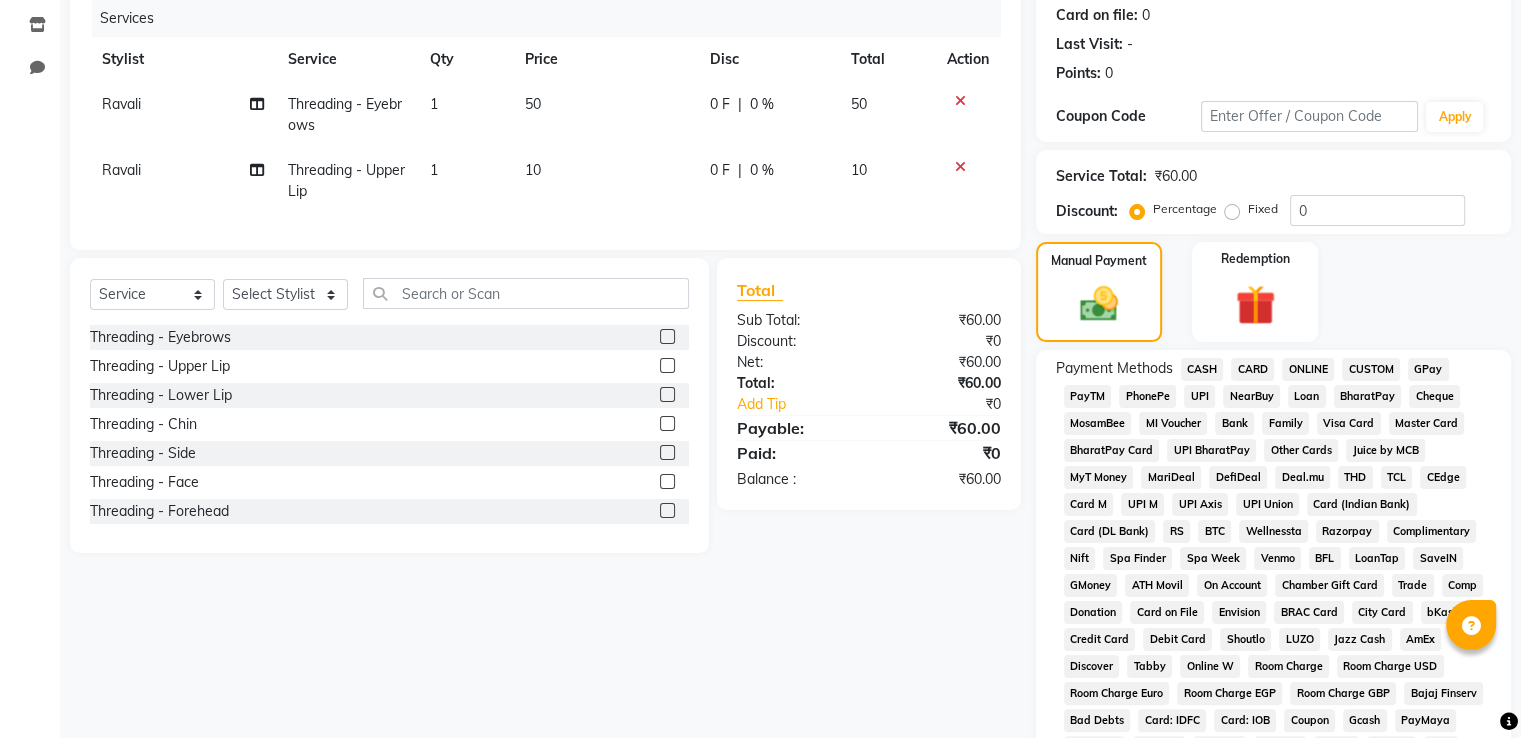 click on "GPay" 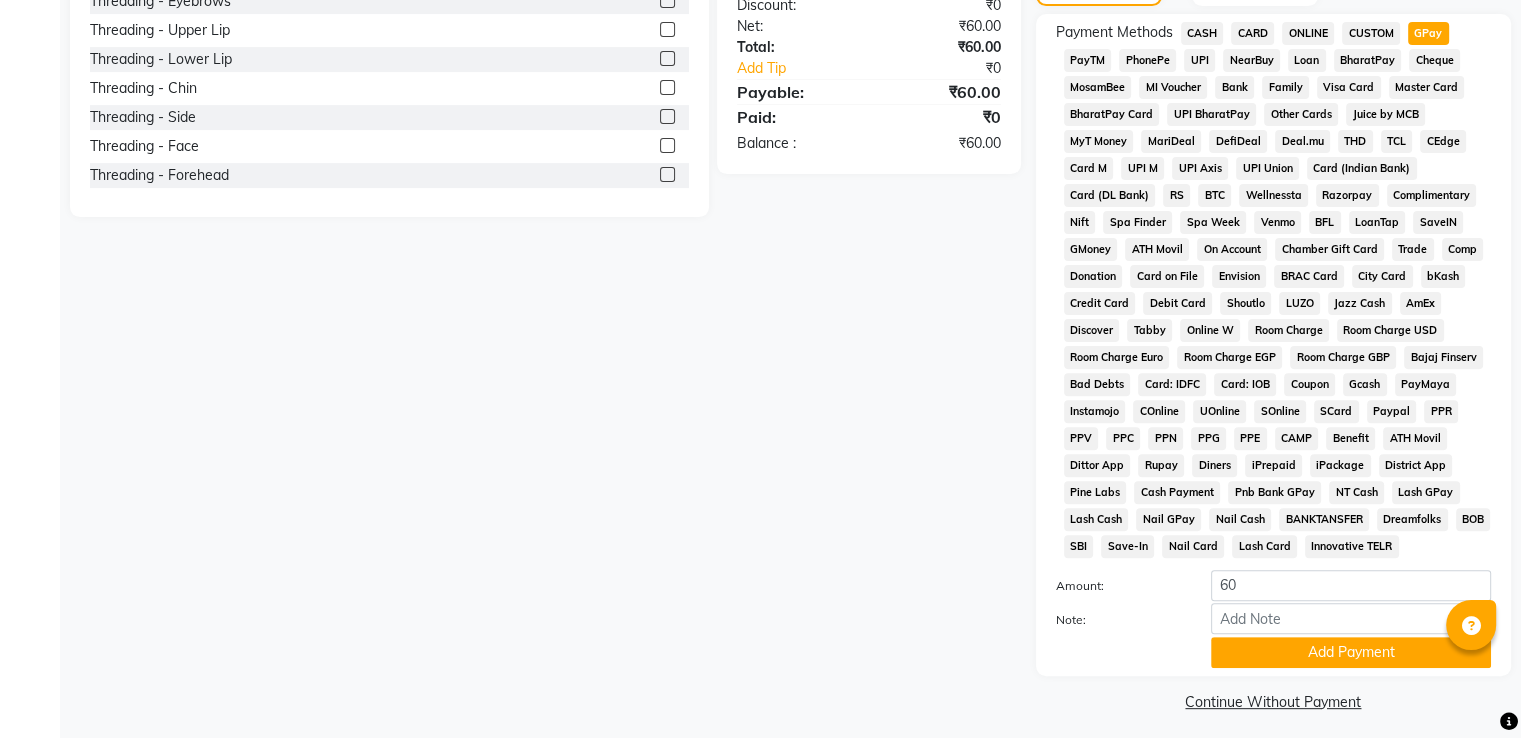 scroll, scrollTop: 609, scrollLeft: 0, axis: vertical 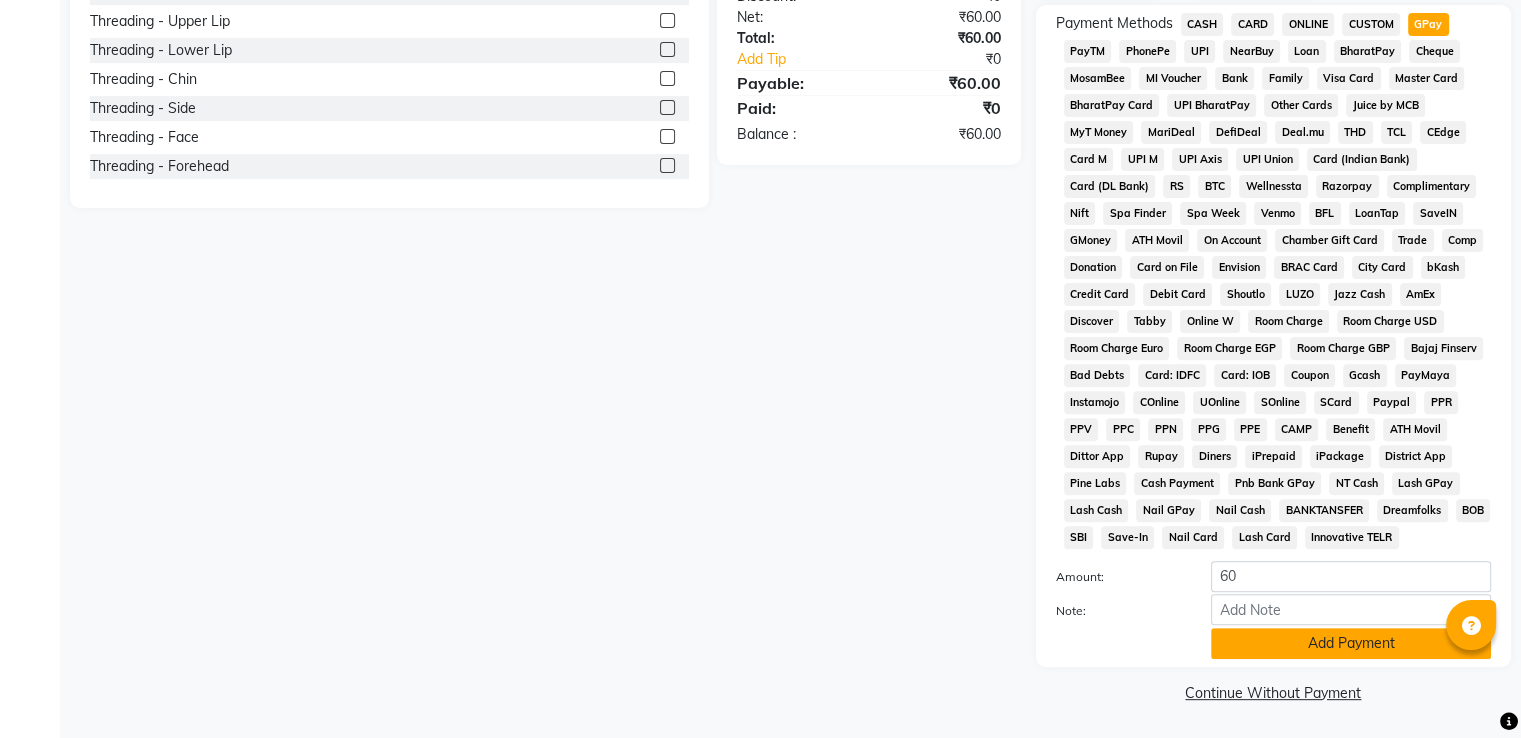 click on "Add Payment" 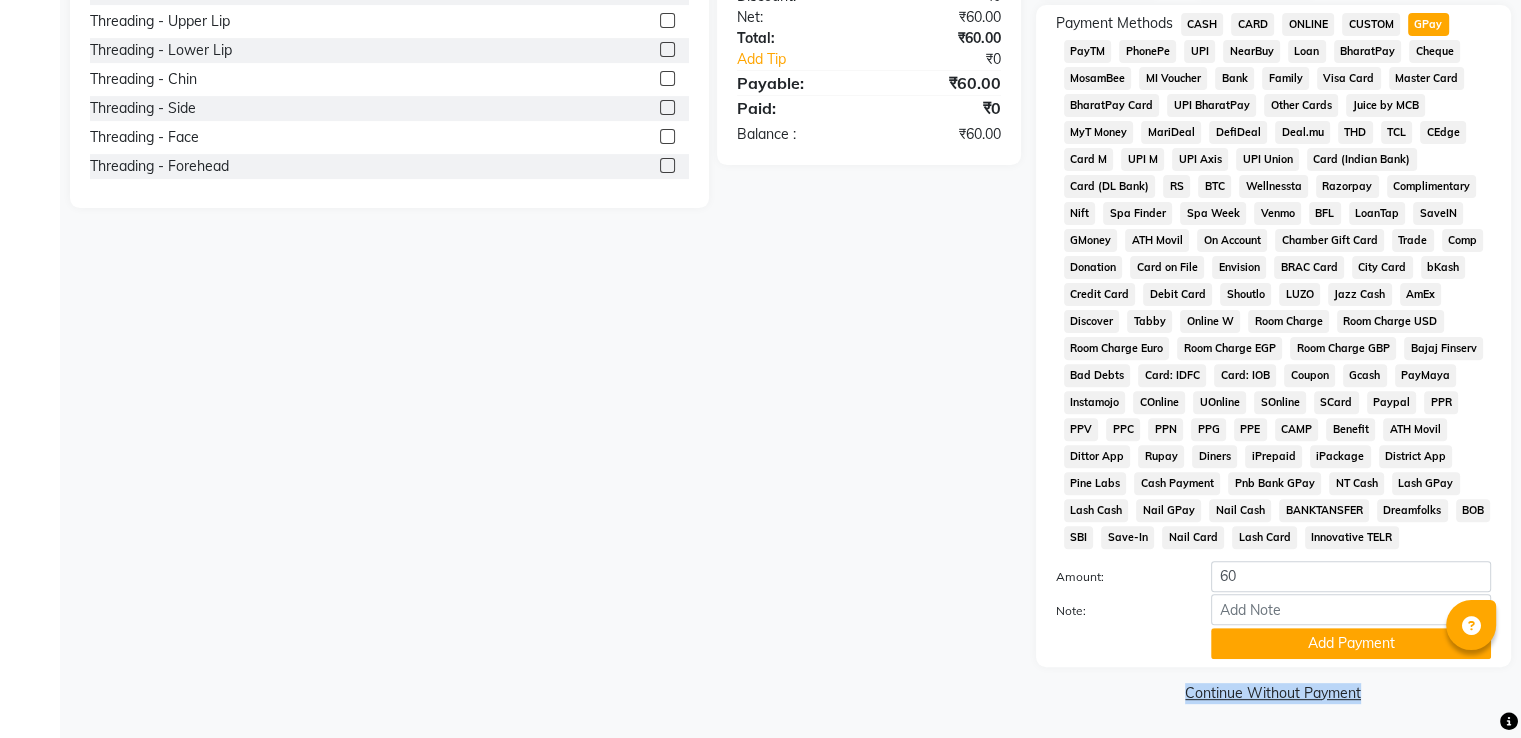 click on "Name: [NAME]  Membership:  No Active Membership  Total Visits:   Card on file:  0 Last Visit:   - Points:   0  Coupon Code Apply Service Total:  ₹60.00  Discount:  Percentage   Fixed  0 Manual Payment Redemption Payment Methods  CASH   CARD   ONLINE   CUSTOM   GPay   PayTM   PhonePe   UPI   NearBuy   Loan   BharatPay   Cheque   MosamBee   MI Voucher   Bank   Family   Visa Card   Master Card   BharatPay Card   UPI BharatPay   Other Cards   Juice by MCB   MyT Money   MariDeal   DefiDeal   Deal.mu   THD   TCL   CEdge   Card M   UPI M   UPI Axis   UPI Union   Card (Indian Bank)   Card (DL Bank)   RS   BTC   Wellnessta   Razorpay   Complimentary   Nift   Spa Finder   Spa Week   Venmo   BFL   LoanTap   SaveIN   GMoney   ATH Movil   On Account   Chamber Gift Card   Trade   Comp   Donation   Card on File   Envision   BRAC Card   City Card   bKash   Credit Card   Debit Card   Shoutlo   LUZO   Jazz Cash   AmEx   Discover   Tabby   Online W   Room Charge   Room Charge USD   Room Charge Euro   Room Charge EGP  60" 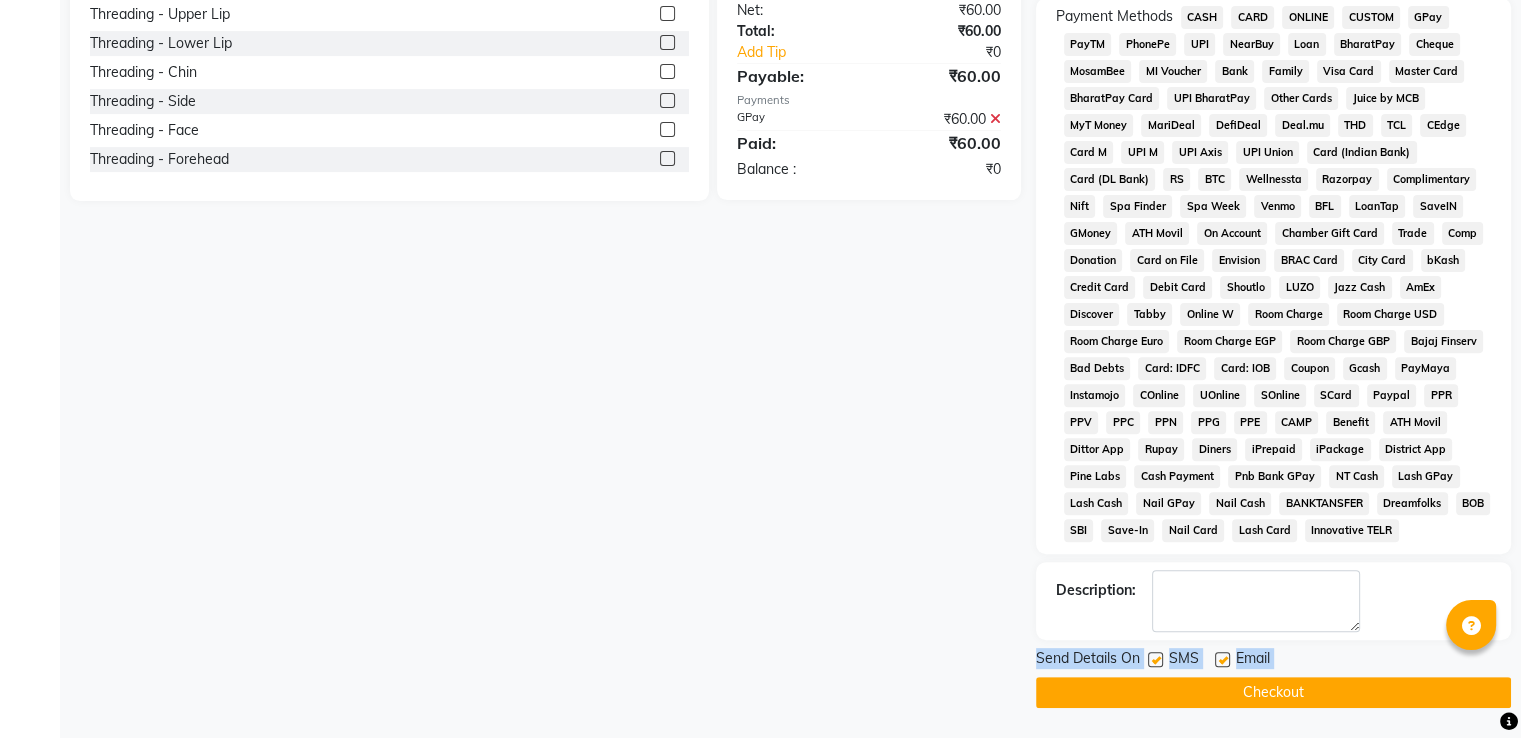 click on "Checkout" 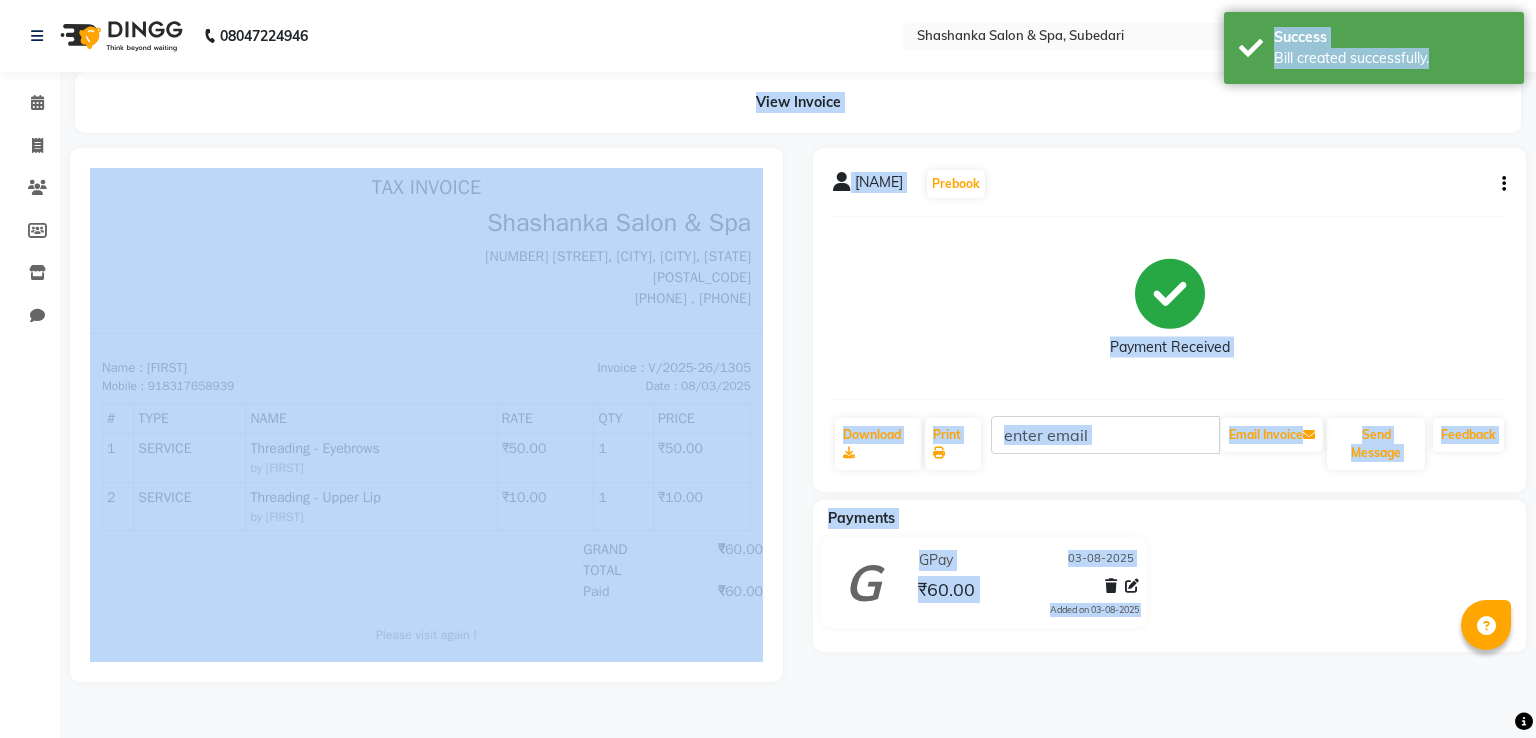 scroll, scrollTop: 0, scrollLeft: 0, axis: both 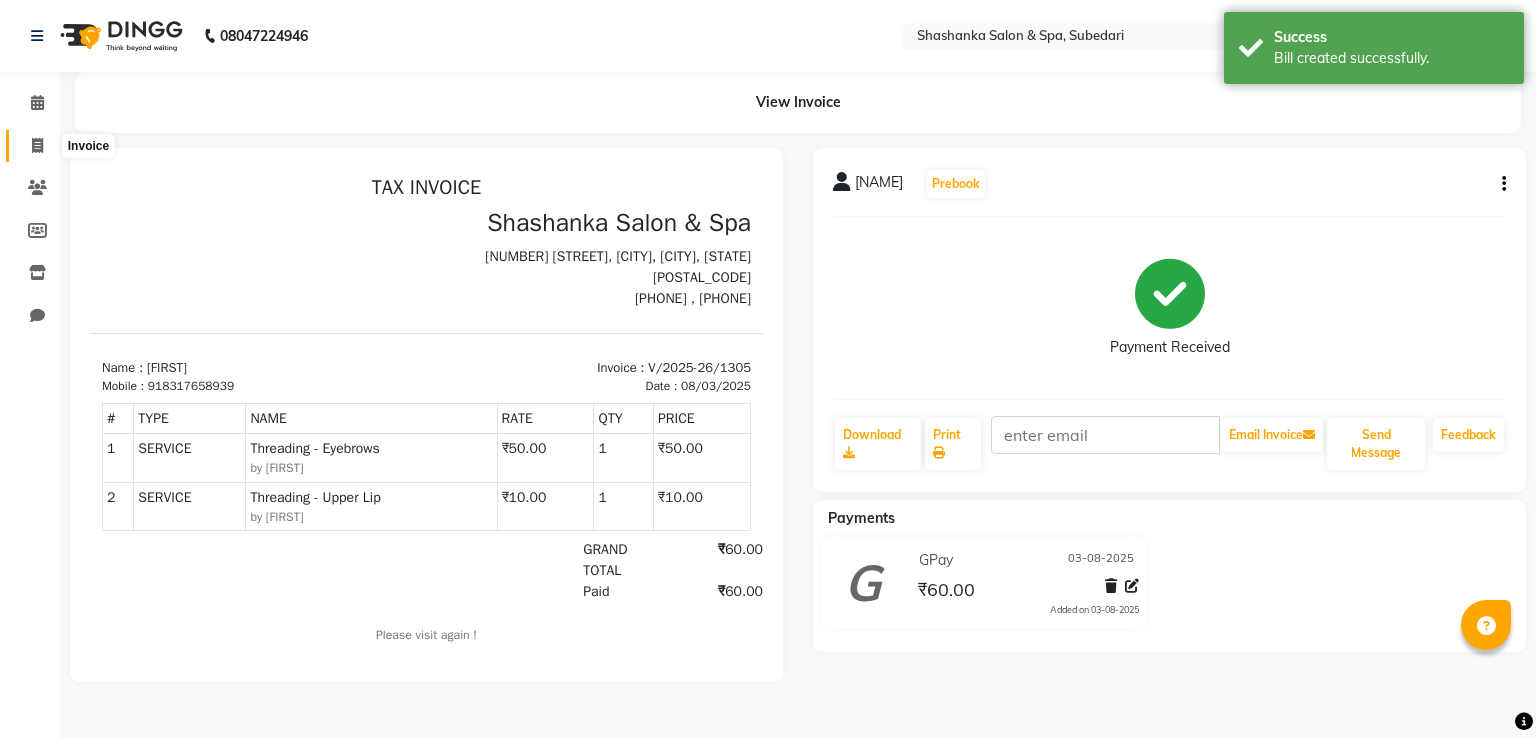 click 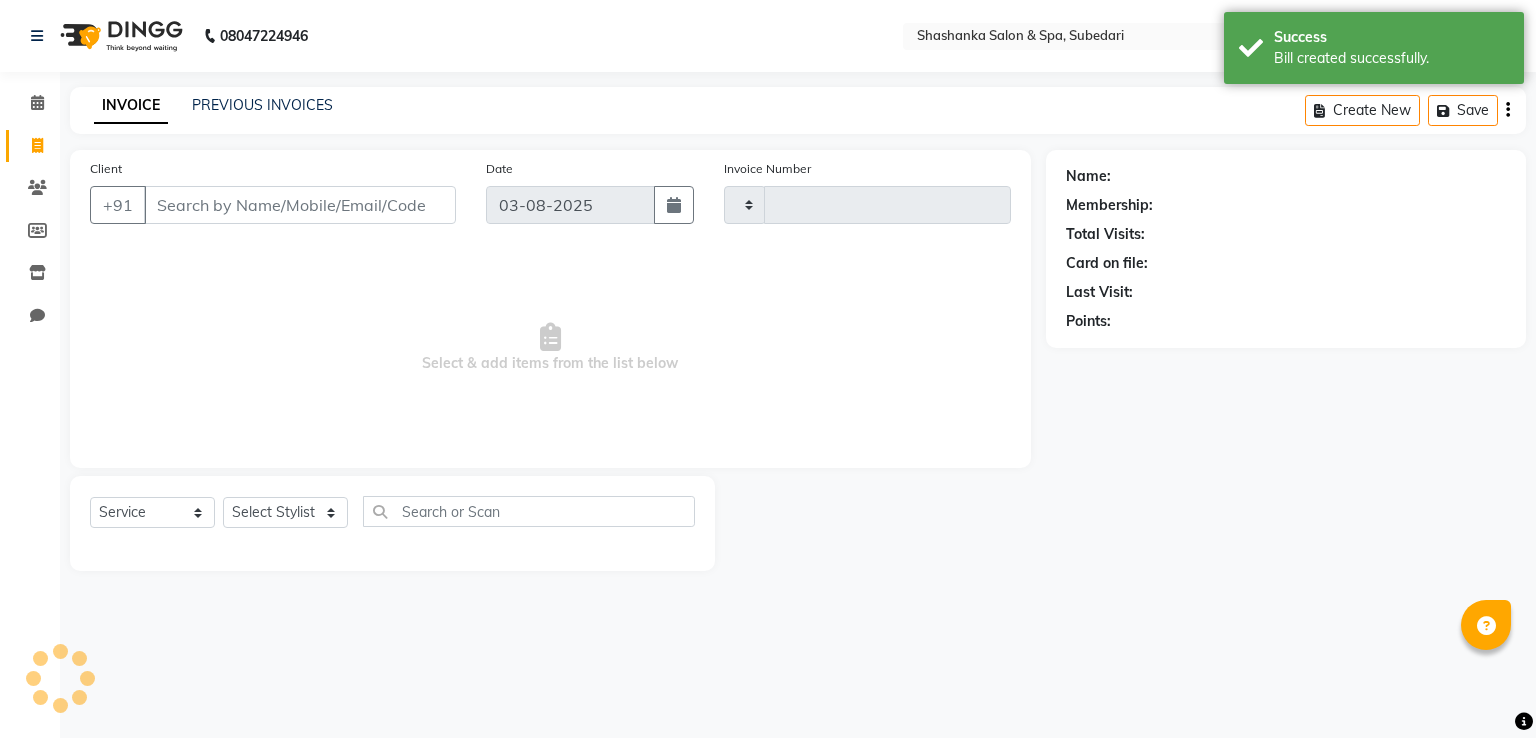type on "1306" 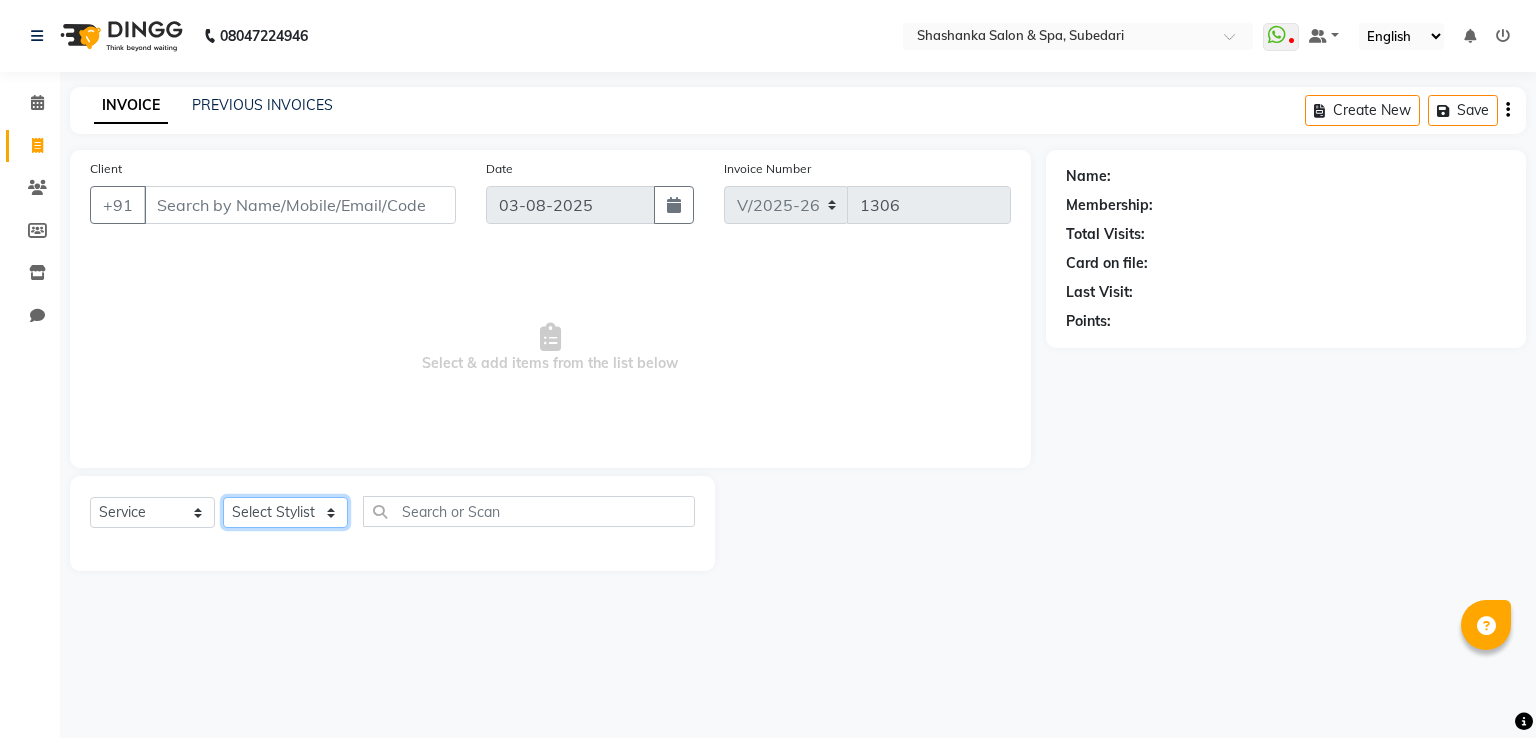 click on "Select Stylist Manasa Ravali Receptionist Renuka Saba saif Soumya J Zeenath" 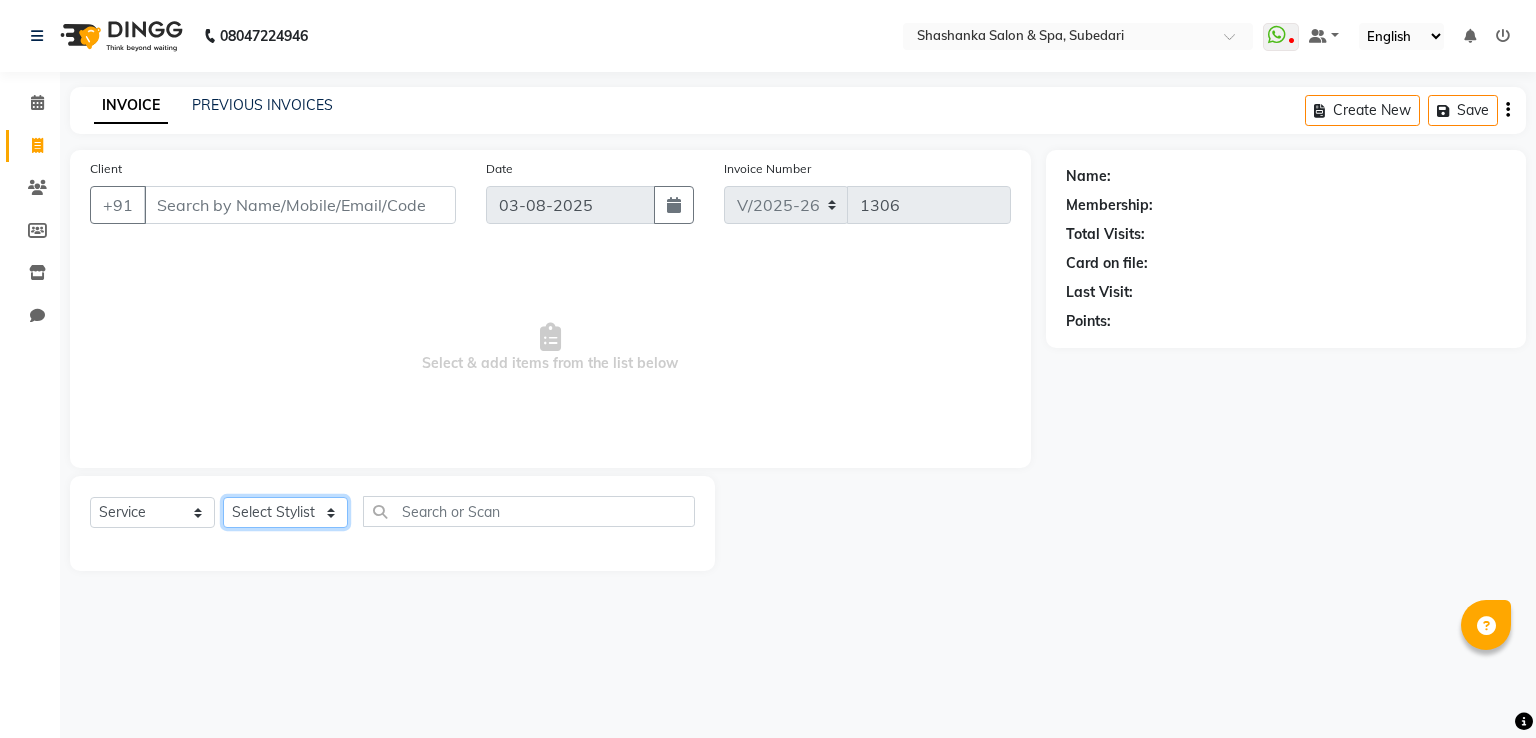 select on "20459" 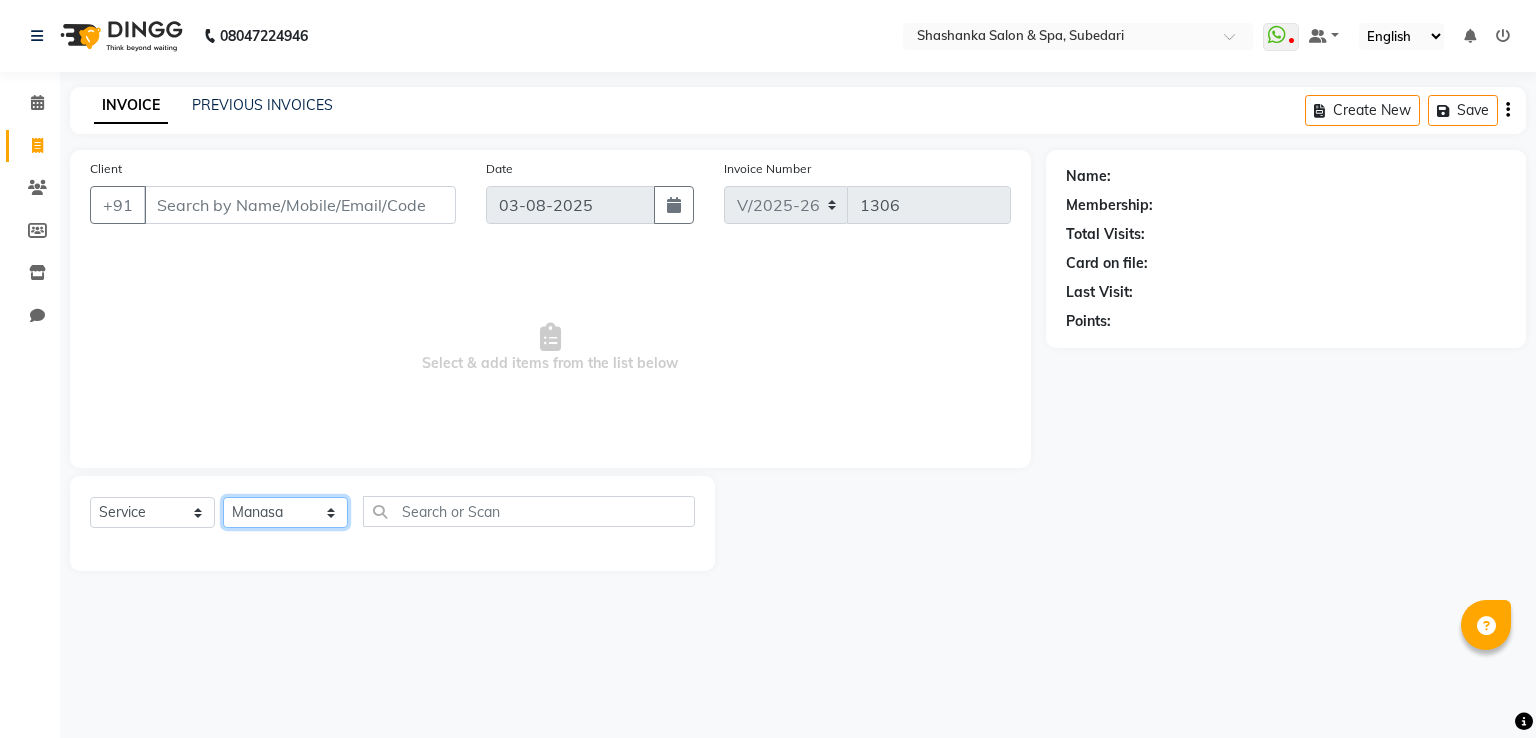 click on "Select Stylist Manasa Ravali Receptionist Renuka Saba saif Soumya J Zeenath" 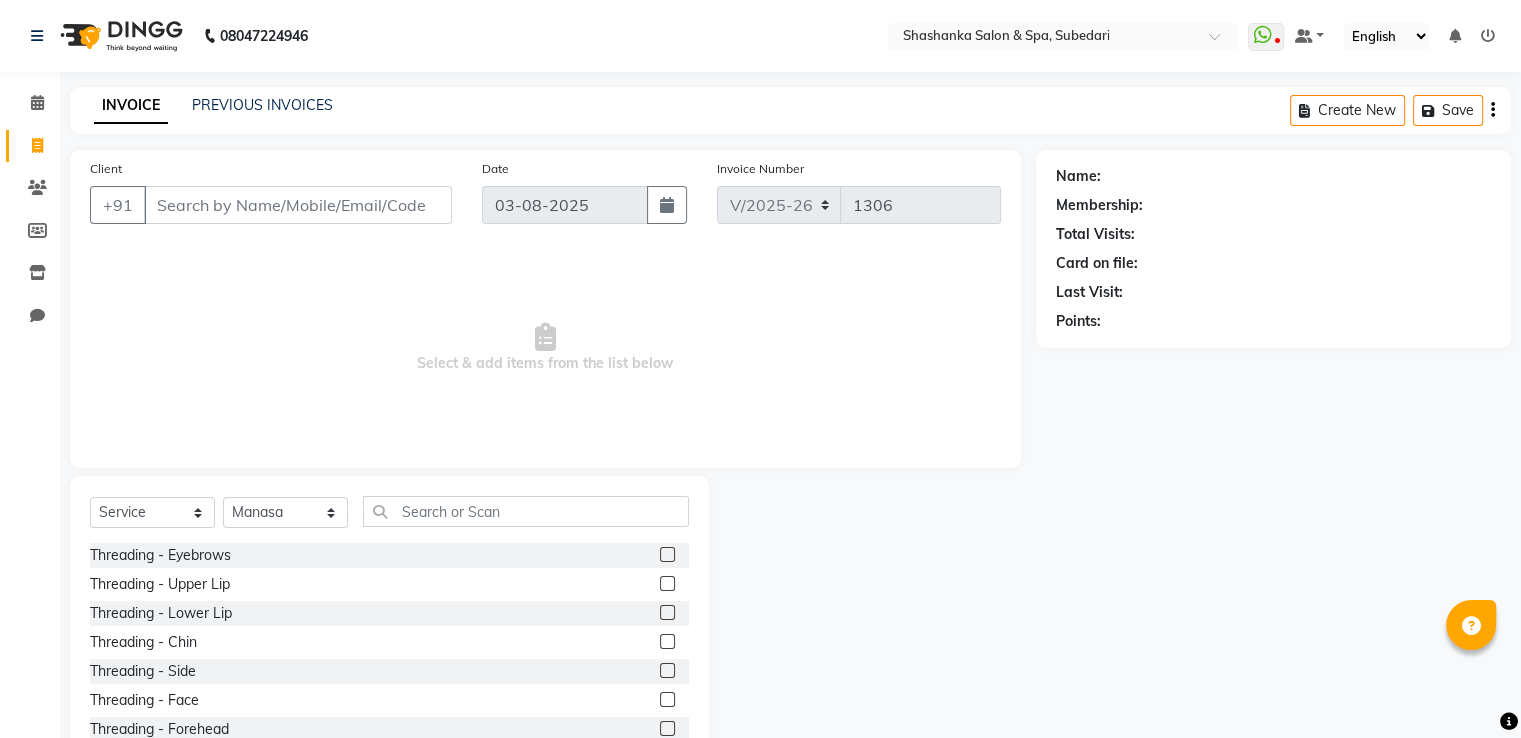 click 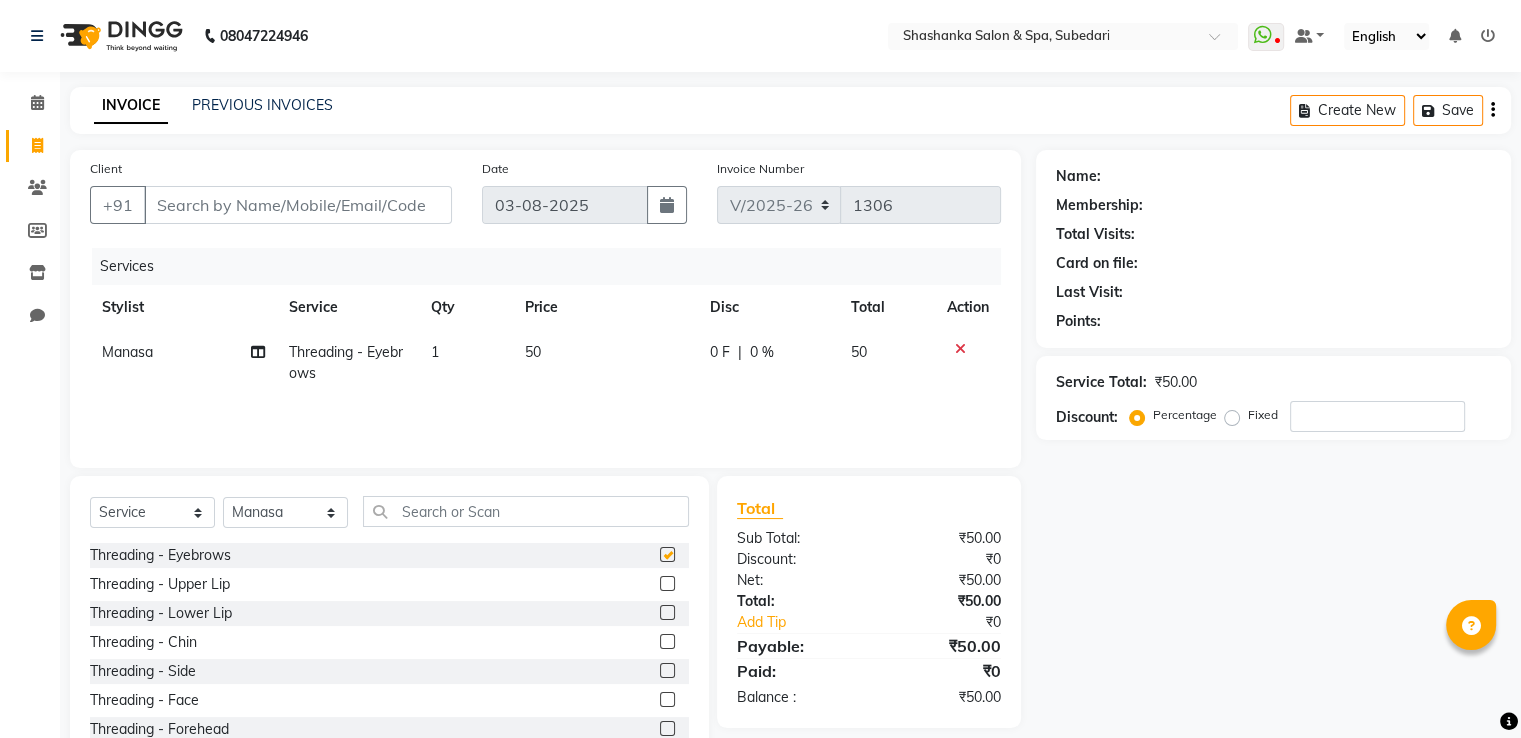 checkbox on "false" 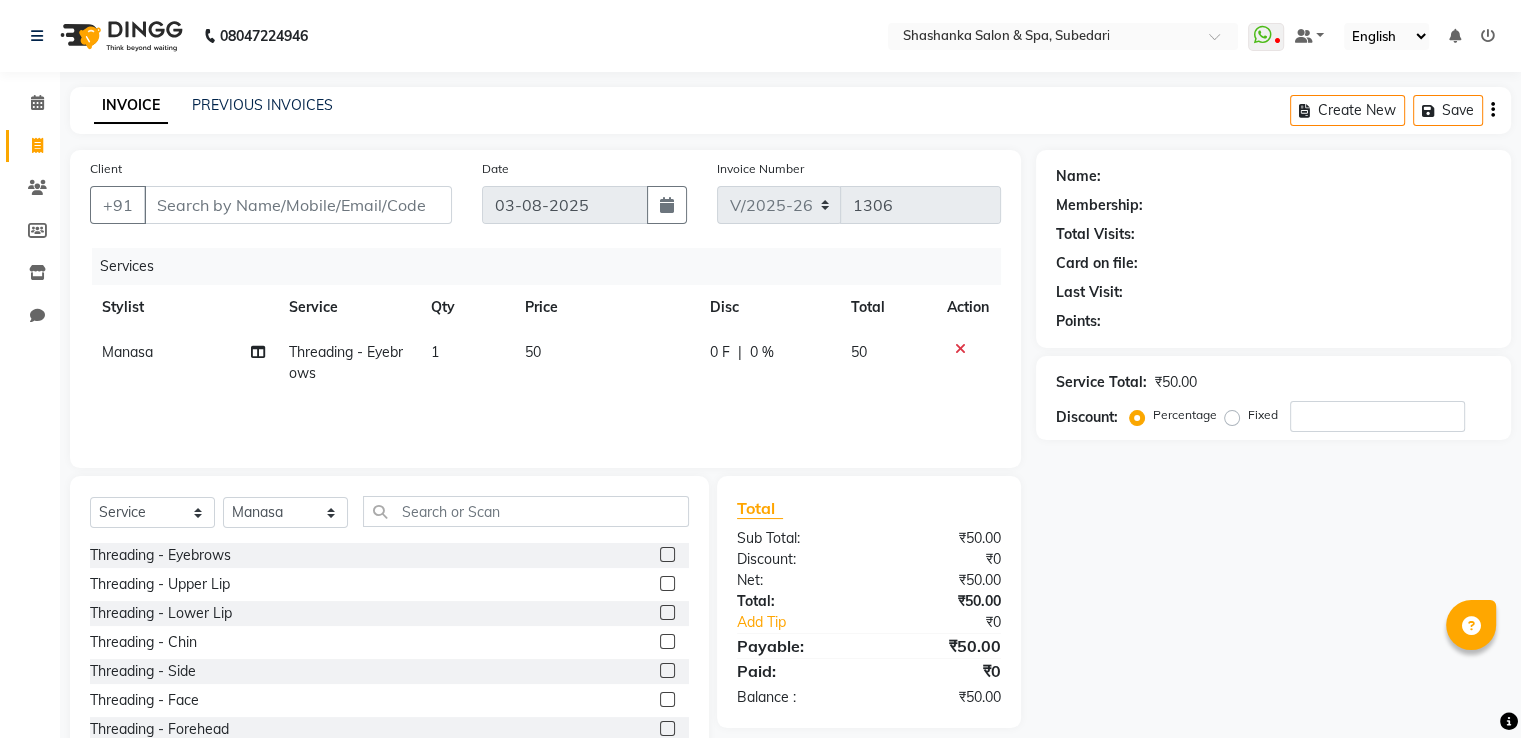 click 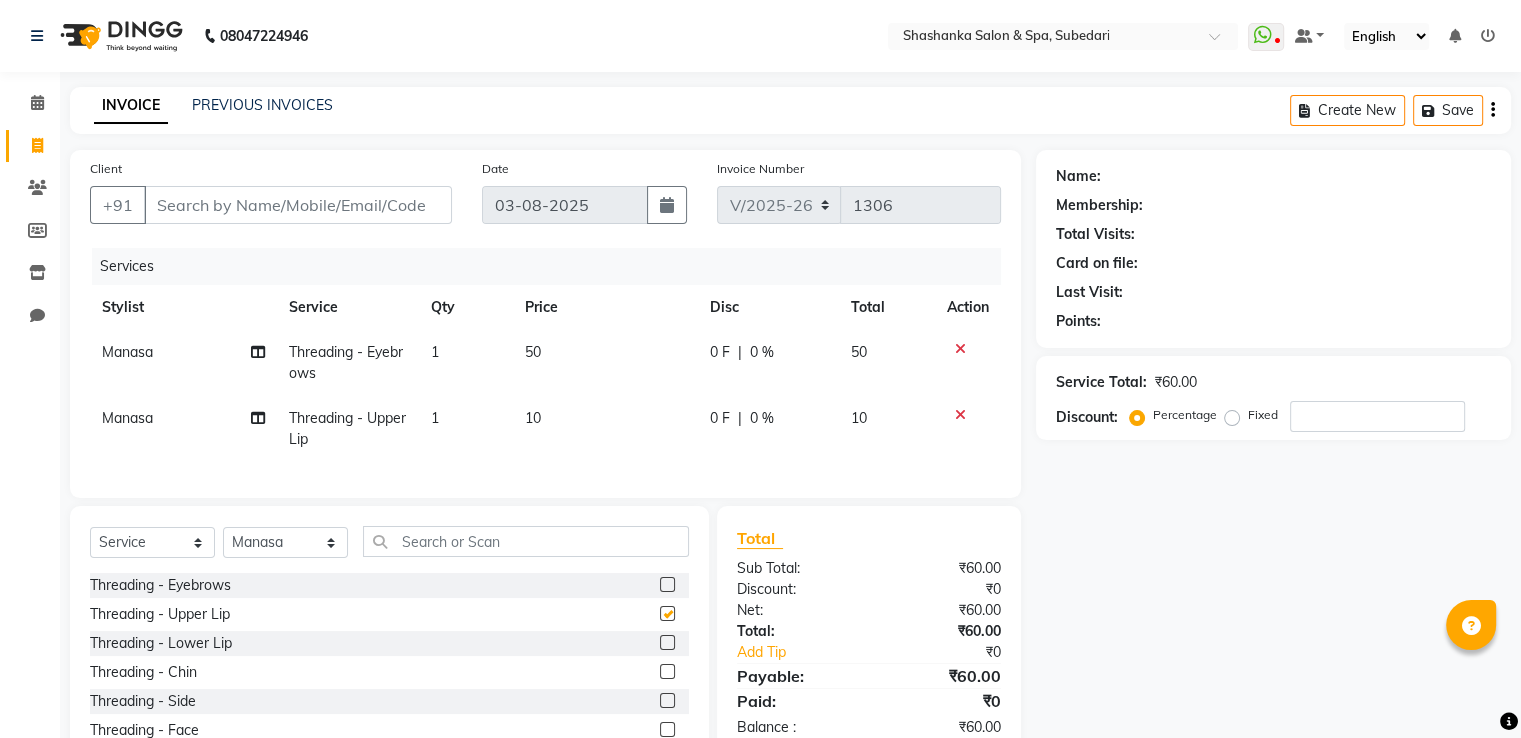 checkbox on "false" 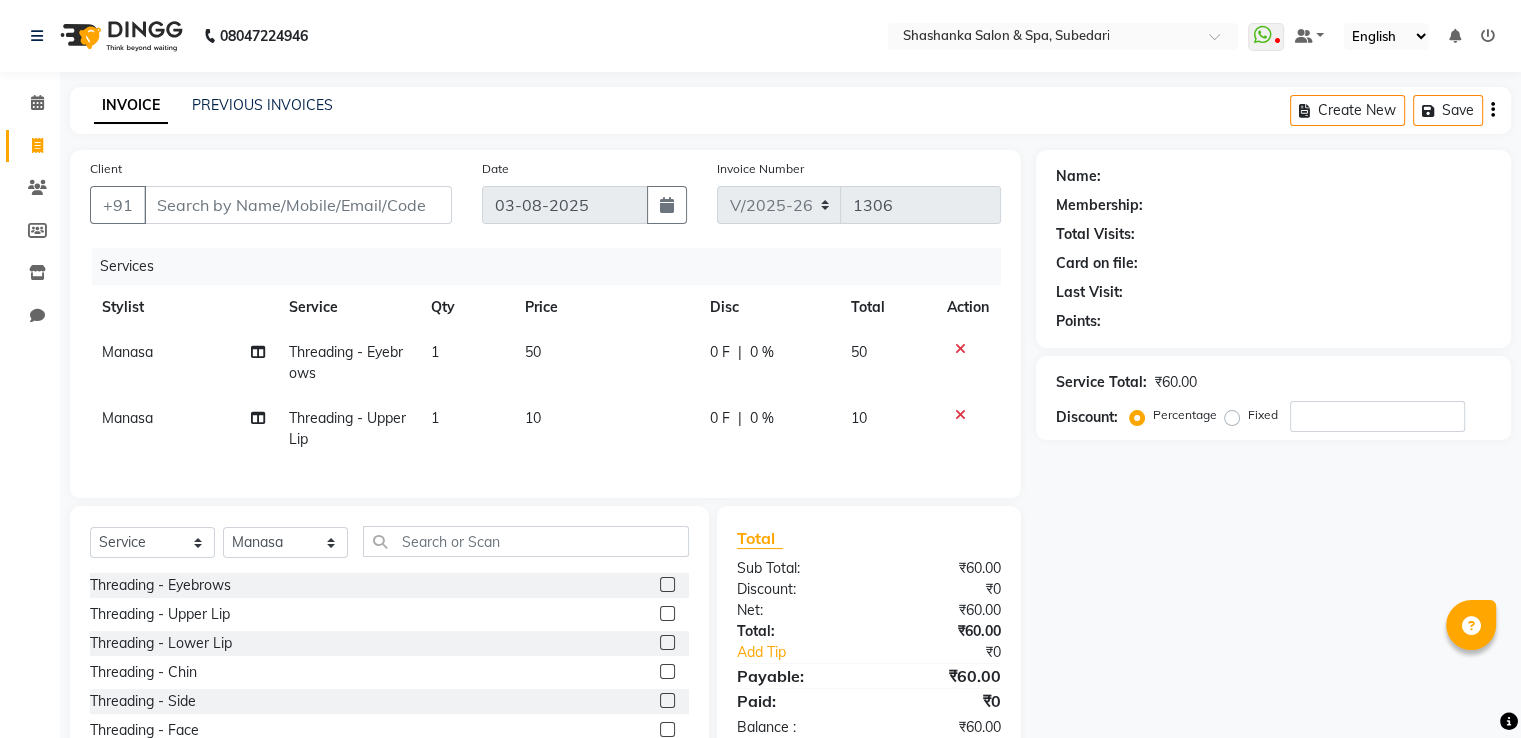 click on "Client +91 Date 03-08-2025 Invoice Number V/2025 V/2025-26 1306 Services Stylist Service Qty Price Disc Total Action [FIRST] Threading - Eyebrows 1 50 0 F | 0 % 50 [FIRST] Threading - Upper Lip 1 10 0 F | 0 % 10" 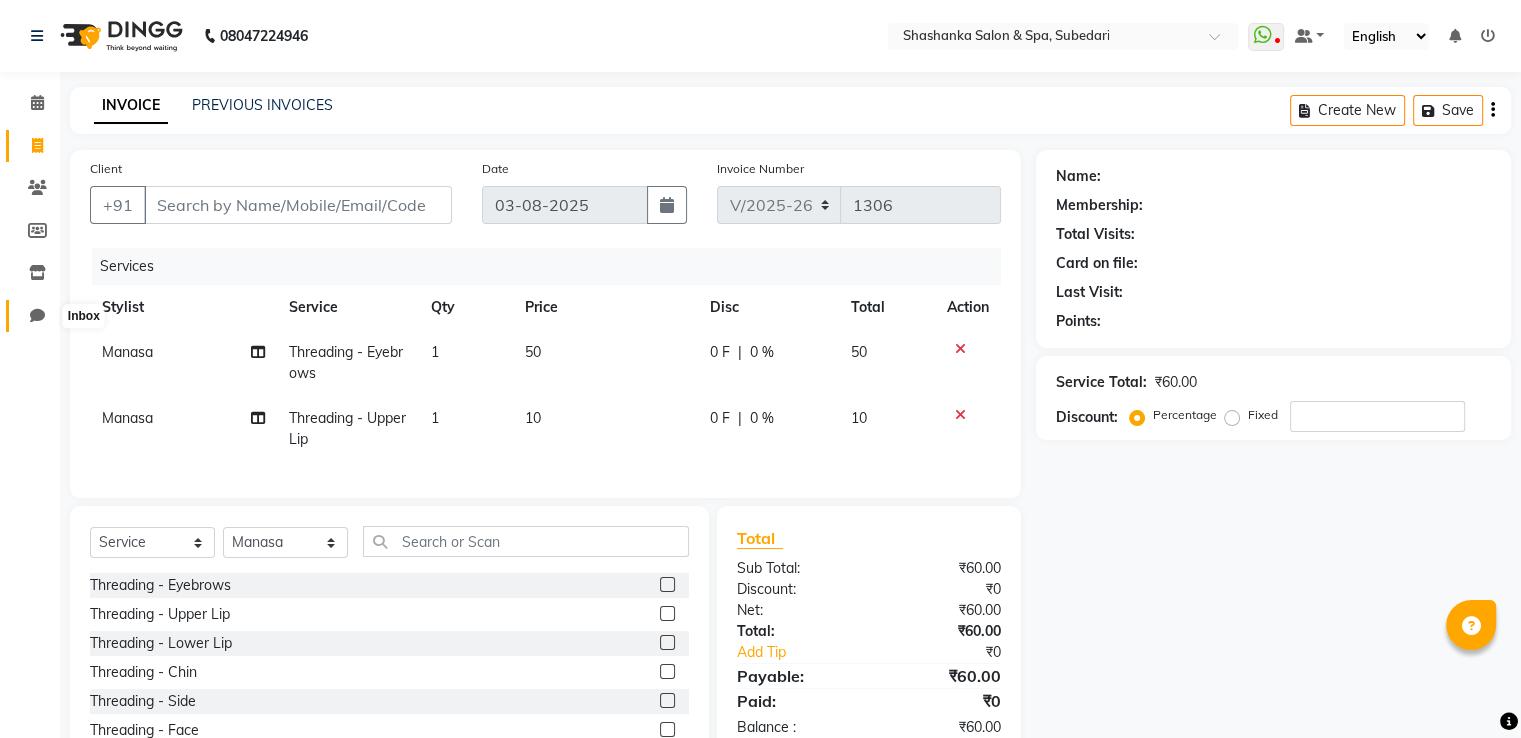 click 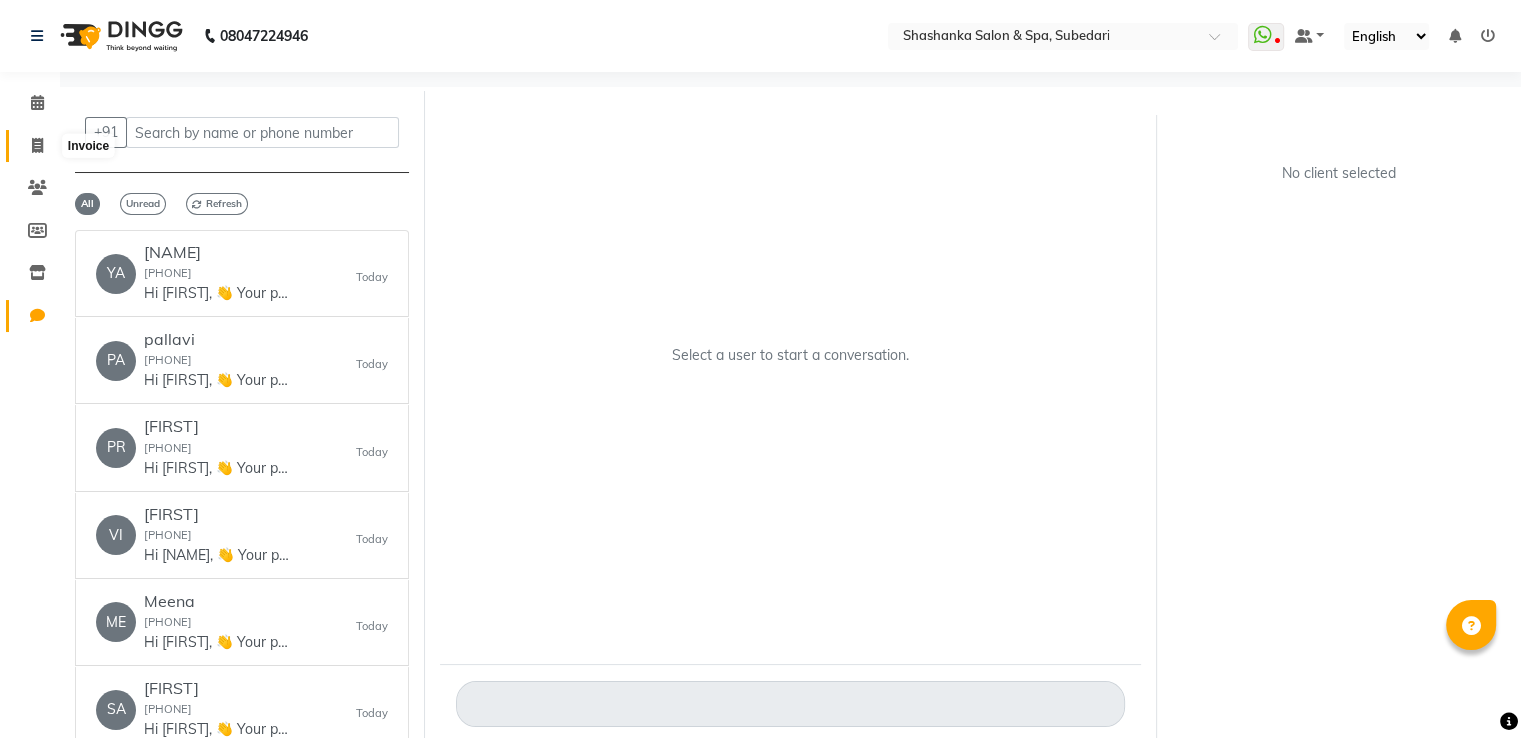 click 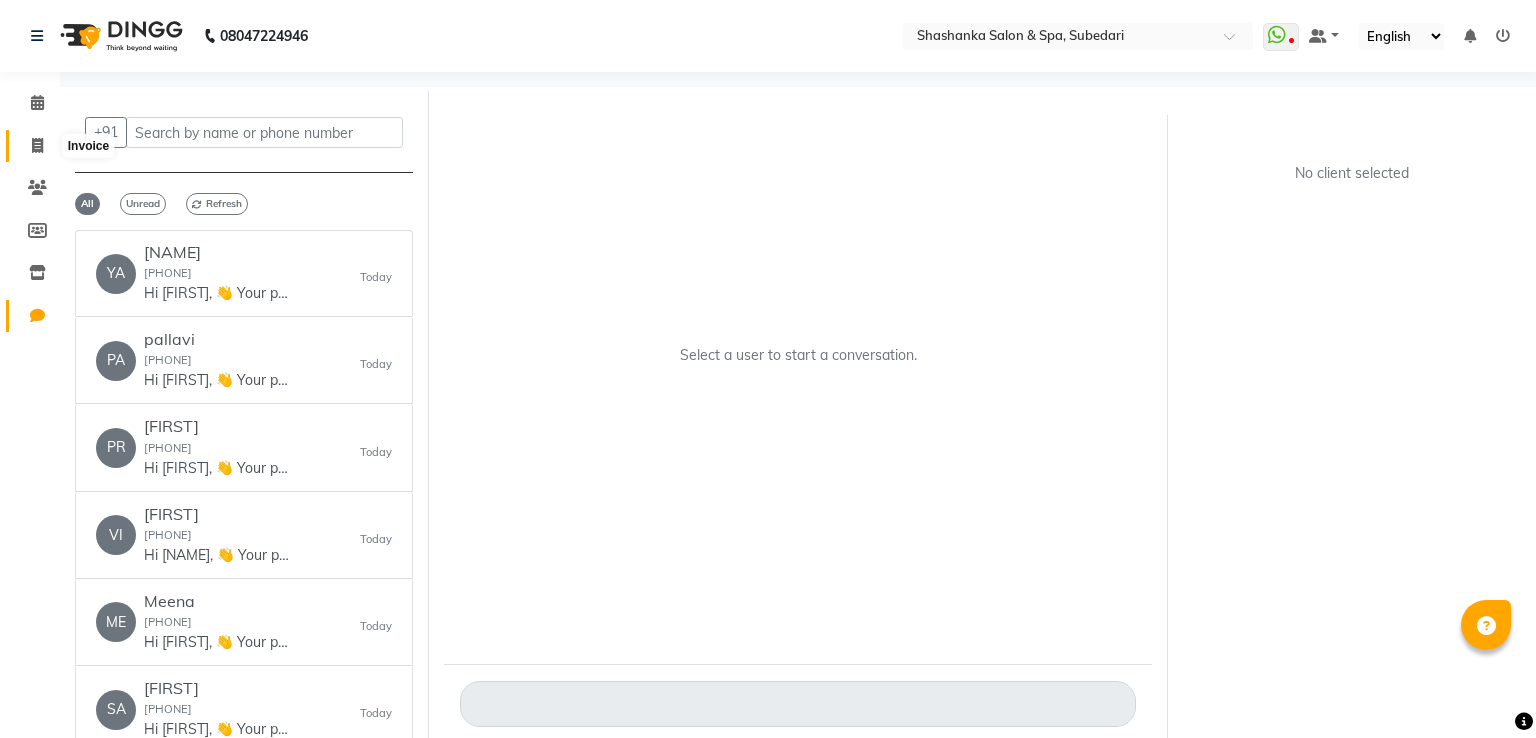 select on "67" 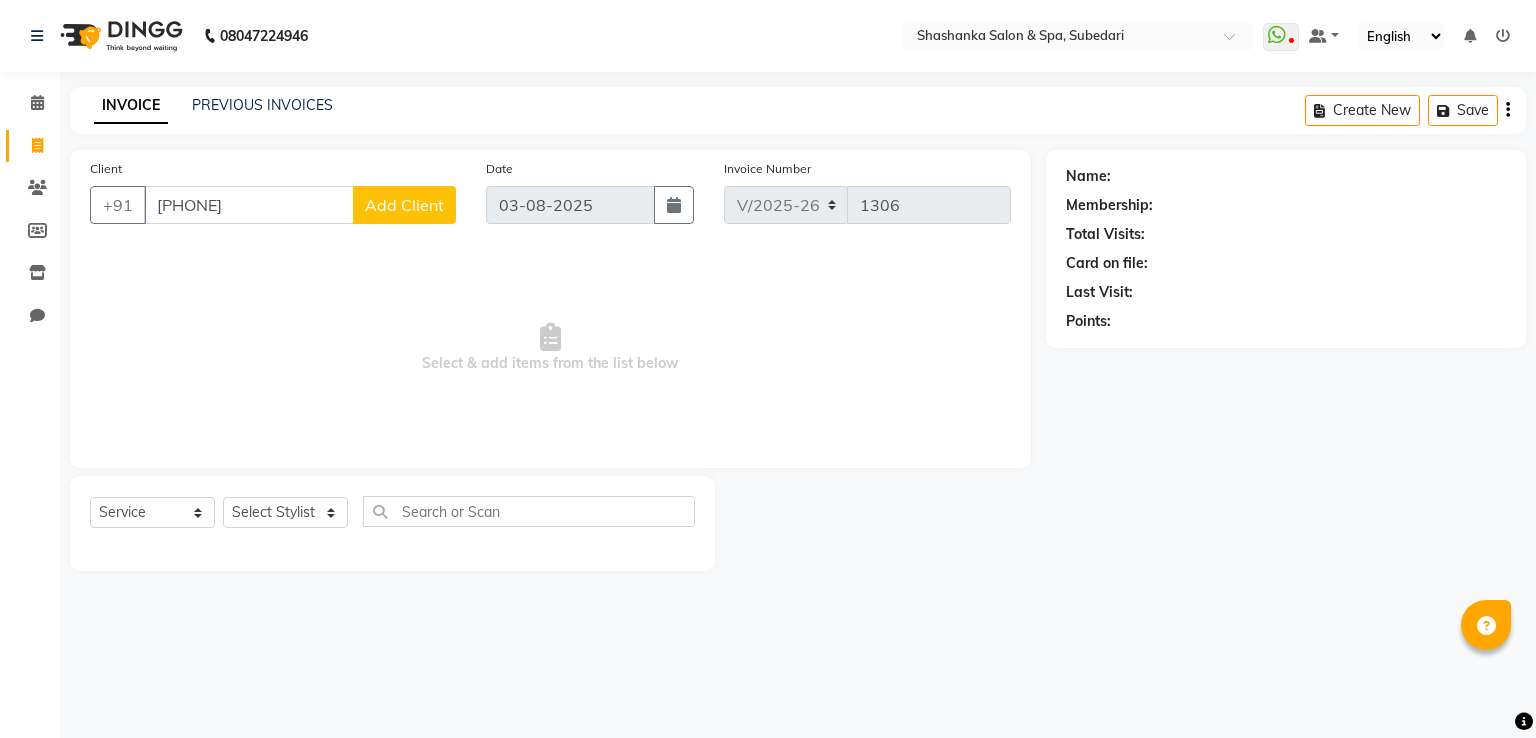 type on "[PHONE]" 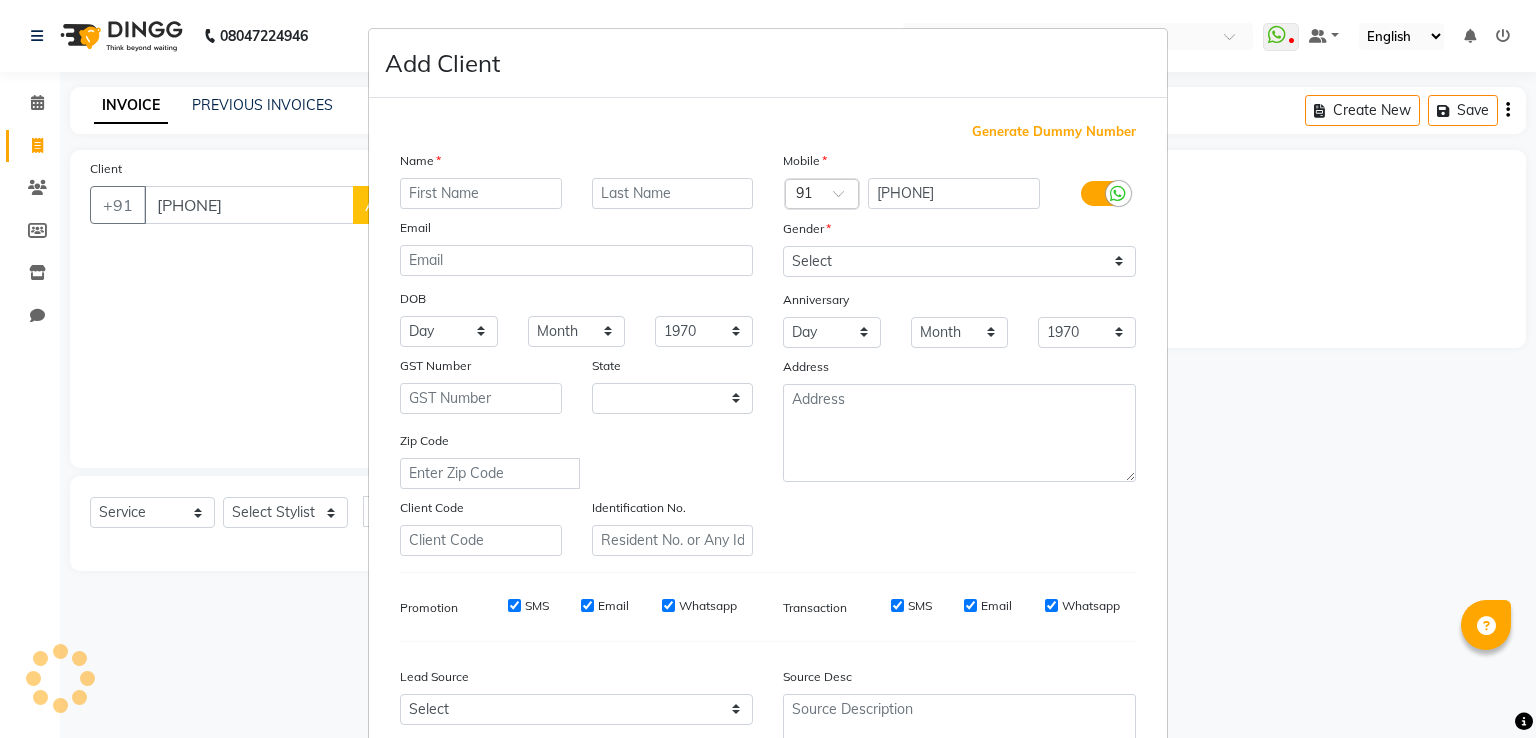 select on "36" 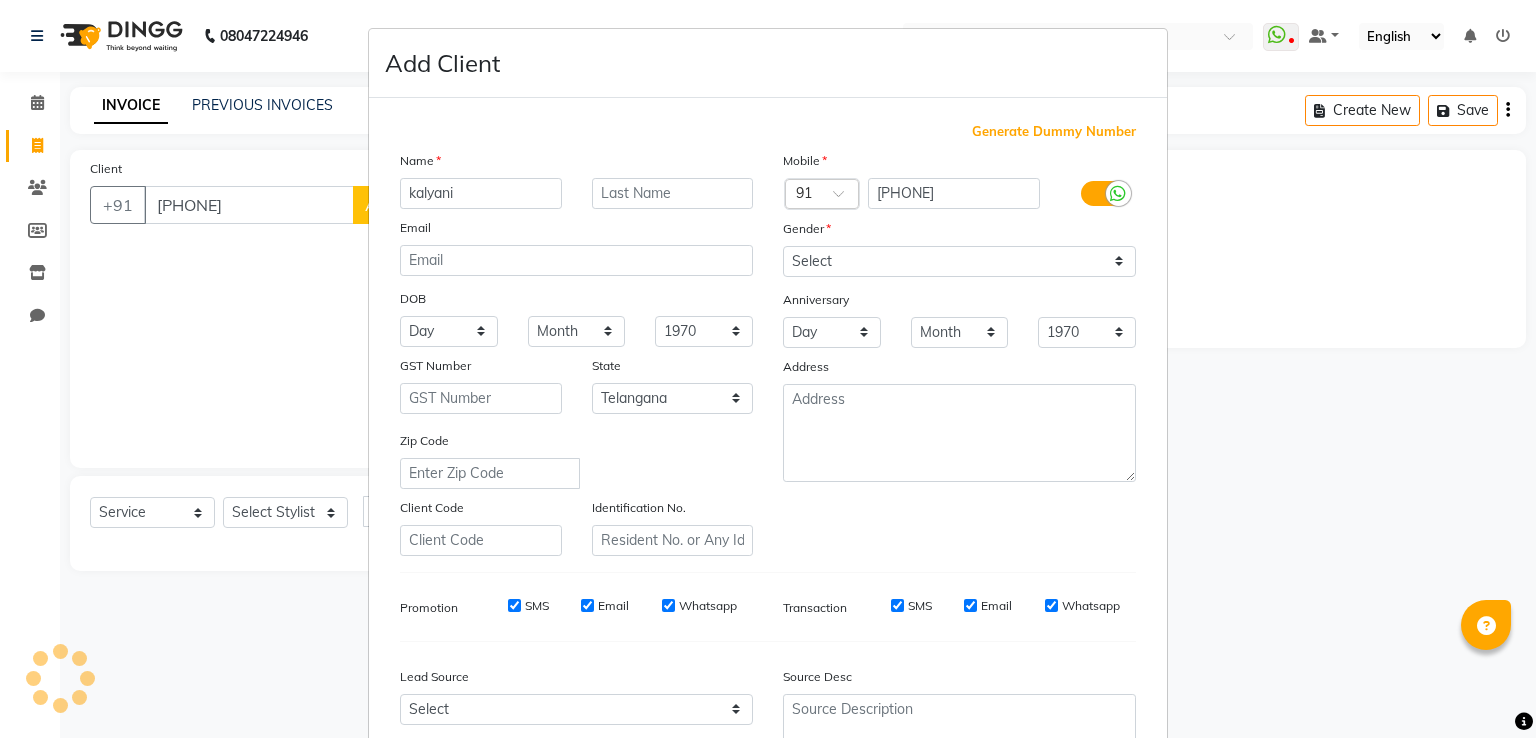 type on "kalyani" 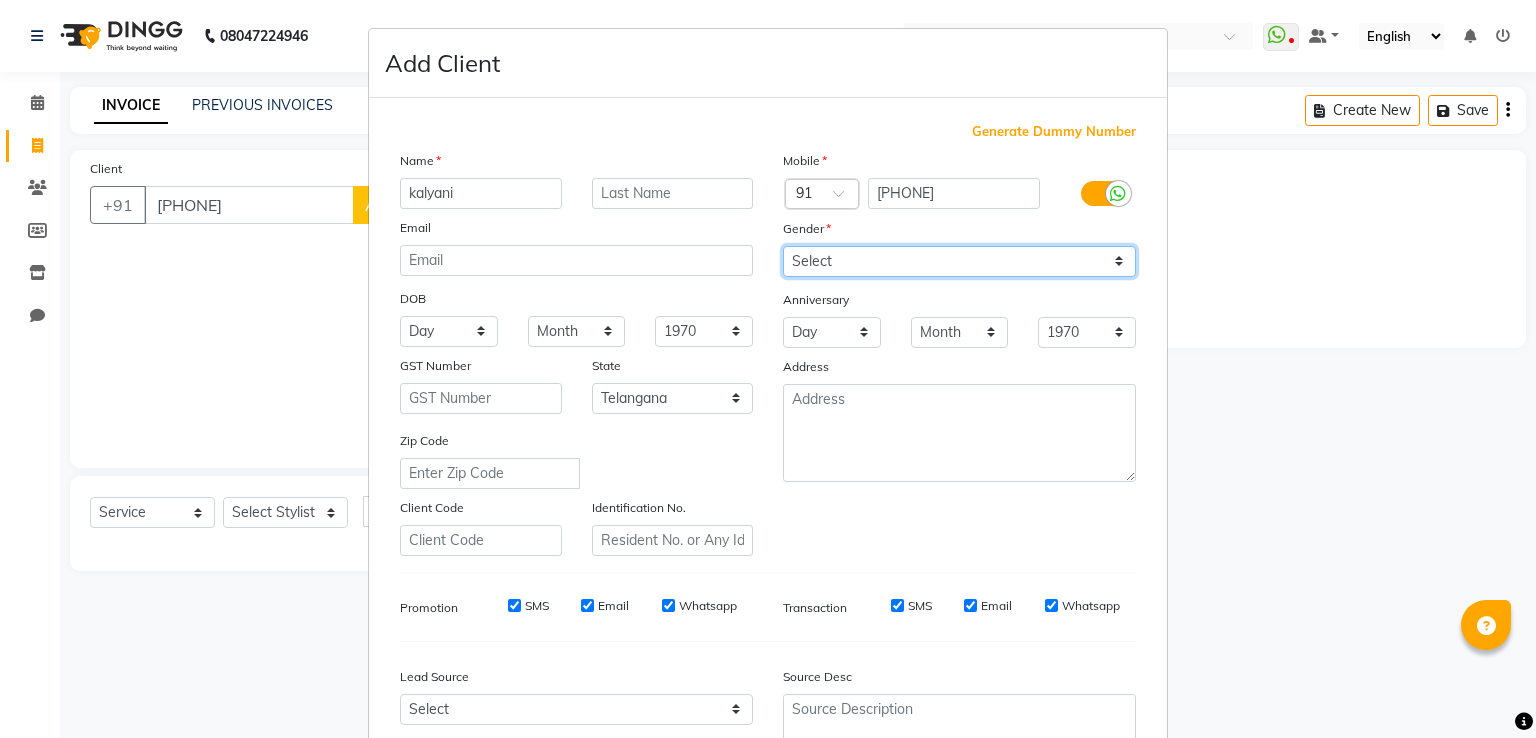 click on "Select Male Female Other Prefer Not To Say" at bounding box center [959, 261] 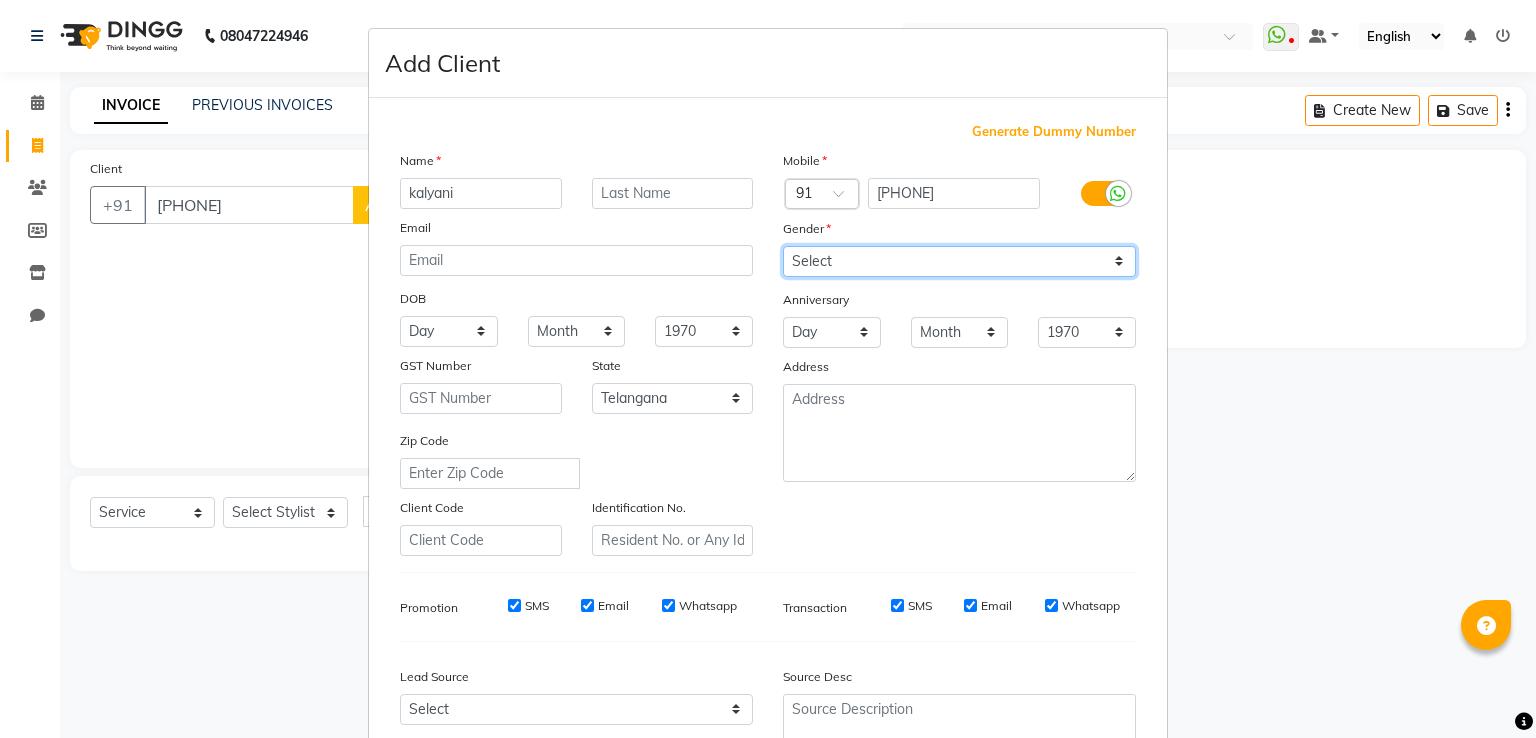 select on "female" 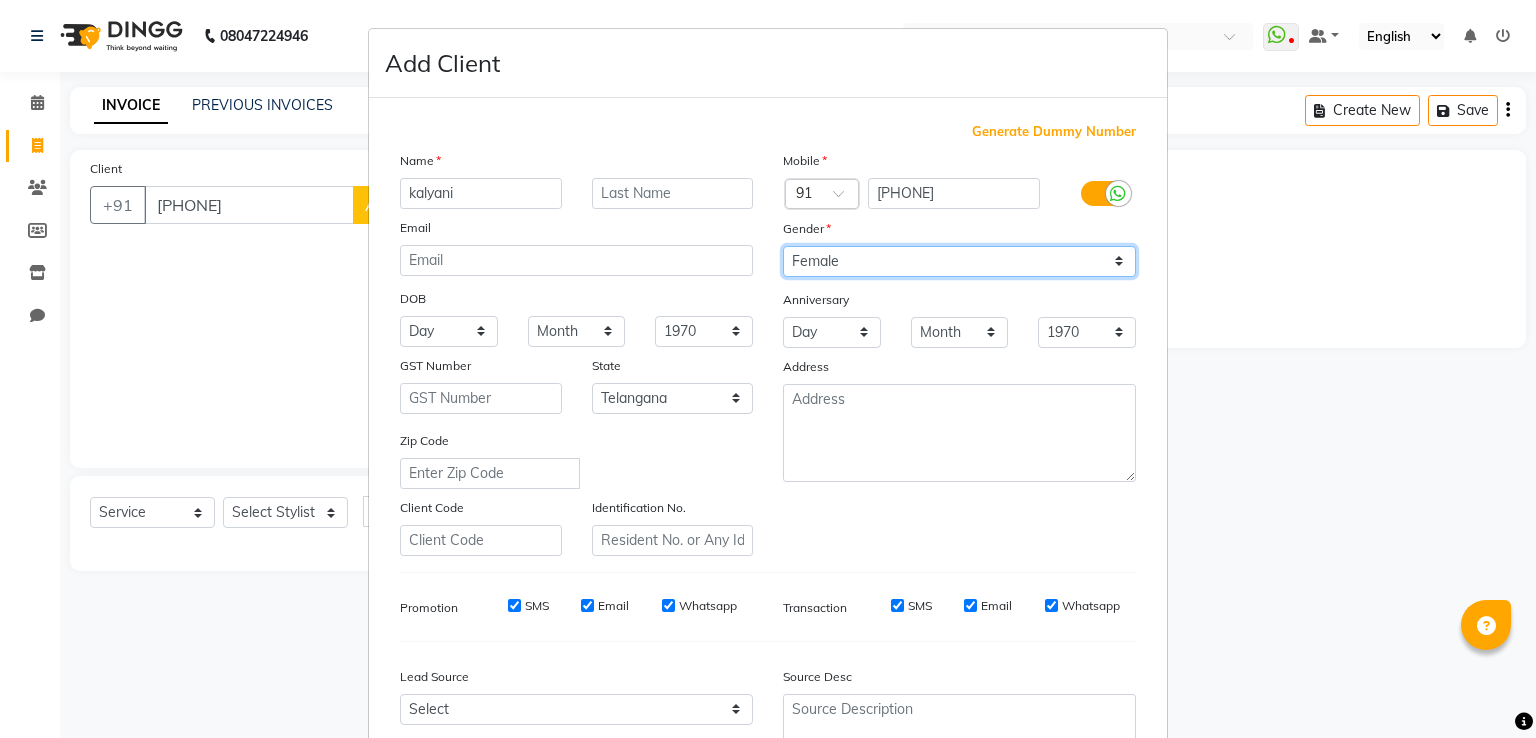 click on "Select Male Female Other Prefer Not To Say" at bounding box center [959, 261] 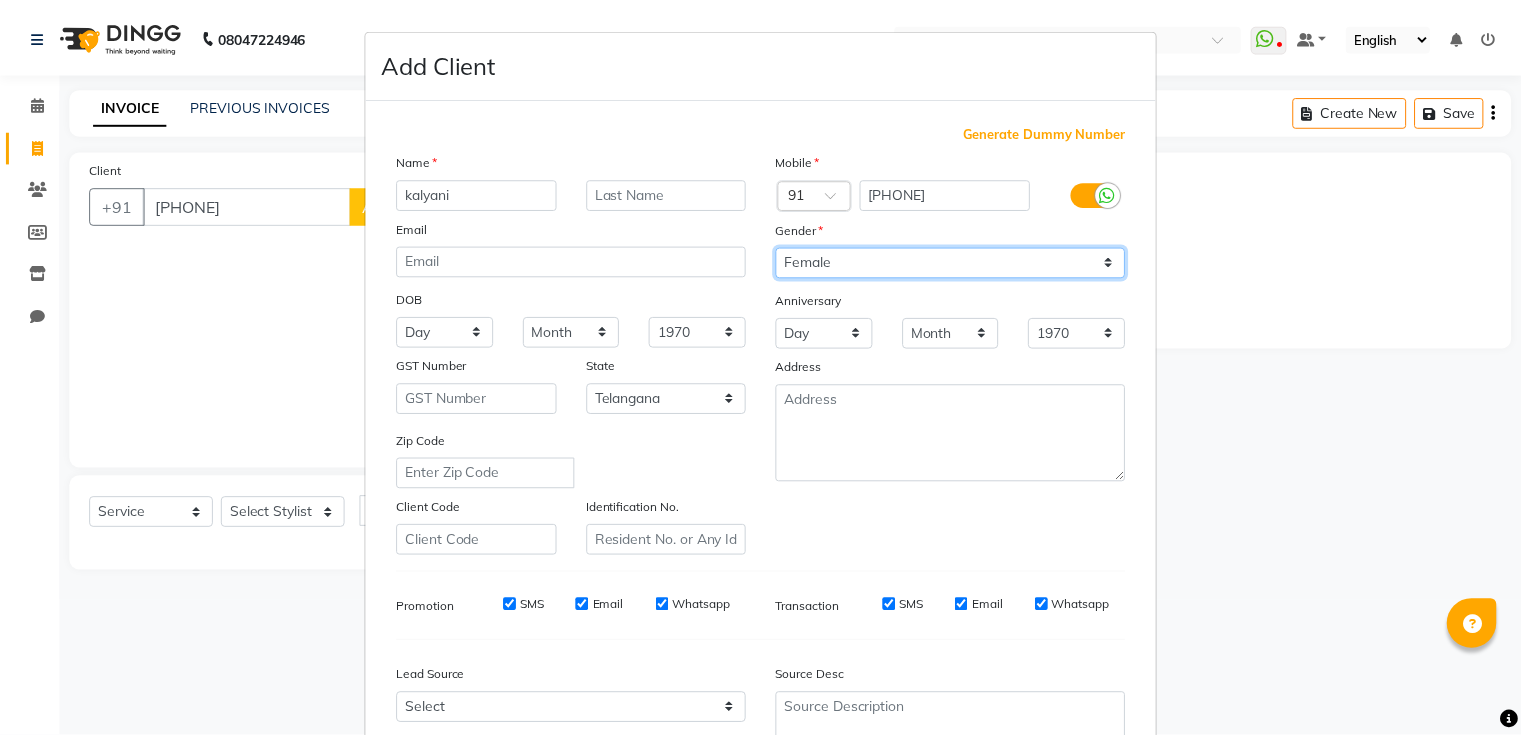 scroll, scrollTop: 195, scrollLeft: 0, axis: vertical 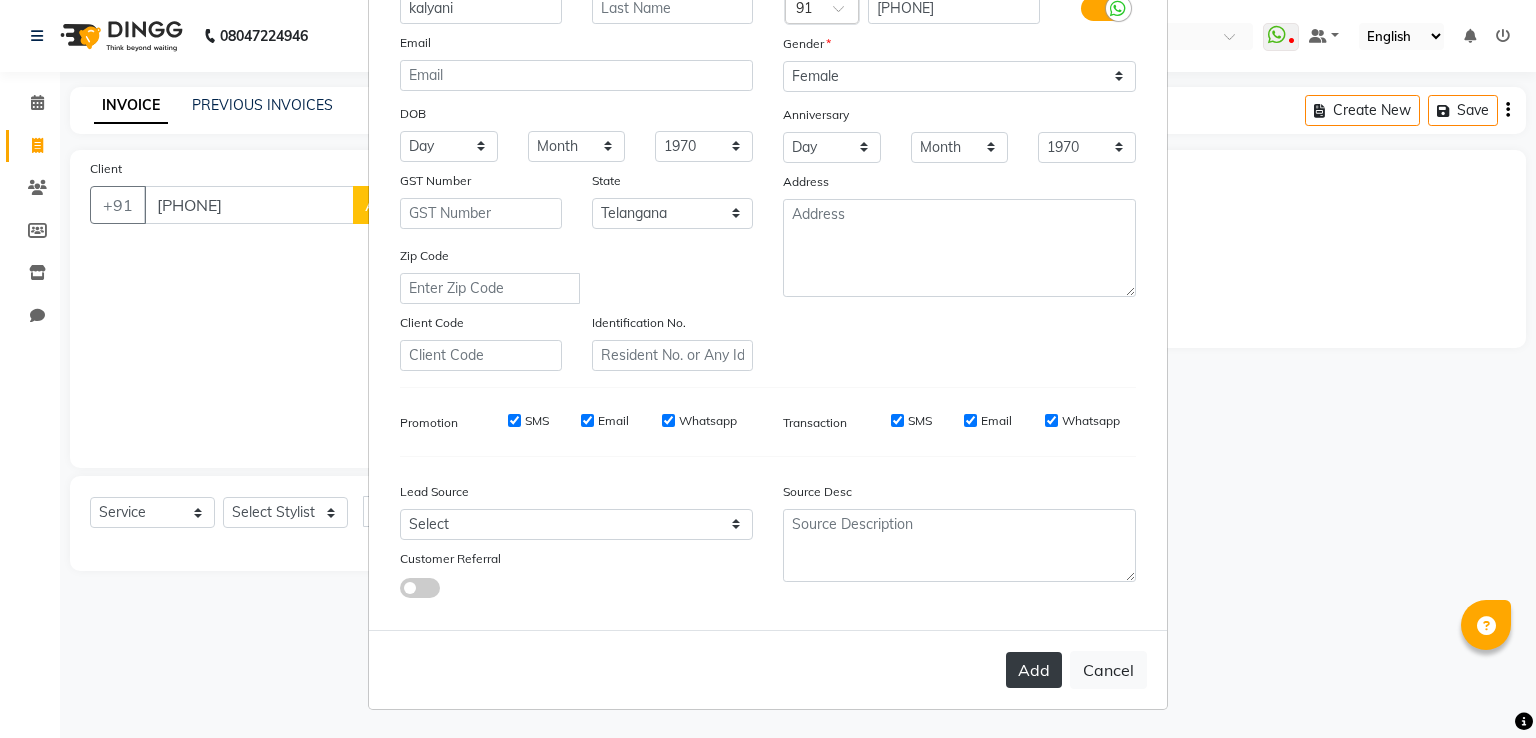 click on "Add" at bounding box center (1034, 670) 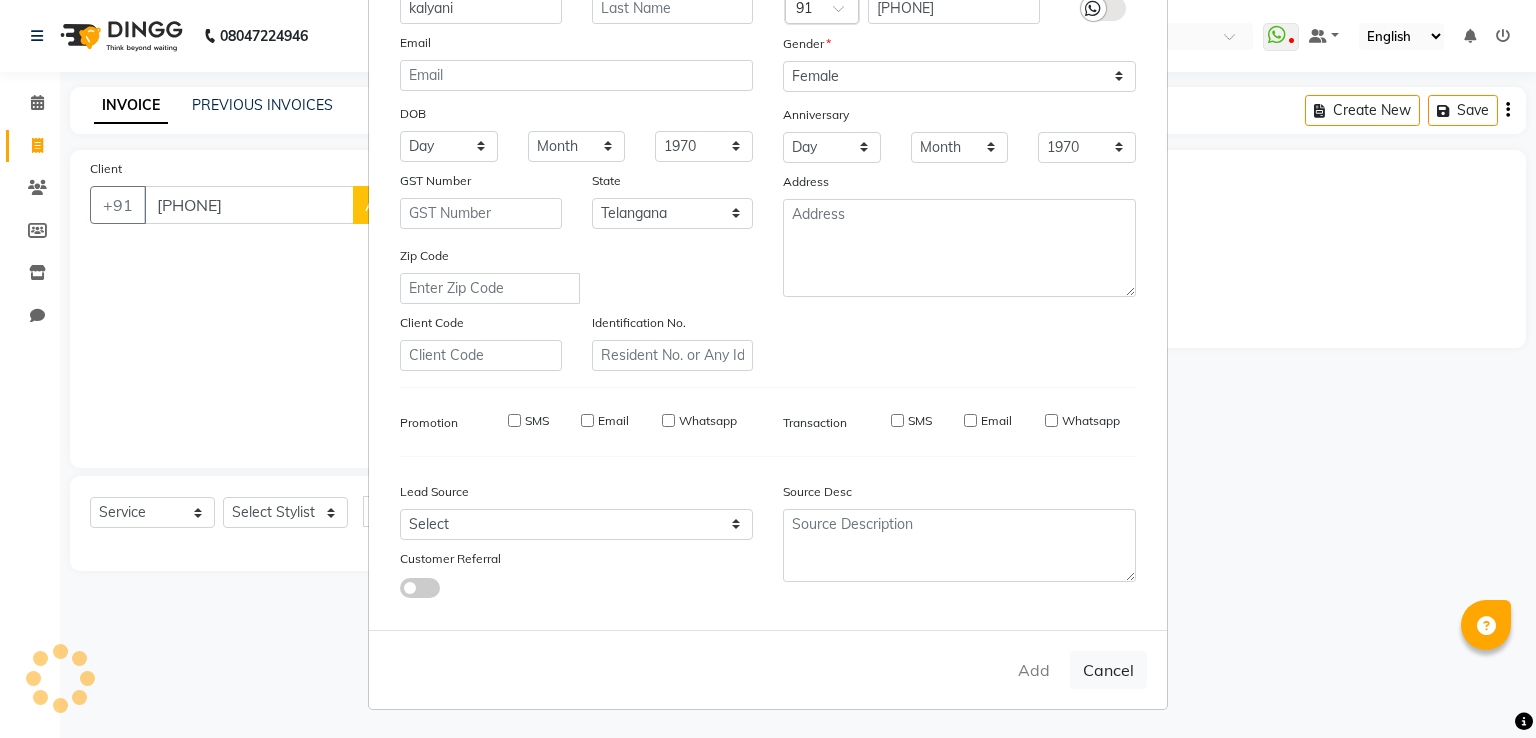 type 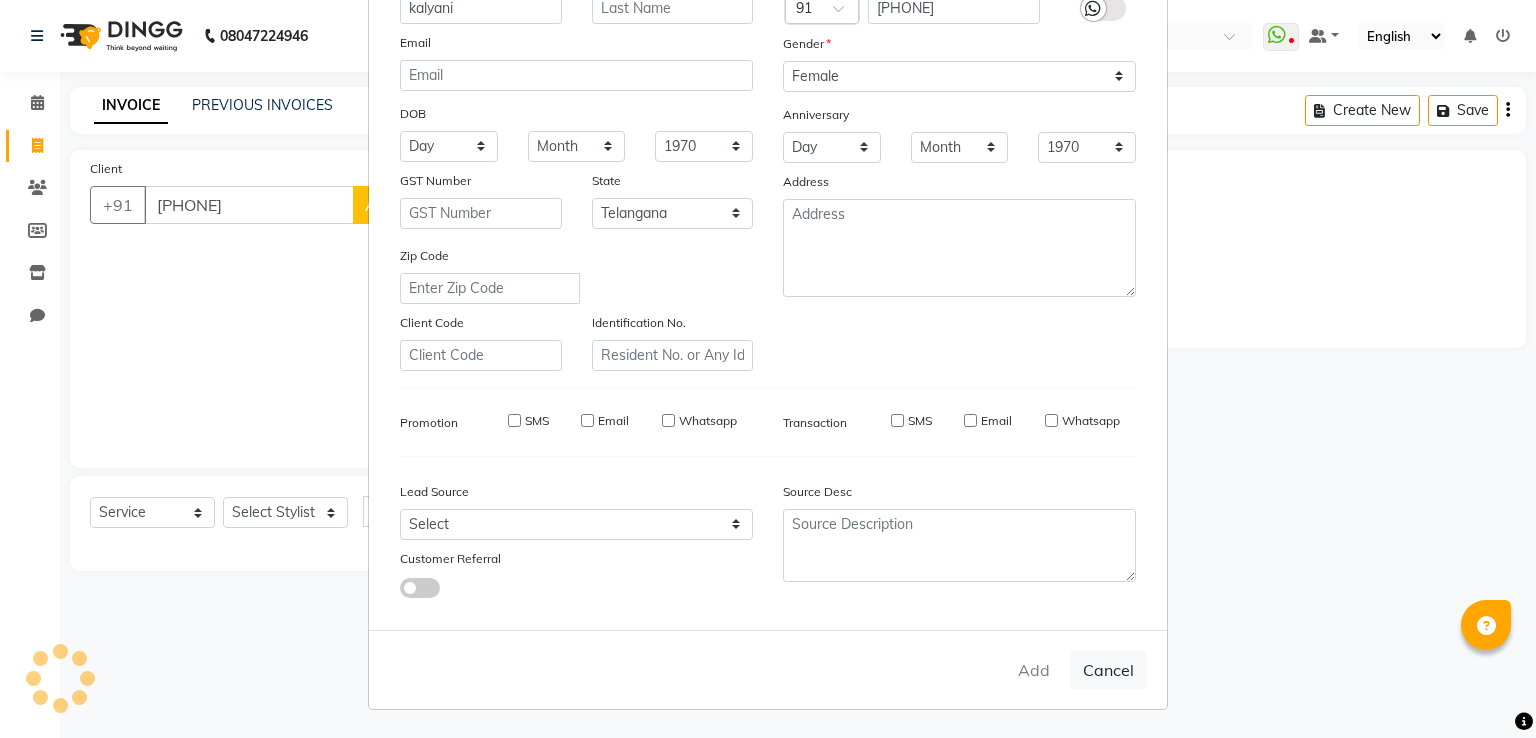 select 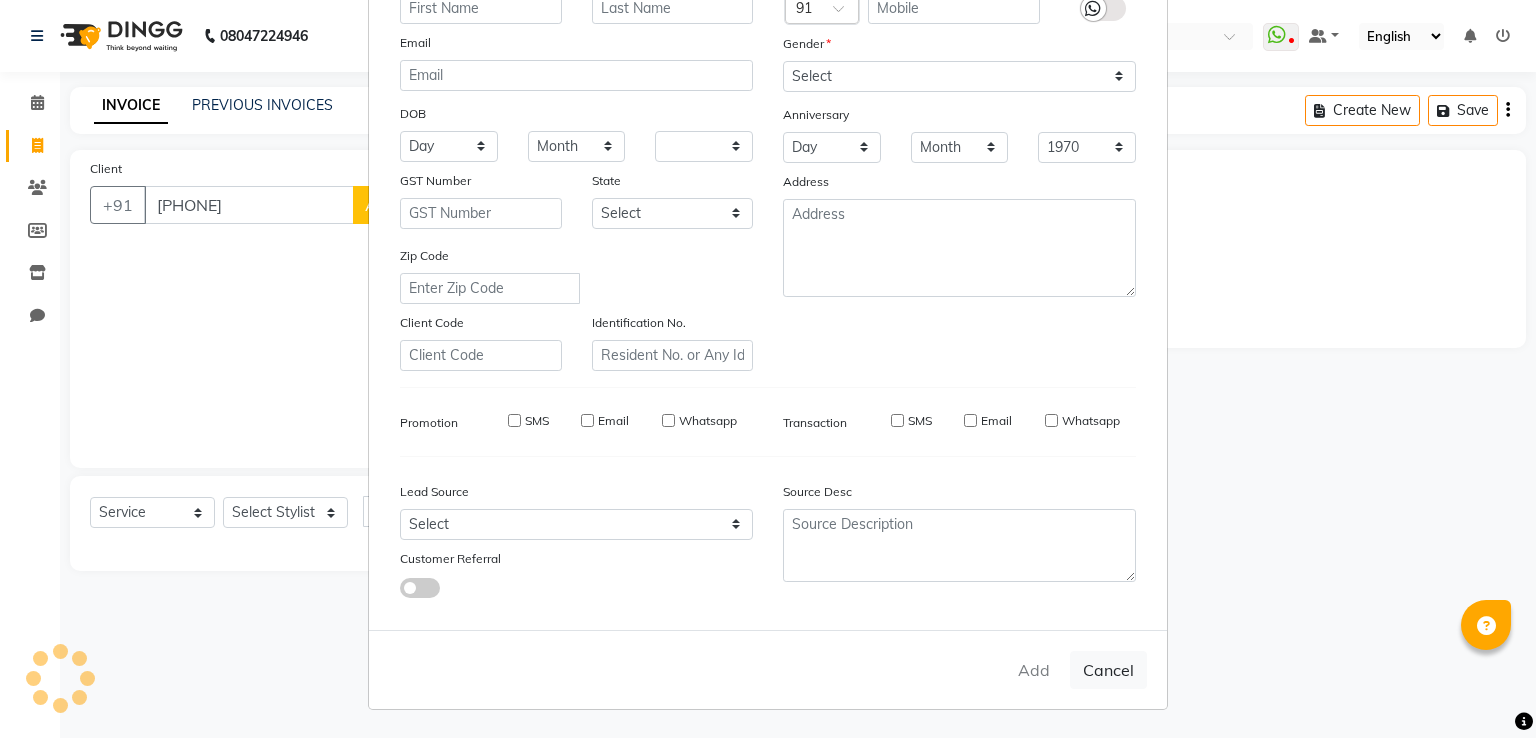 select 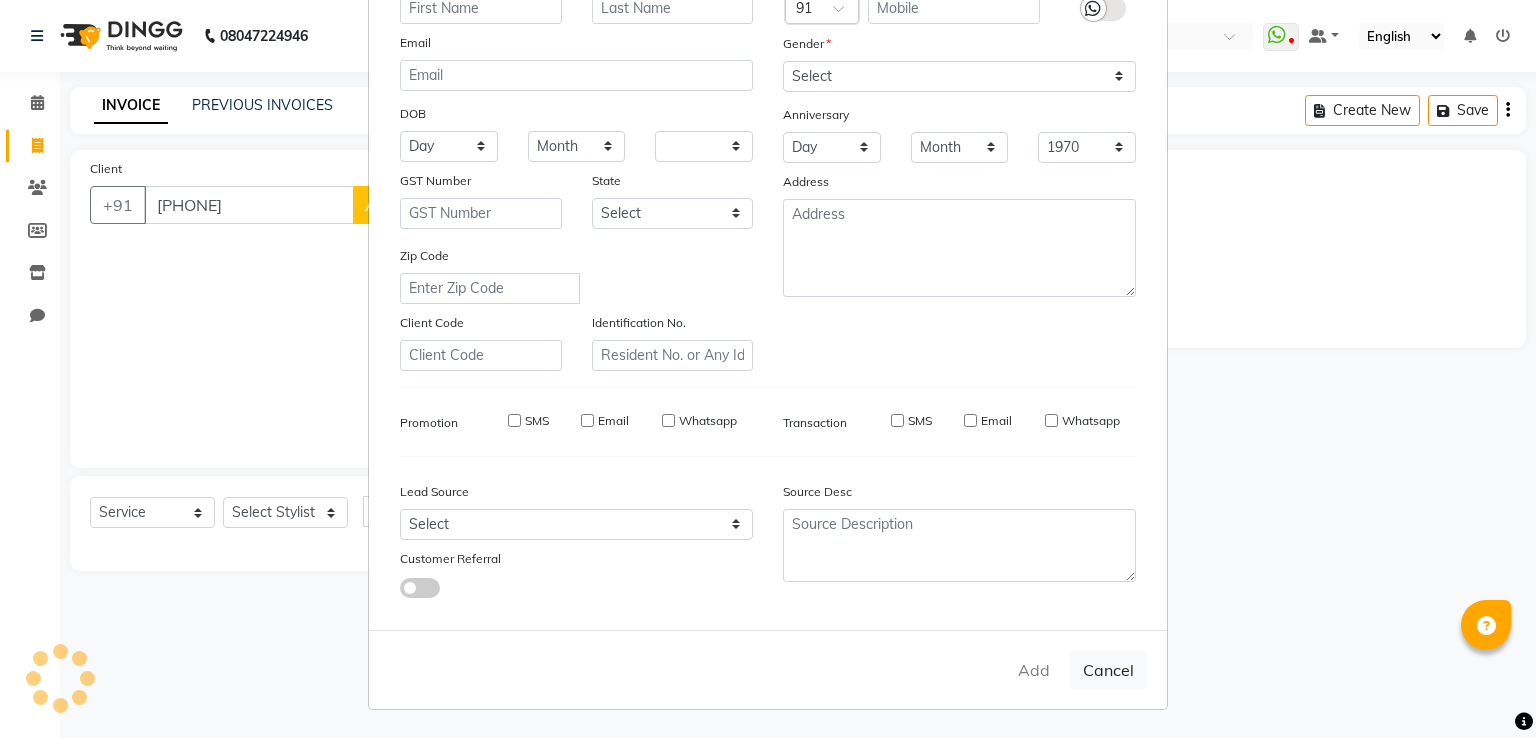 checkbox on "false" 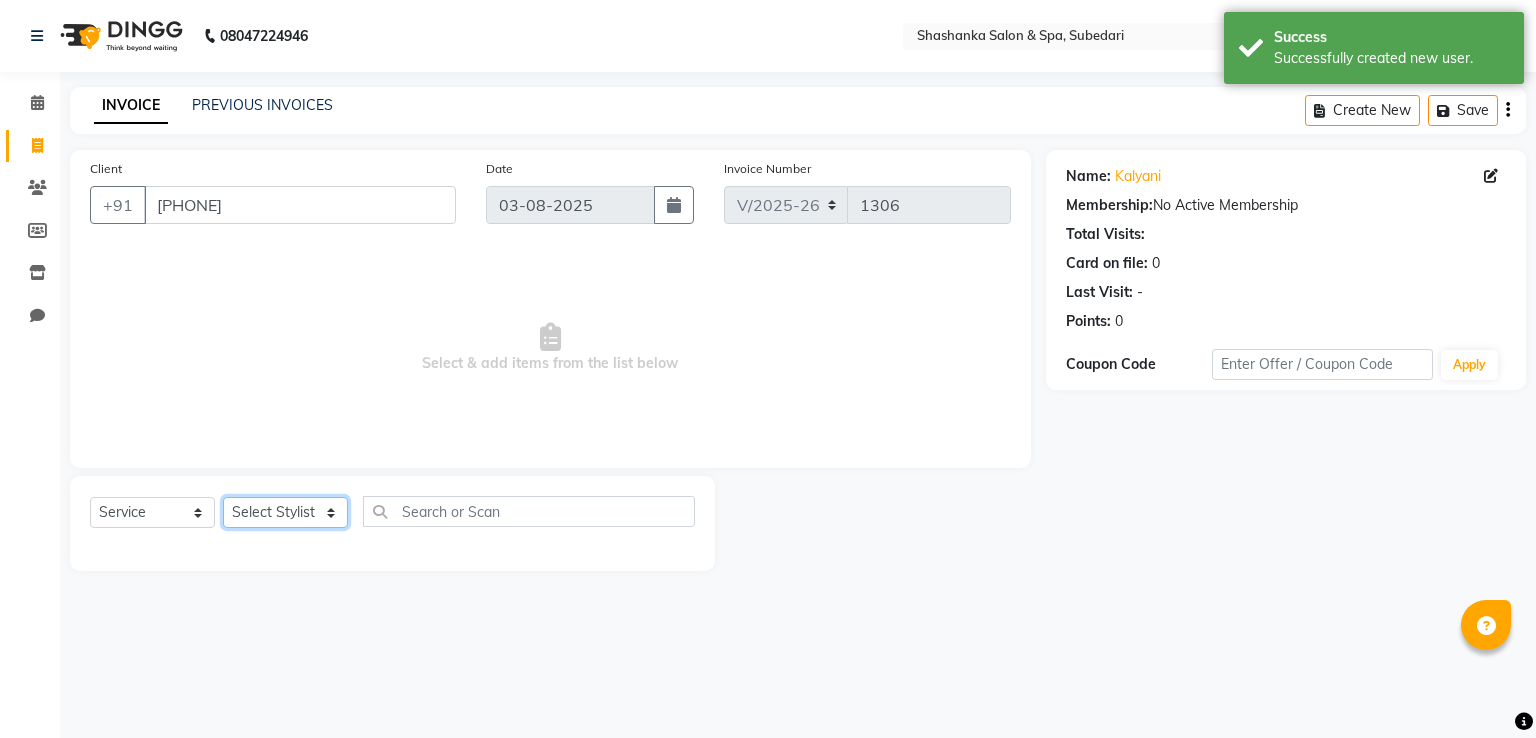 click on "Select Stylist Manasa Ravali Receptionist Renuka Saba saif Soumya J Zeenath" 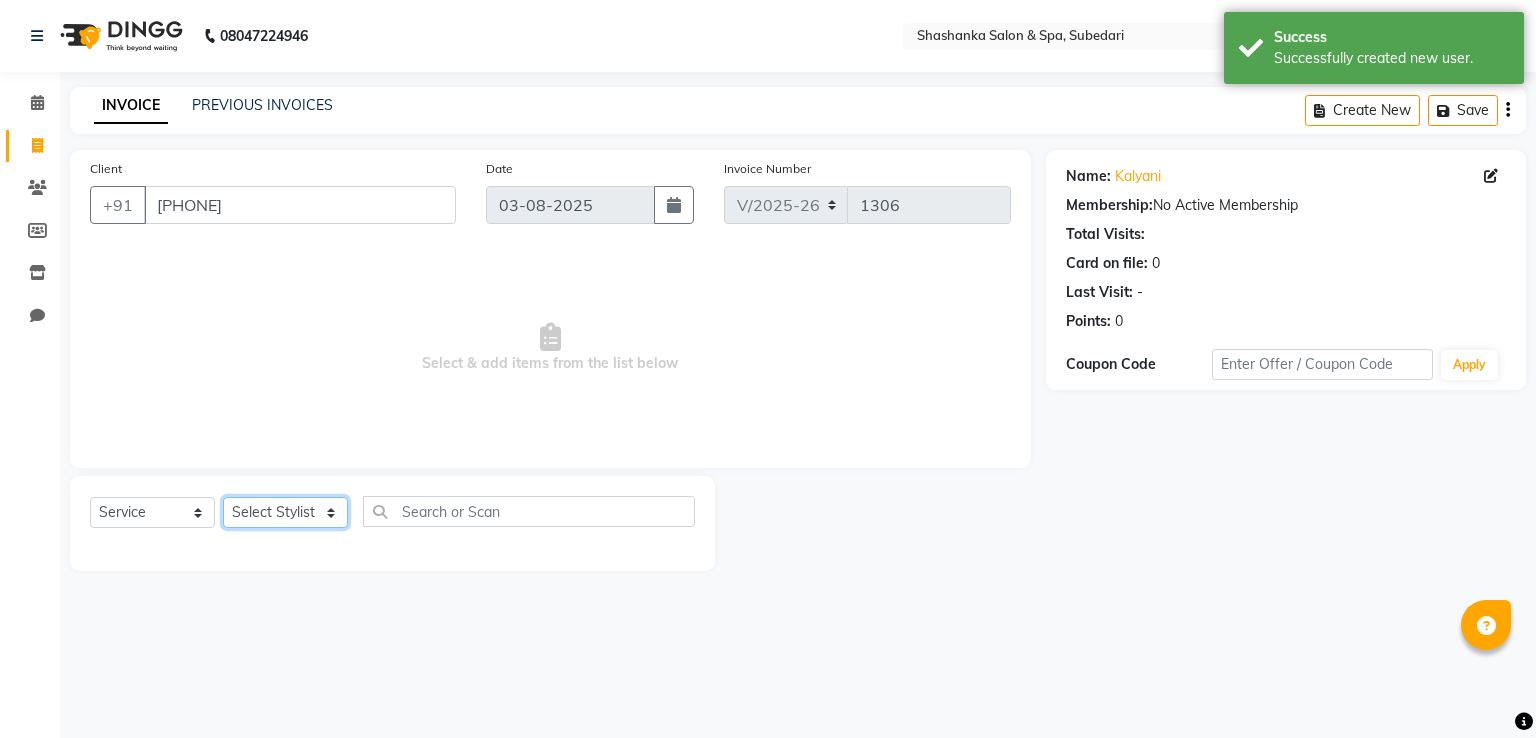 select on "2479" 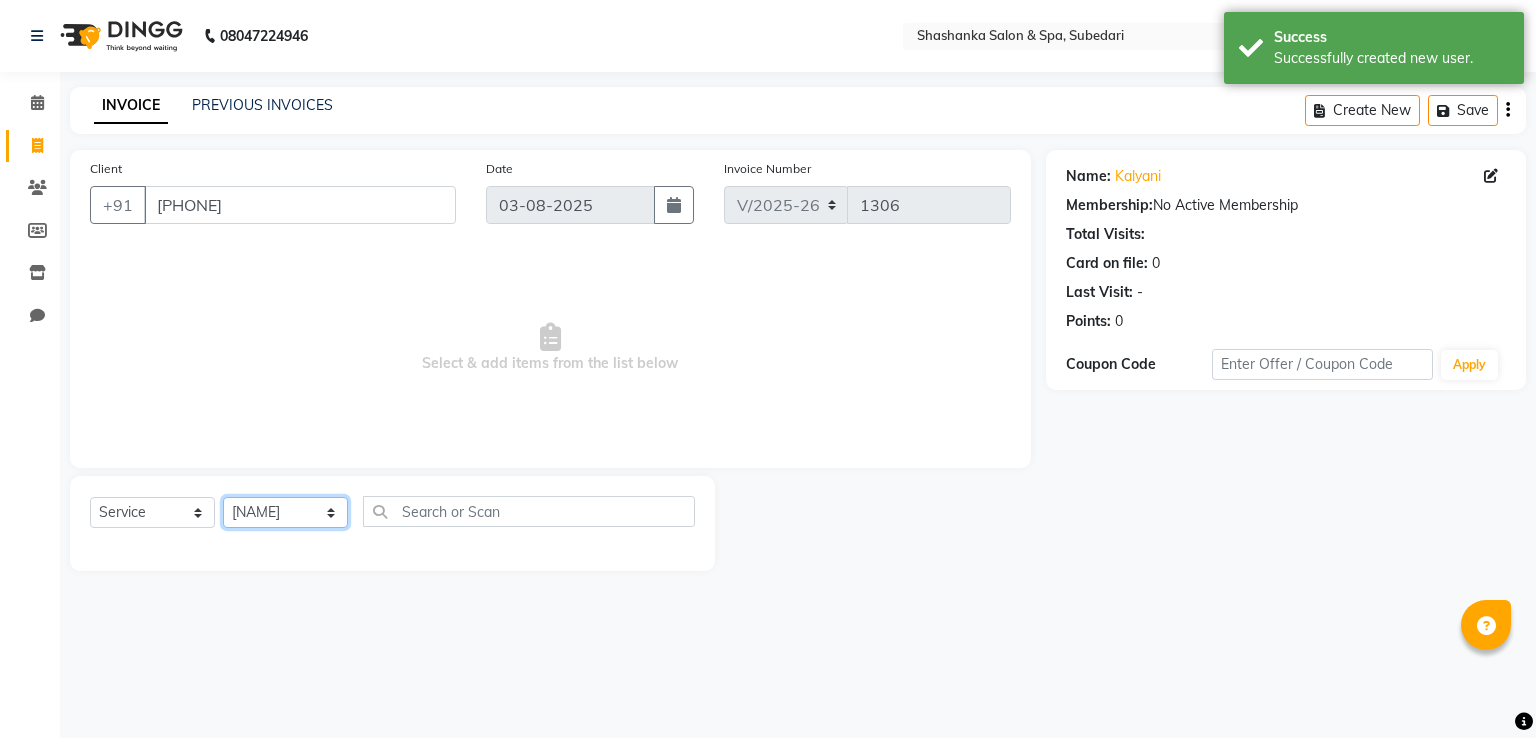 click on "Select Stylist Manasa Ravali Receptionist Renuka Saba saif Soumya J Zeenath" 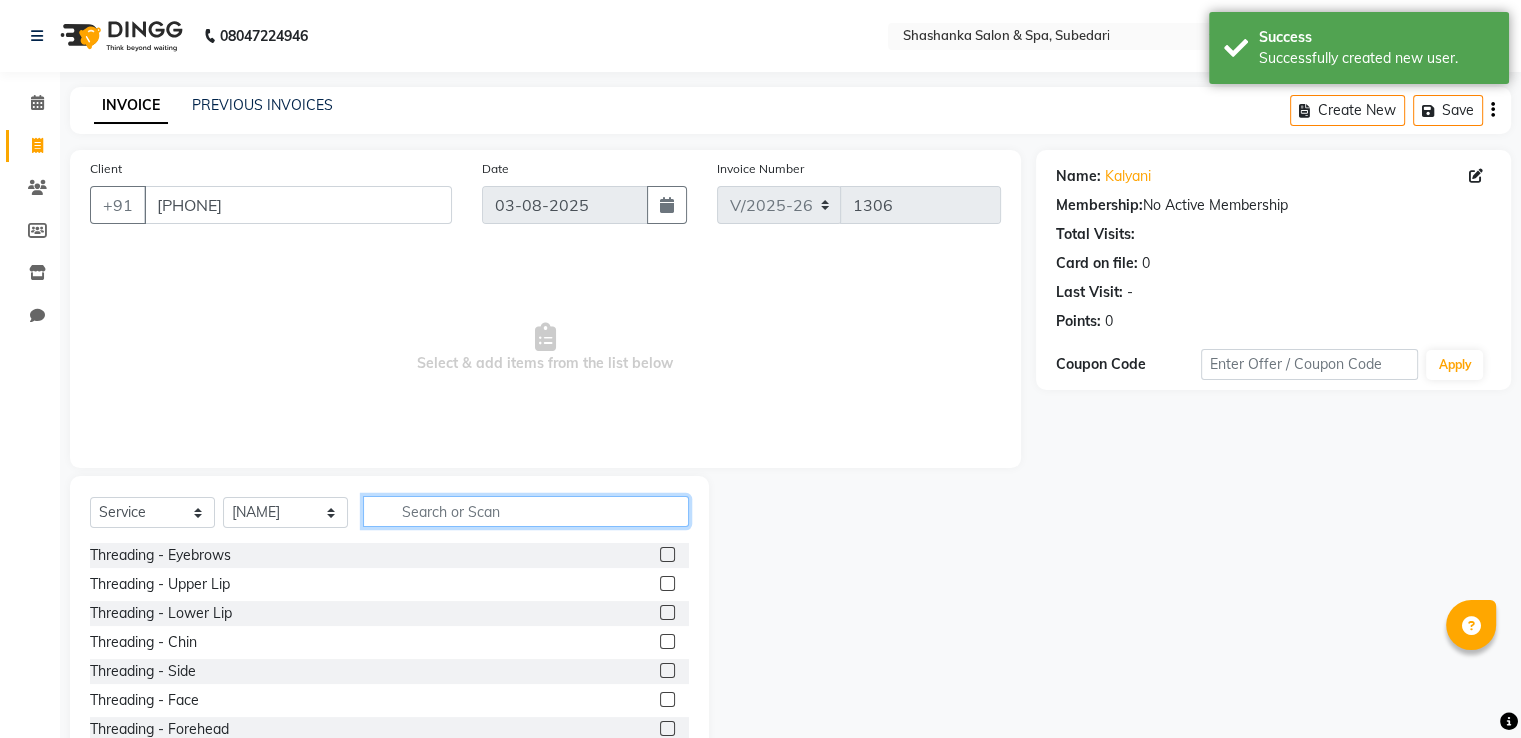 click 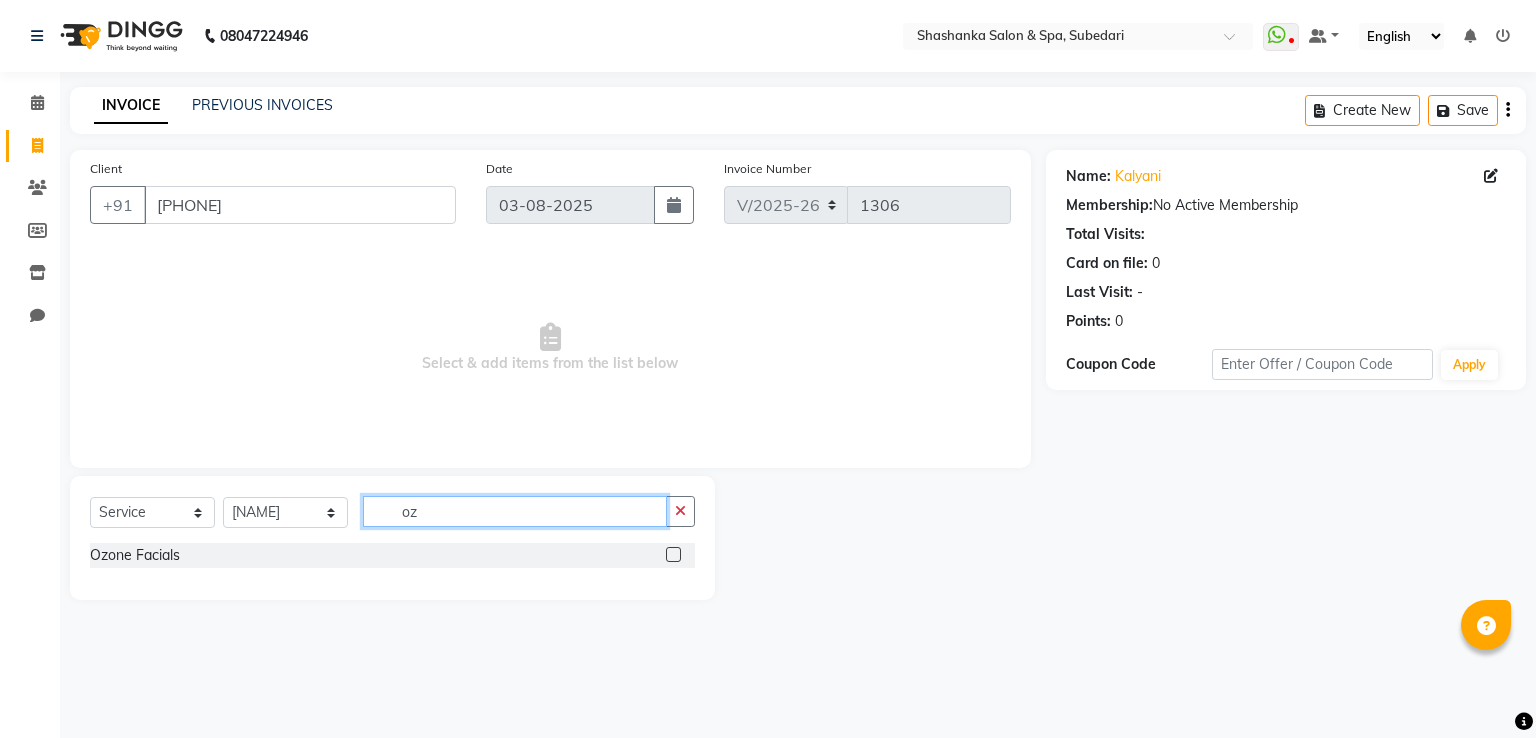 type on "oz" 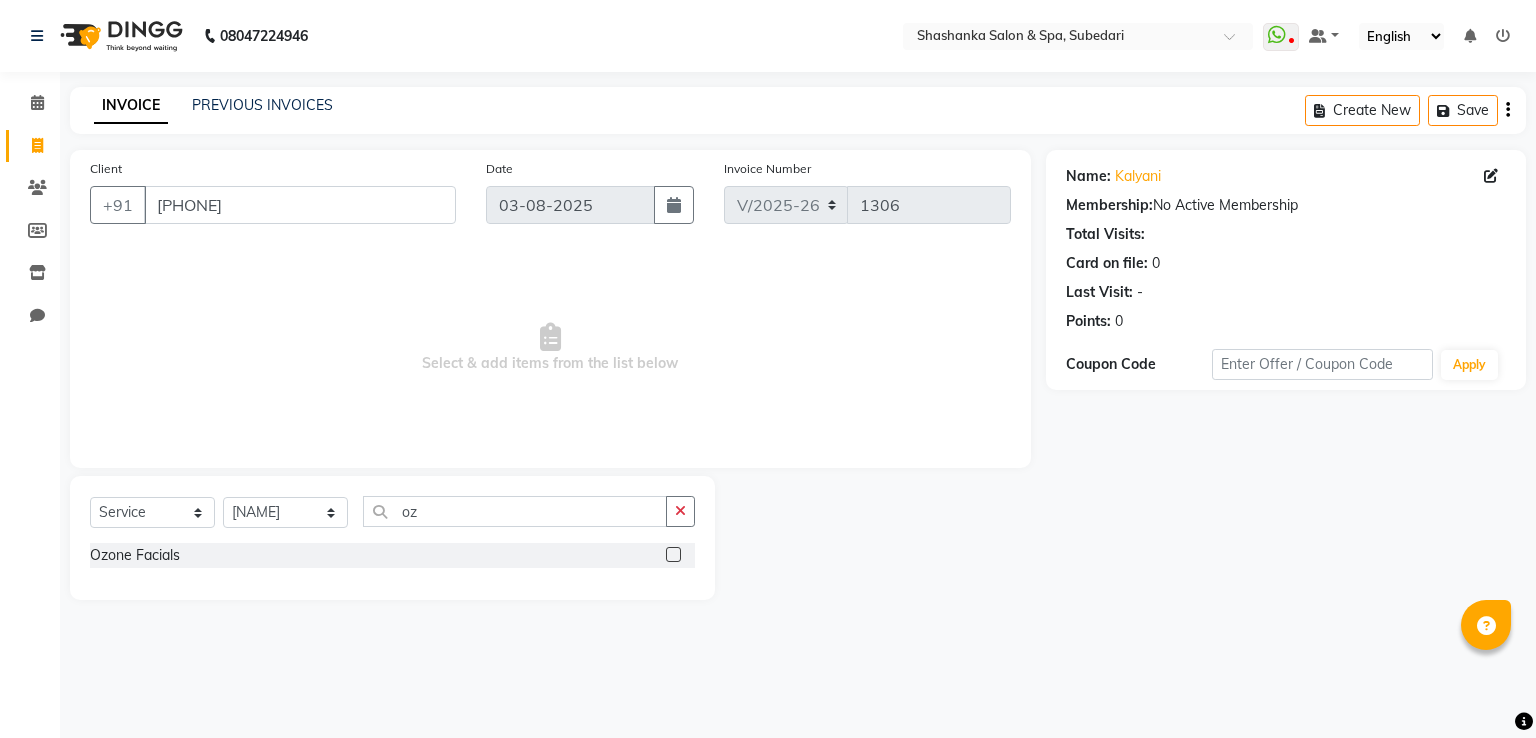 click 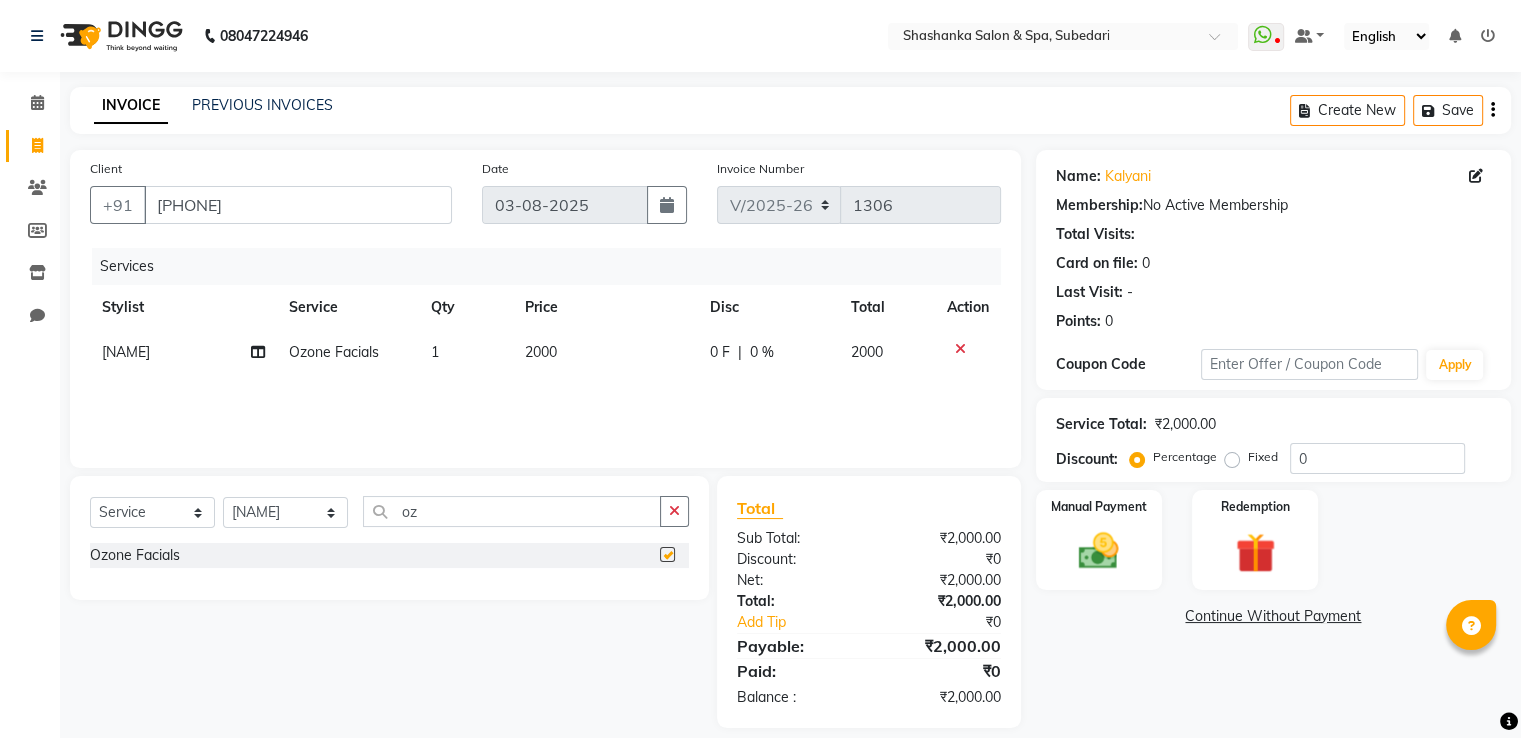 checkbox on "false" 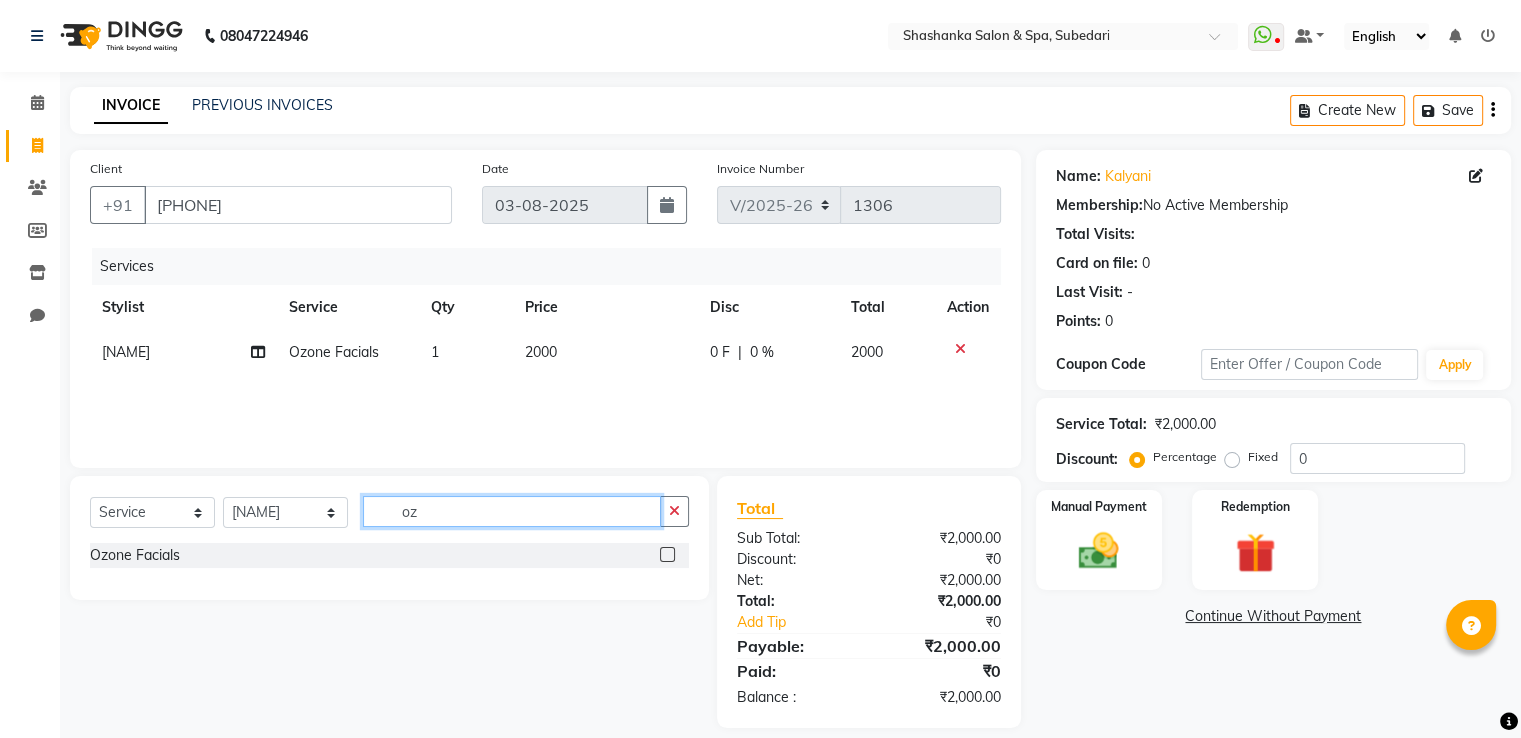 click on "oz" 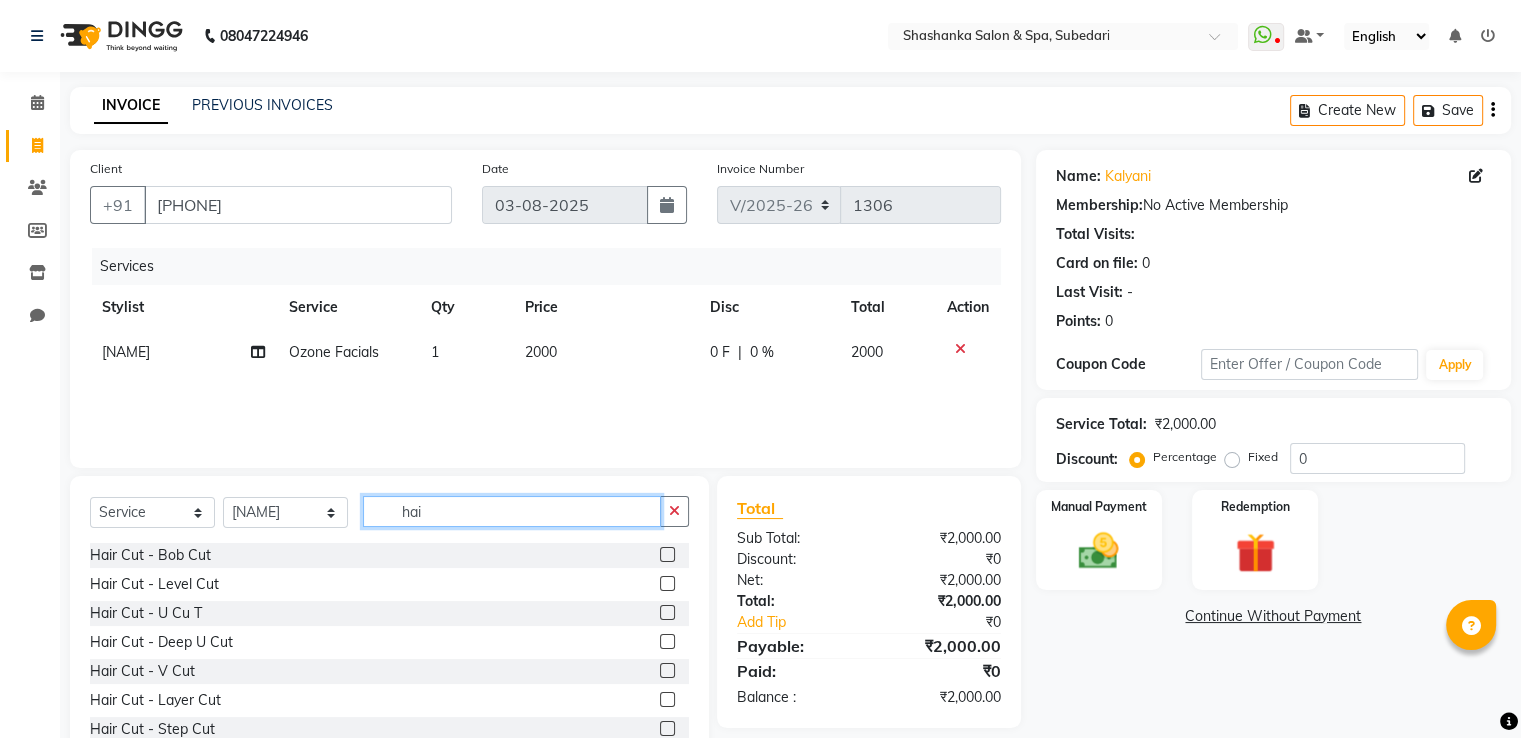 type on "hai" 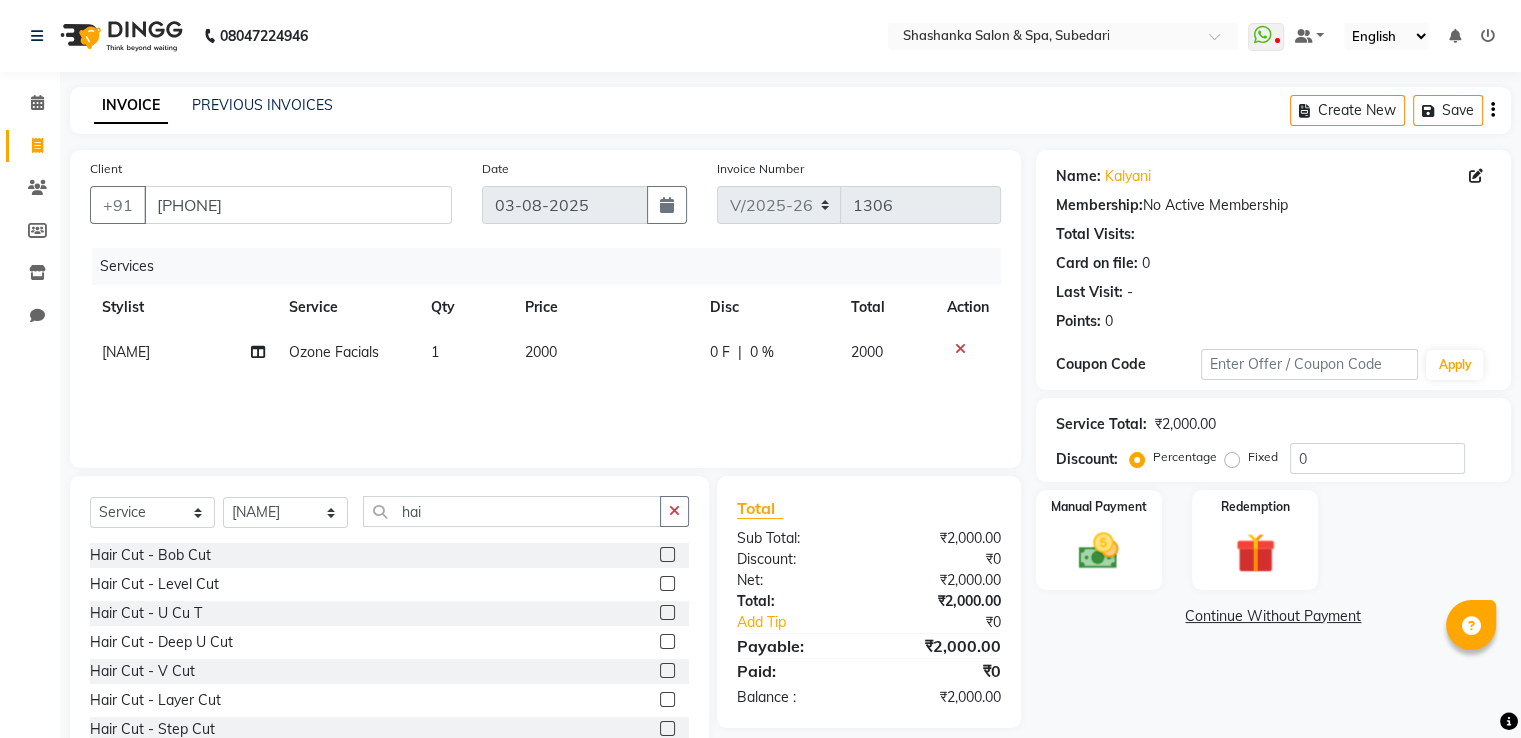 click 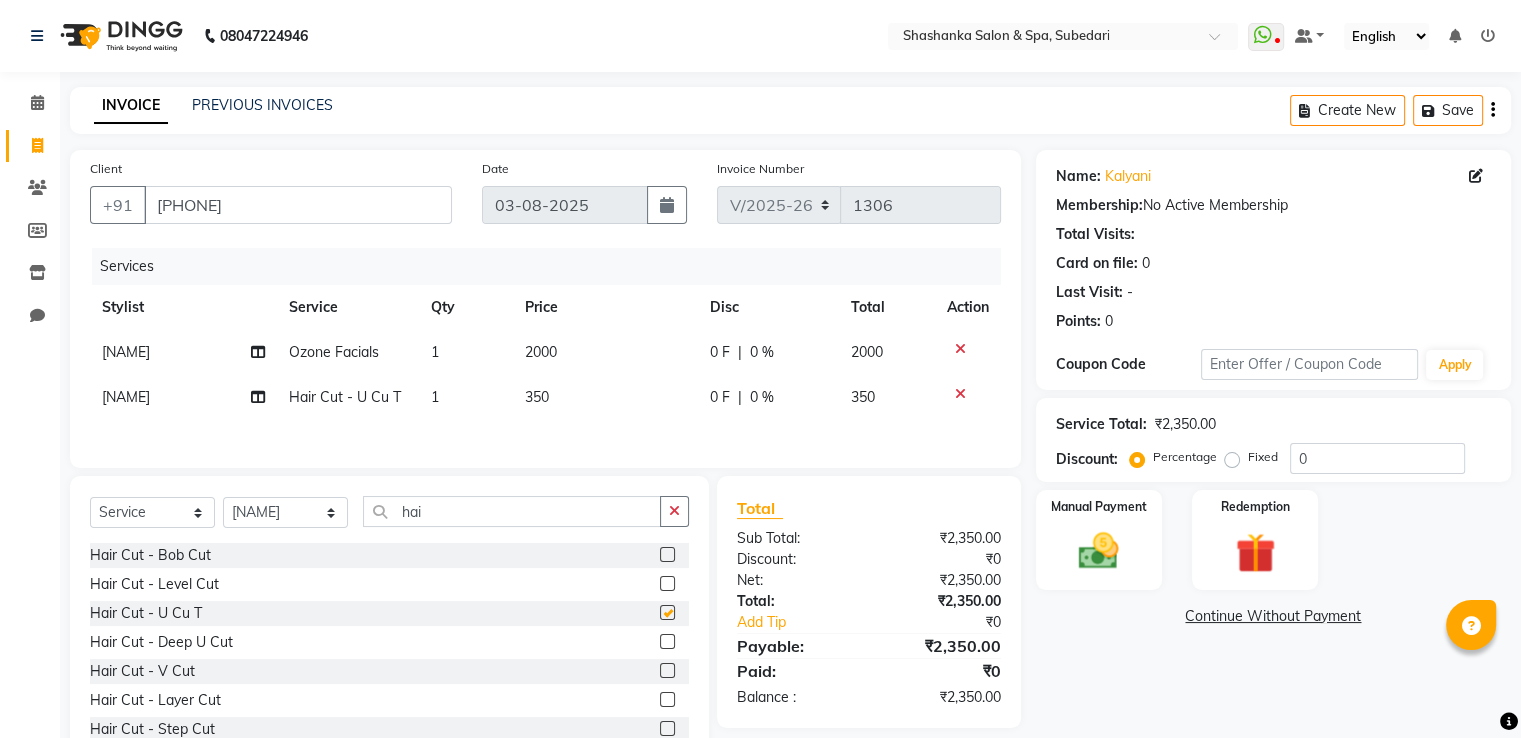 checkbox on "false" 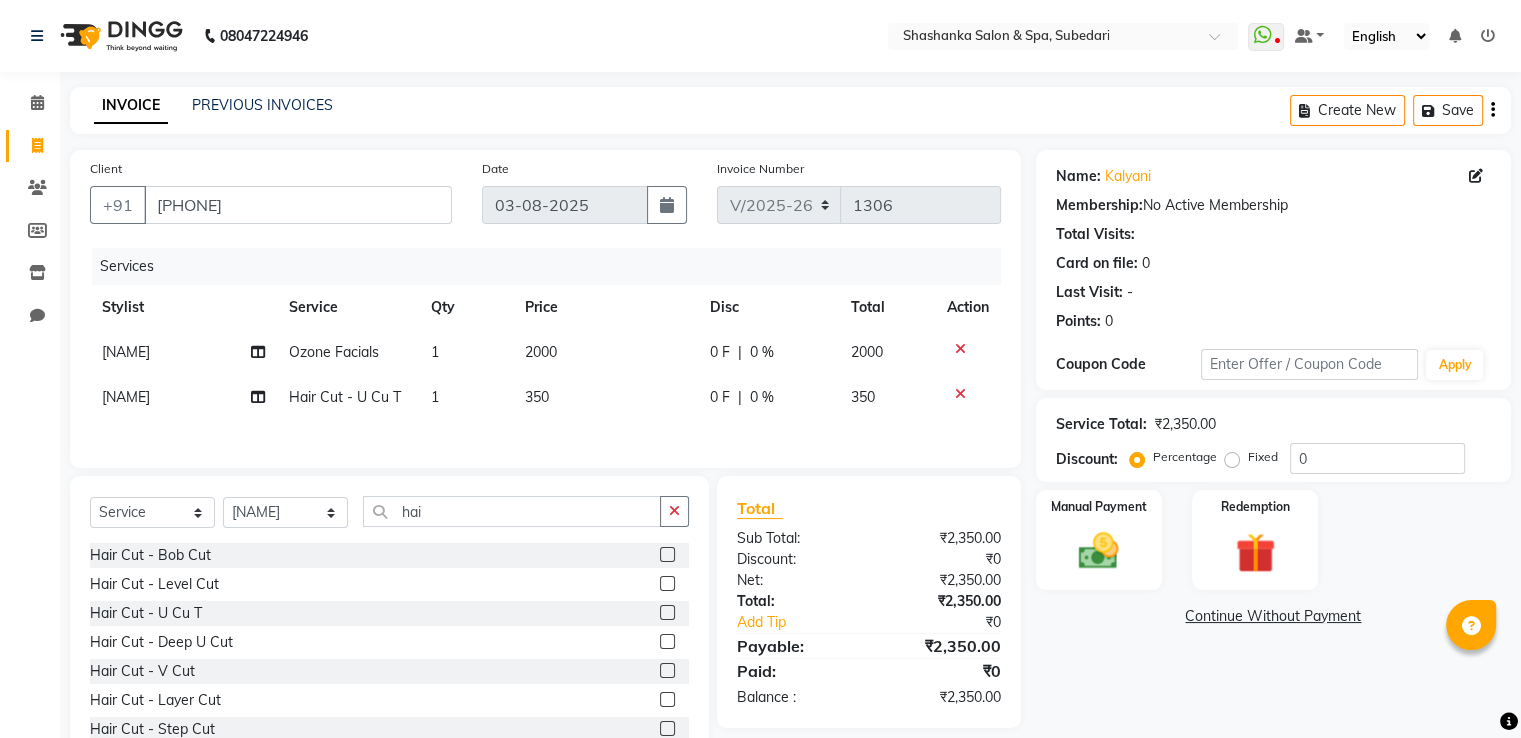 click on "2000" 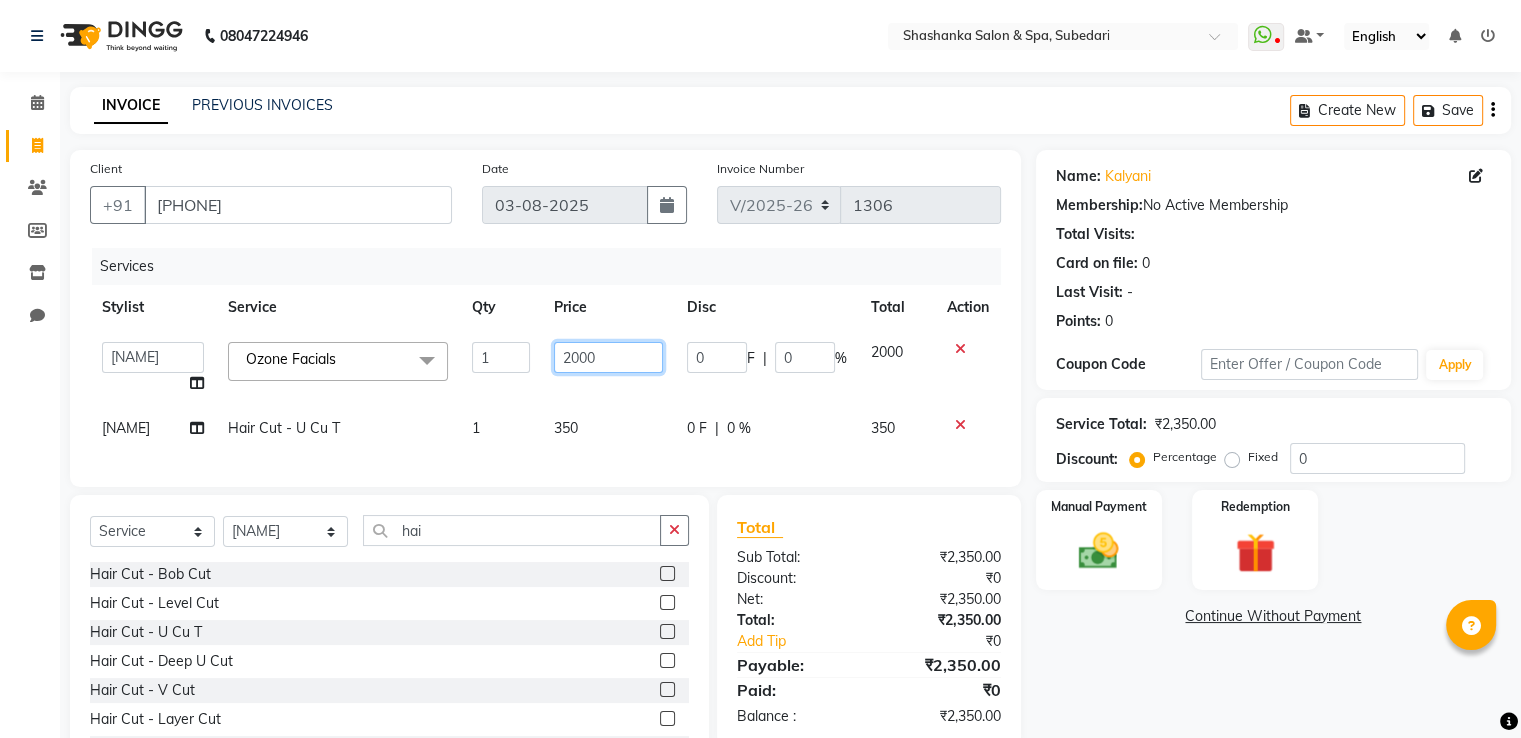 click on "2000" 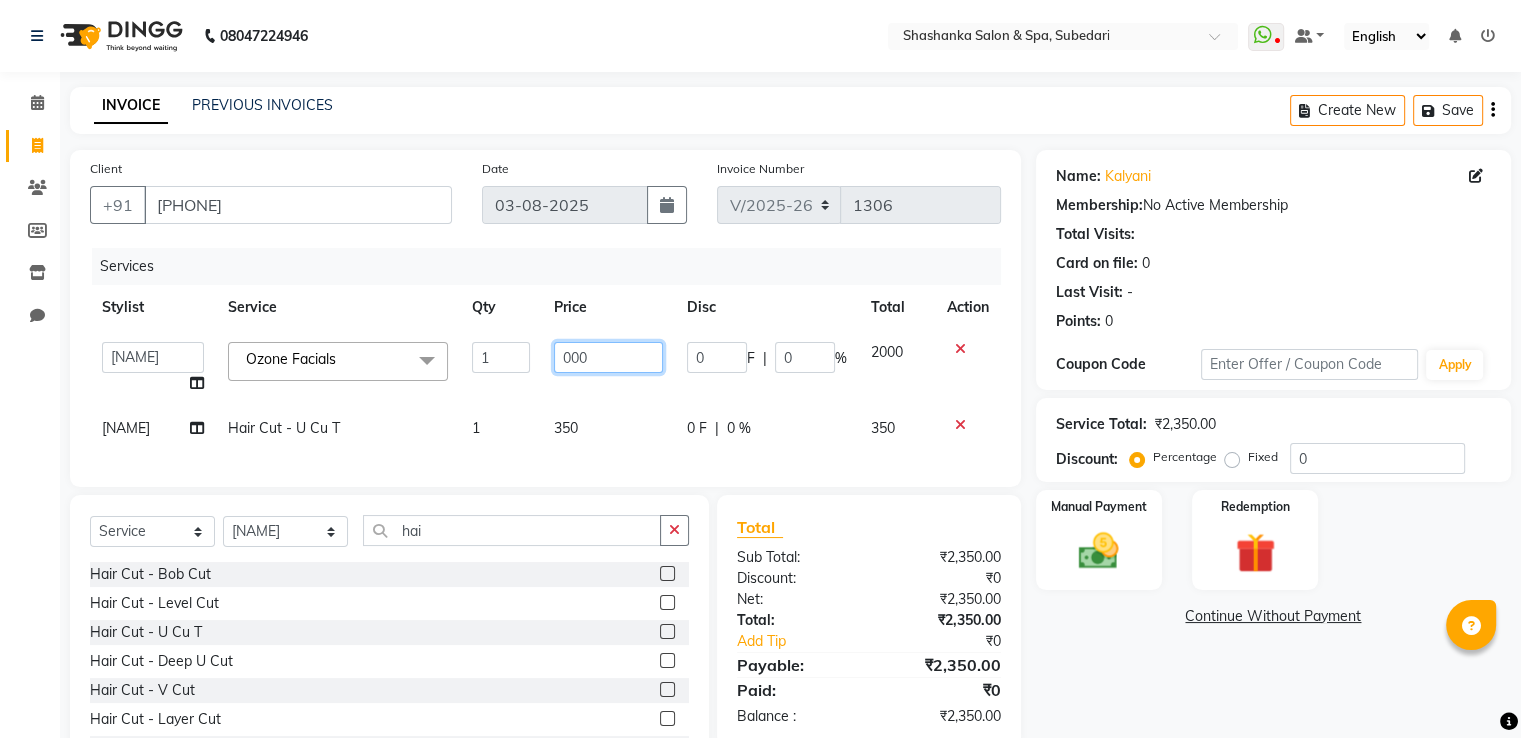 type on "3000" 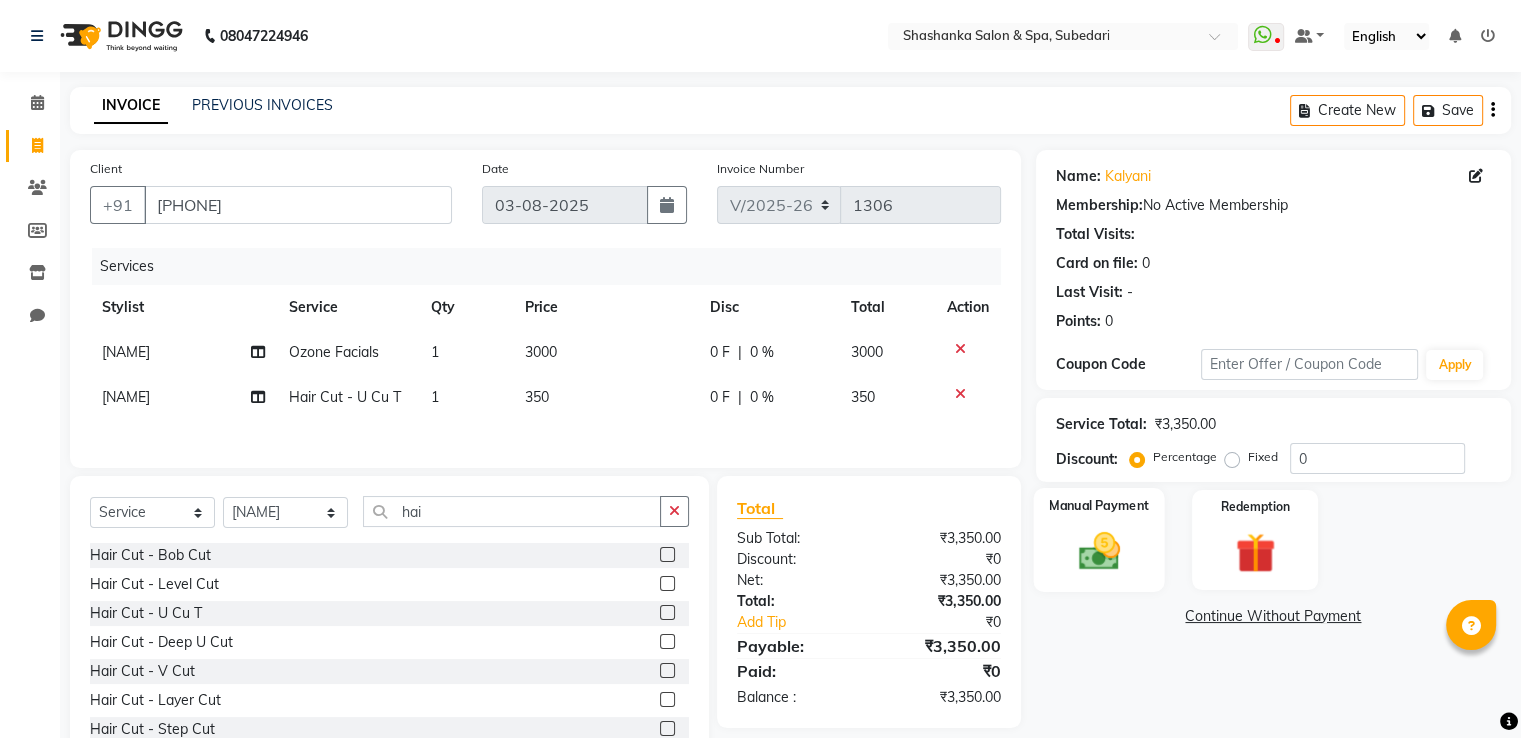 click 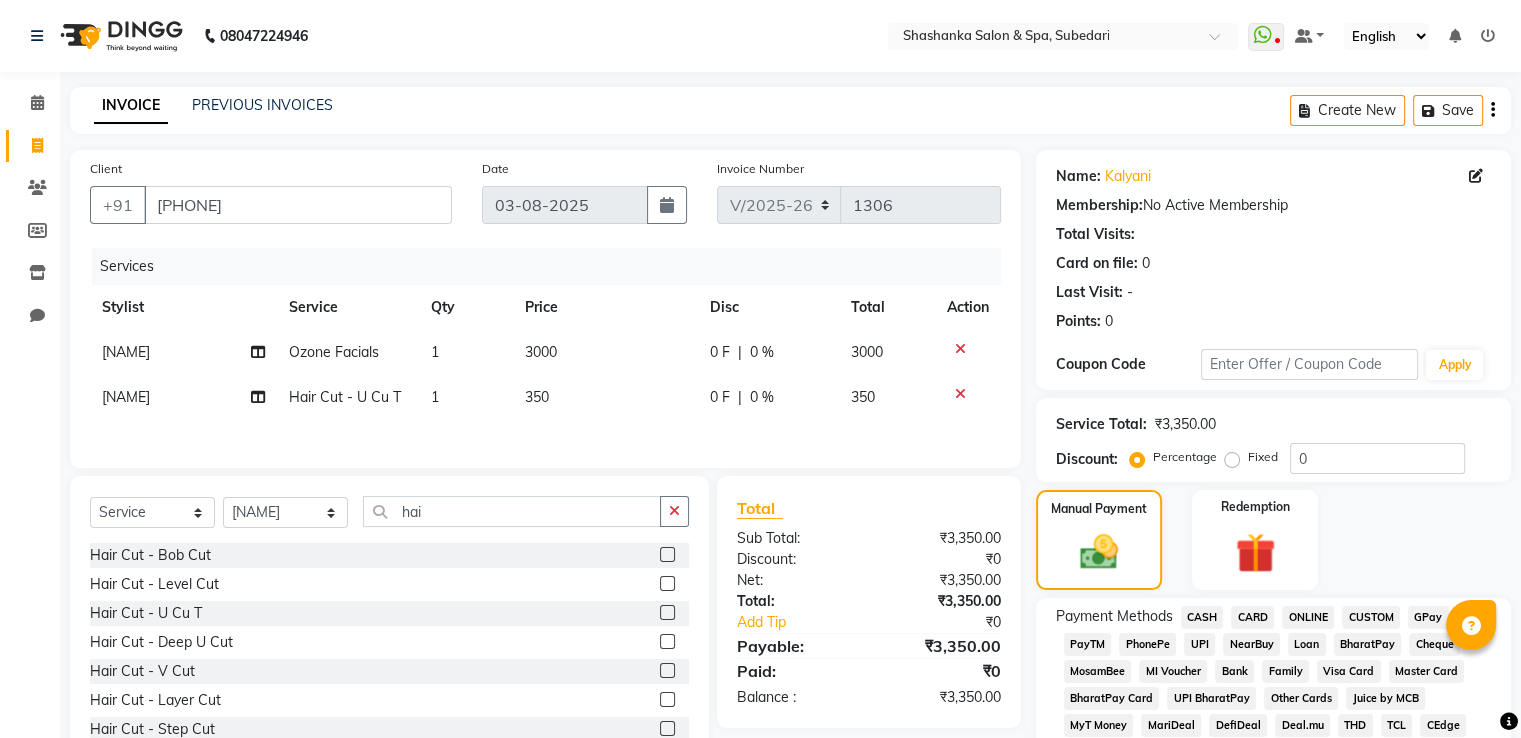 click on "CASH" 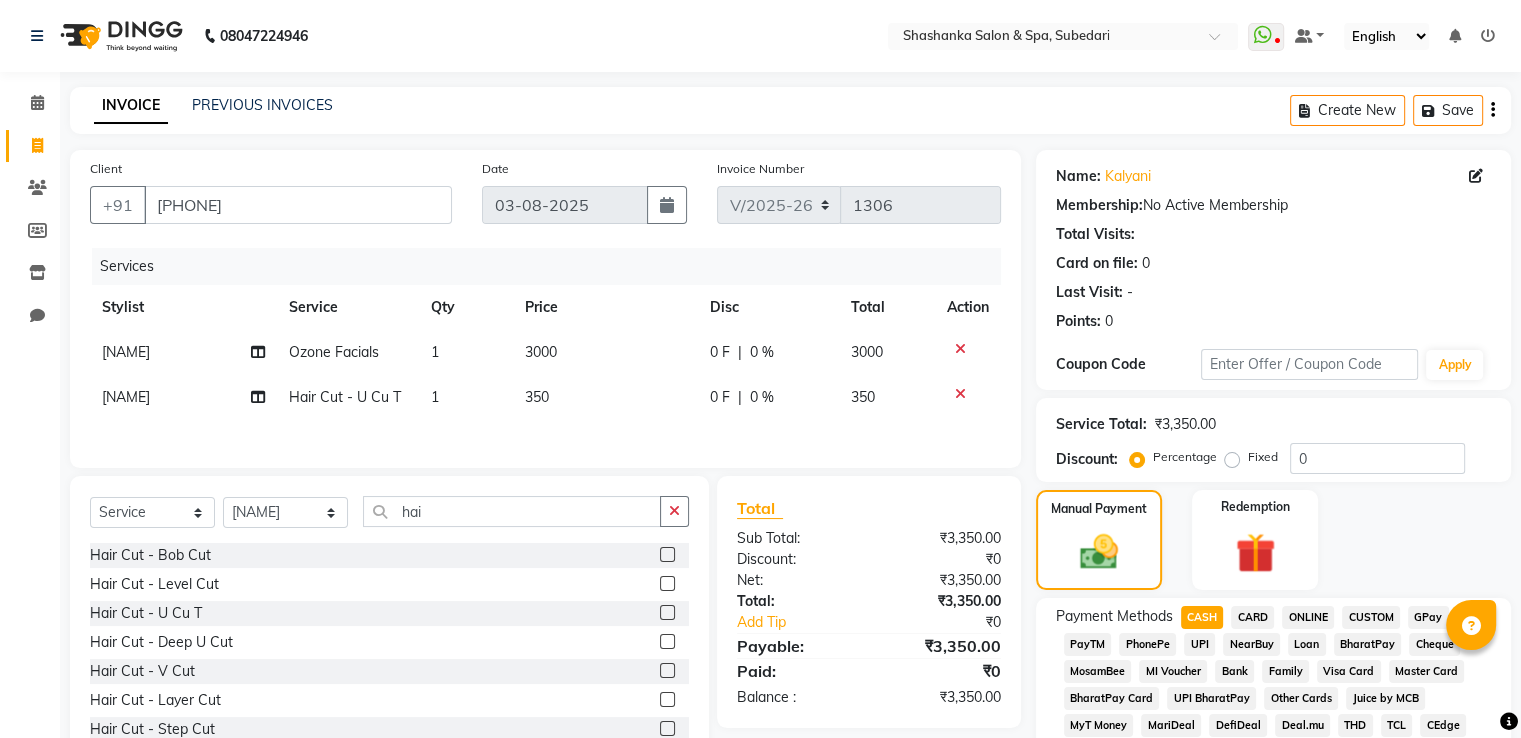 scroll, scrollTop: 609, scrollLeft: 0, axis: vertical 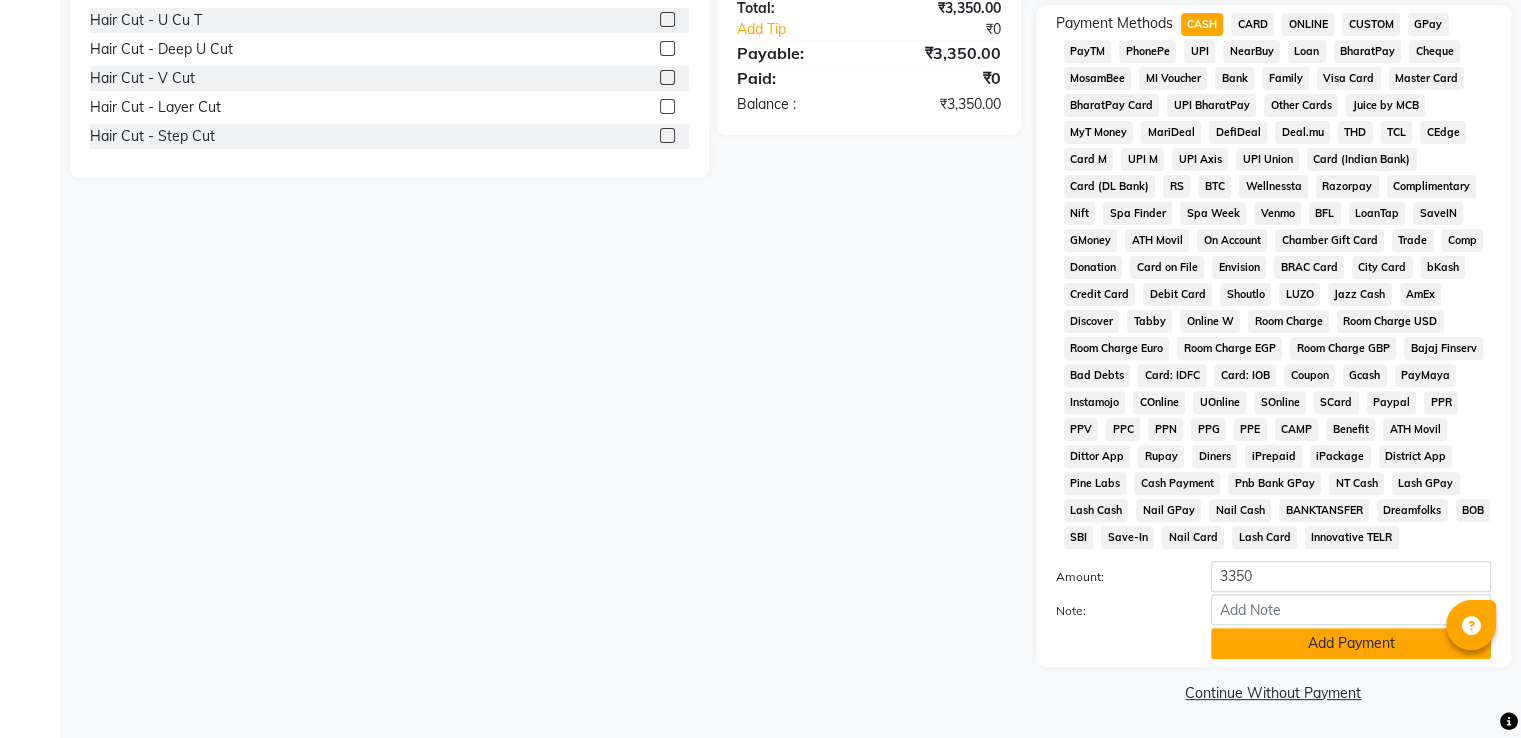 click on "Add Payment" 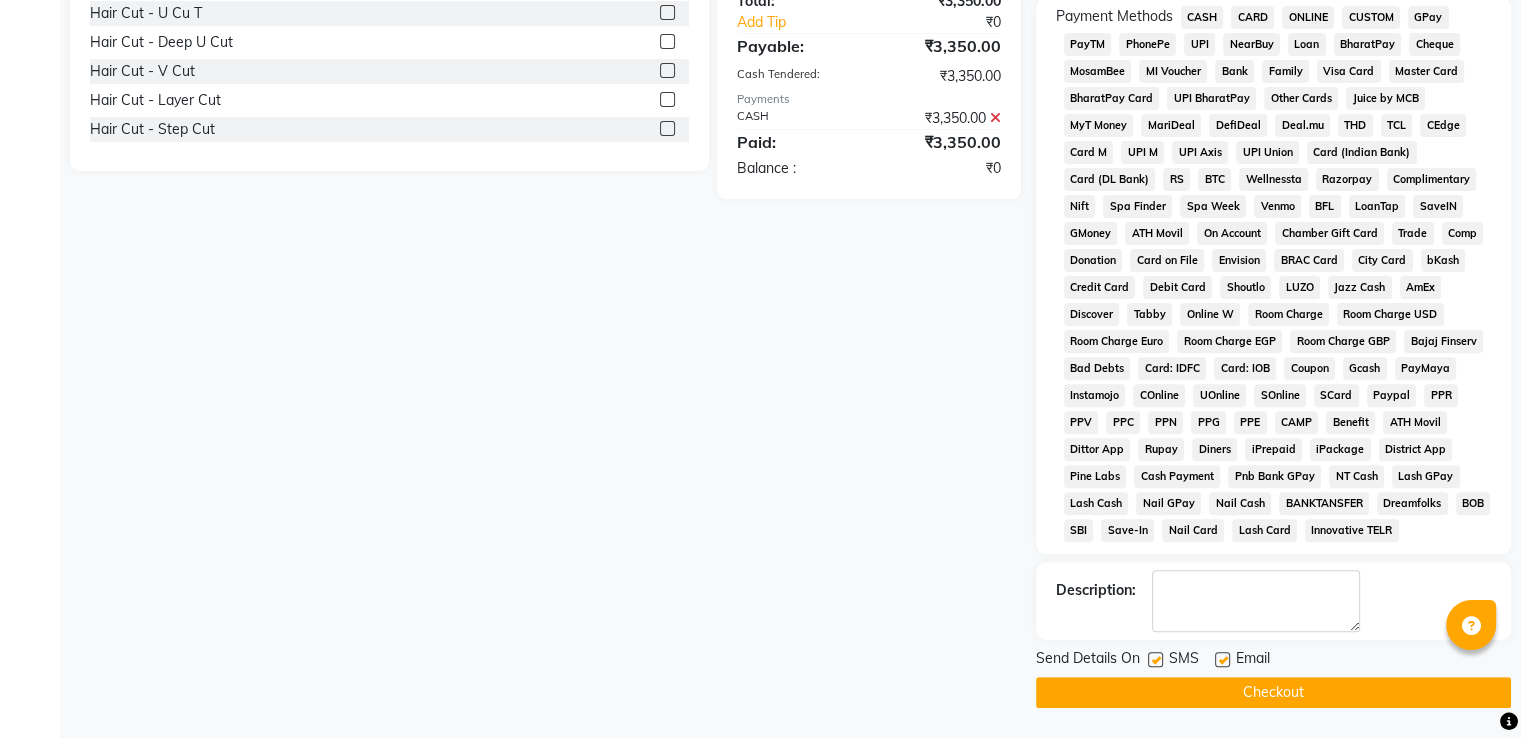 click on "Checkout" 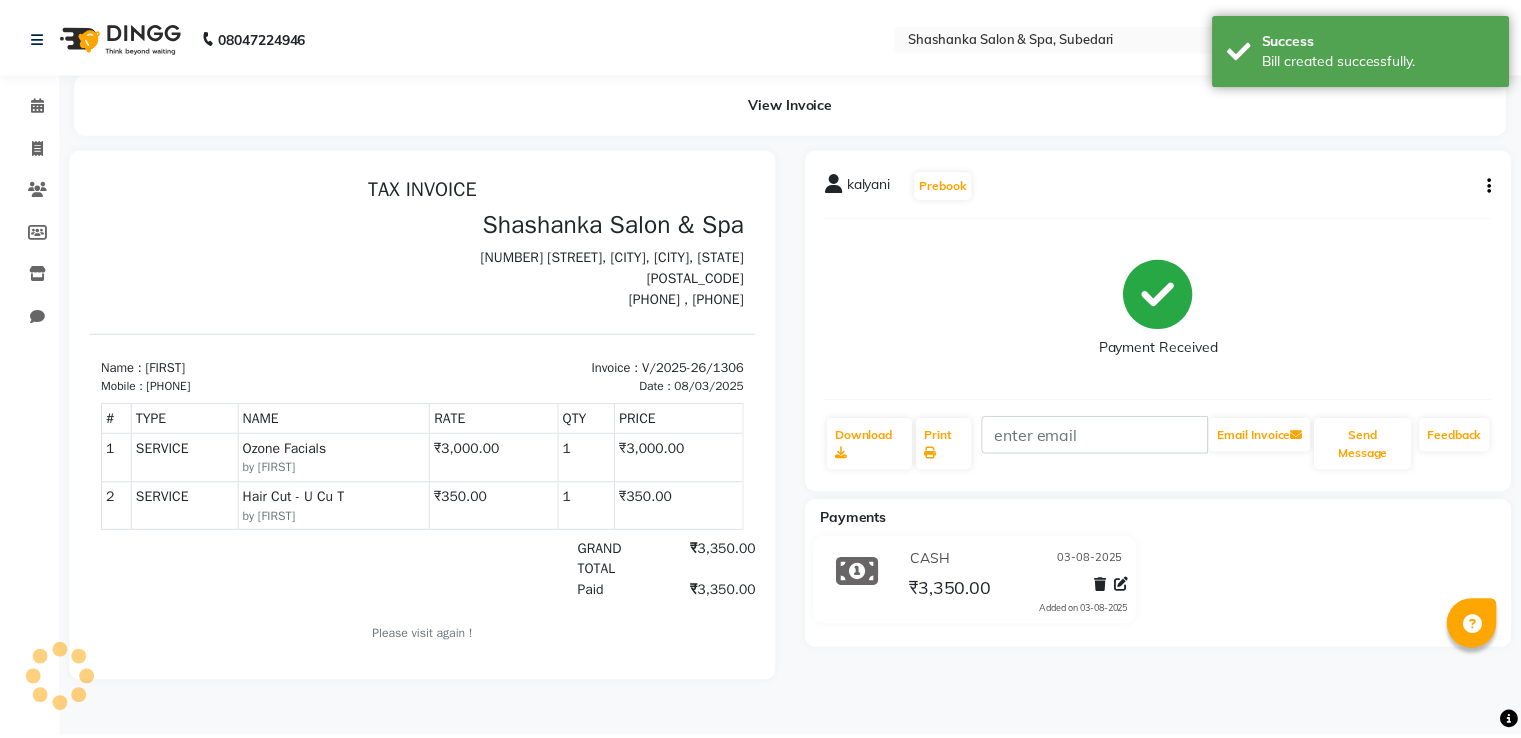 scroll, scrollTop: 0, scrollLeft: 0, axis: both 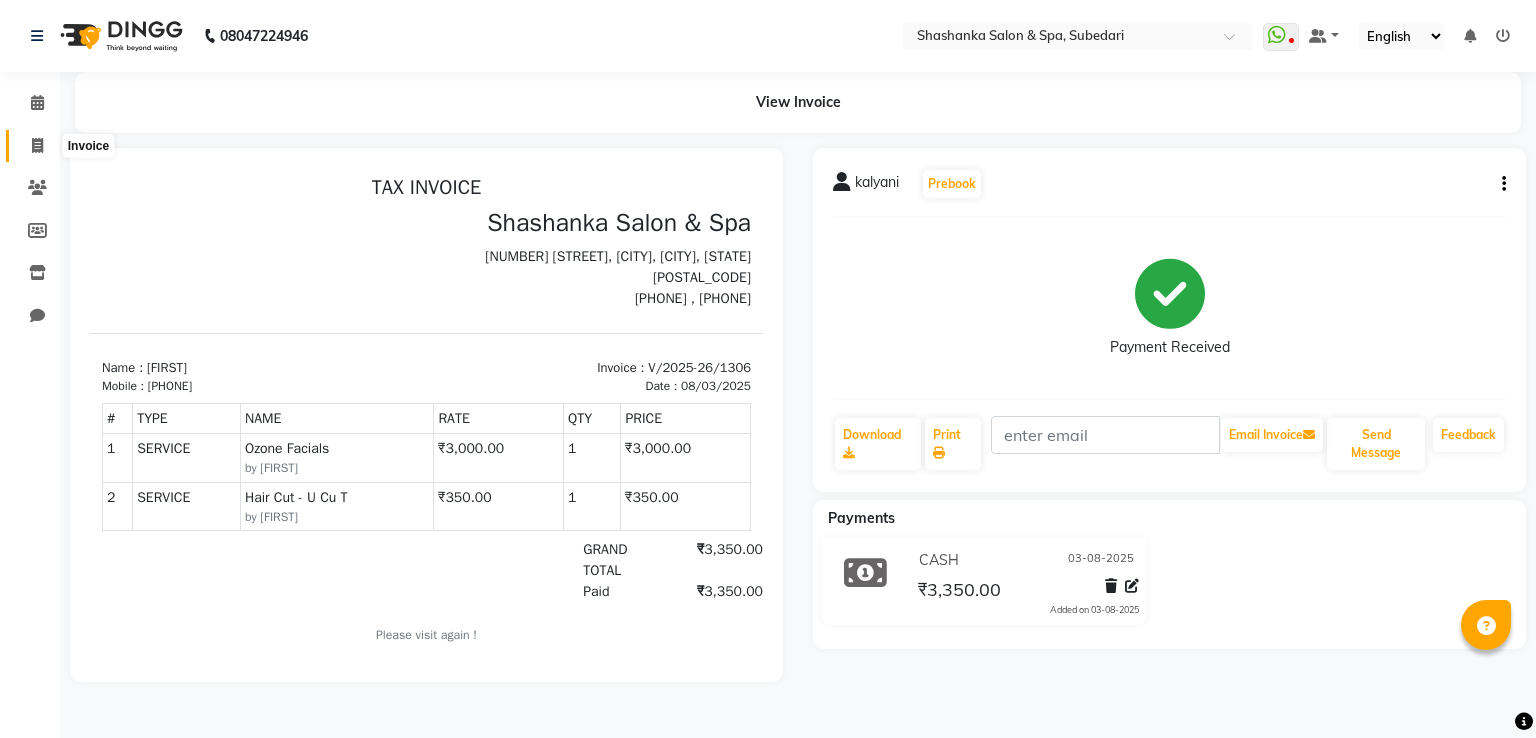 click 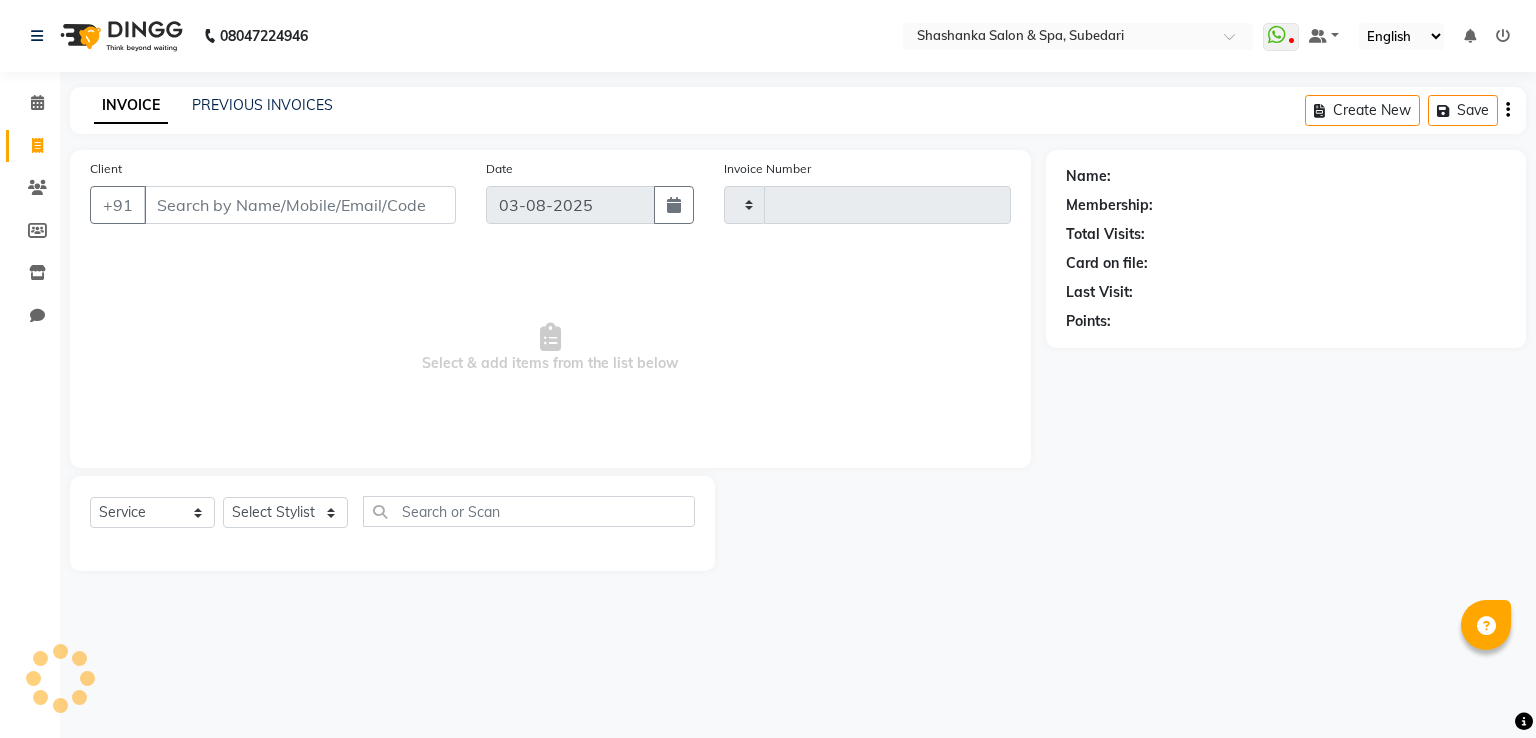type on "1307" 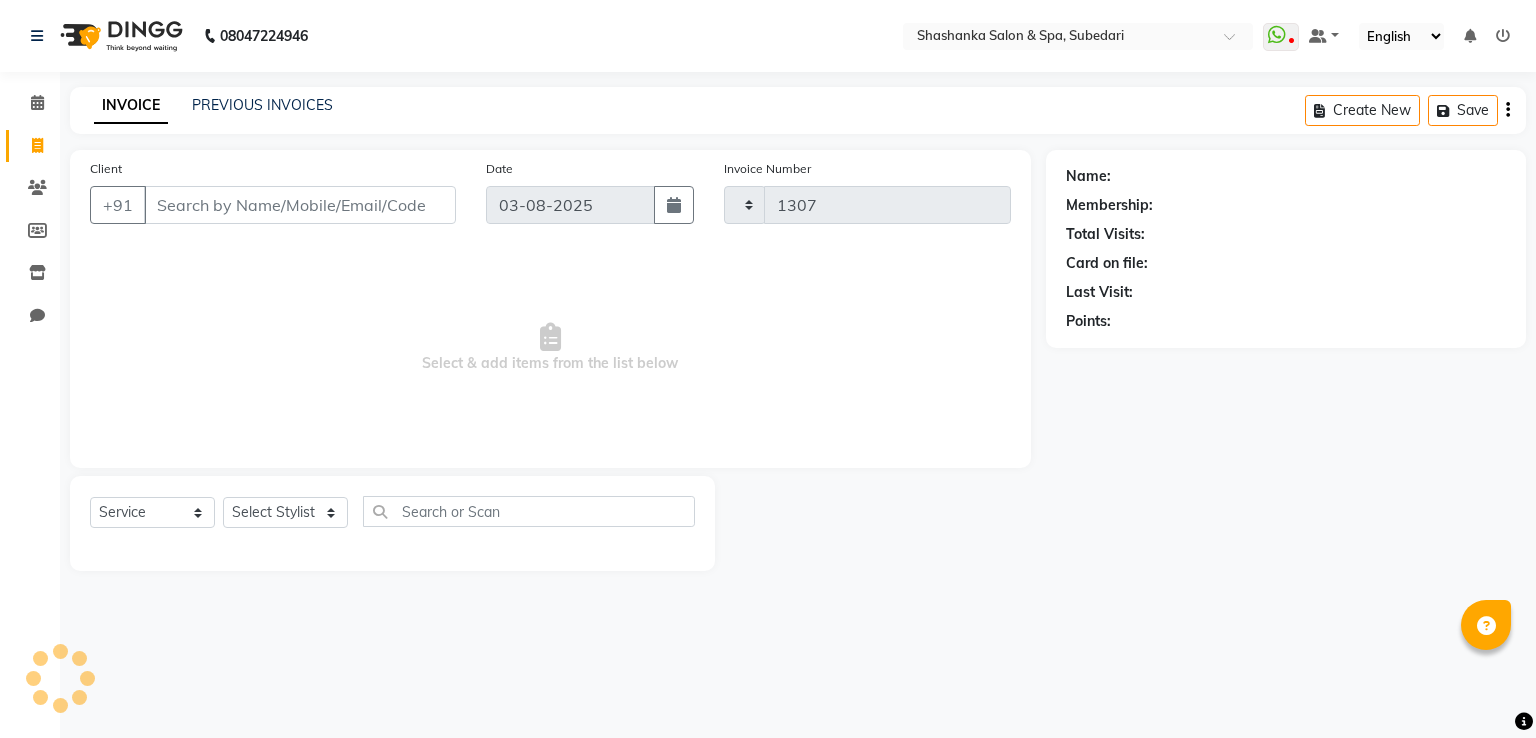 select on "67" 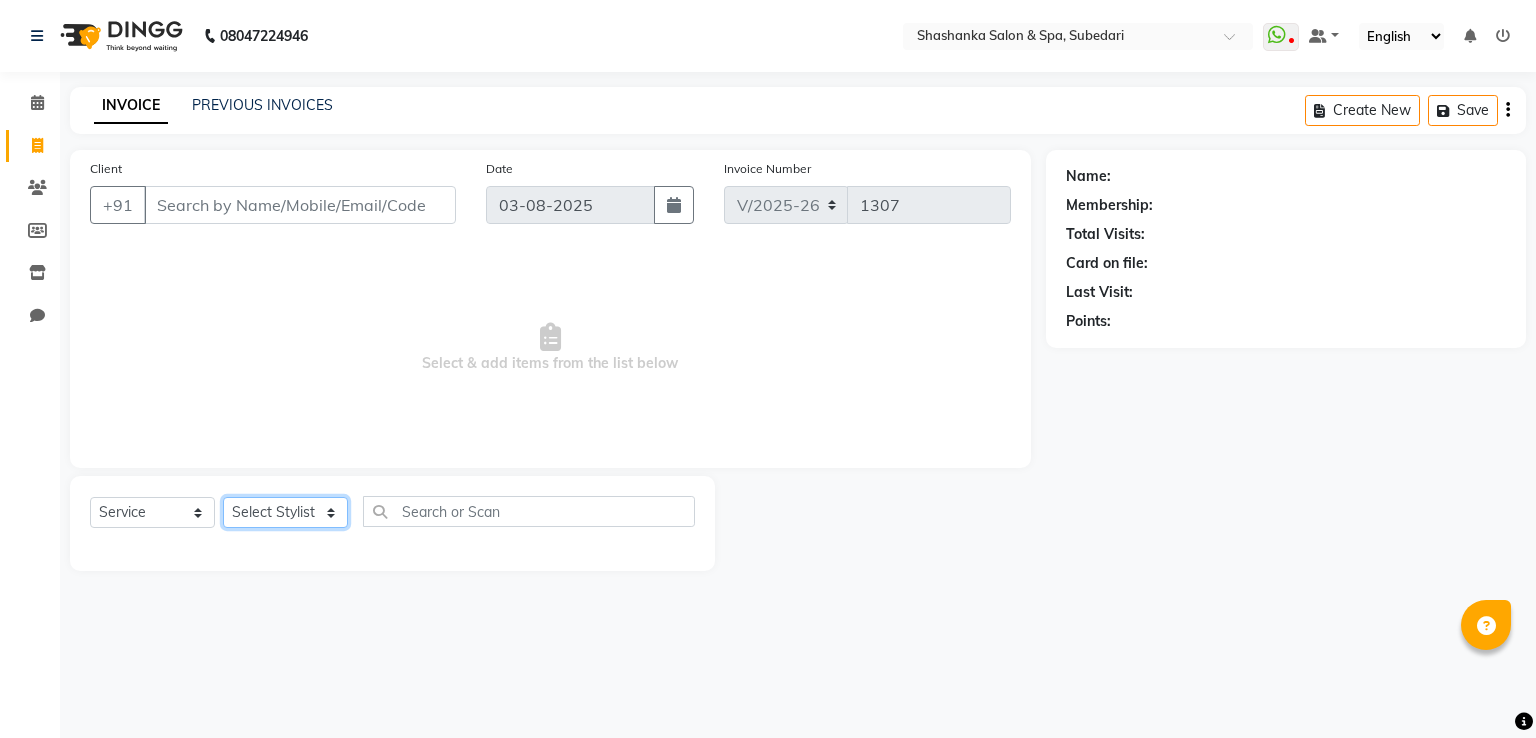click on "Select Stylist Manasa Ravali Receptionist Renuka Saba saif Soumya J Zeenath" 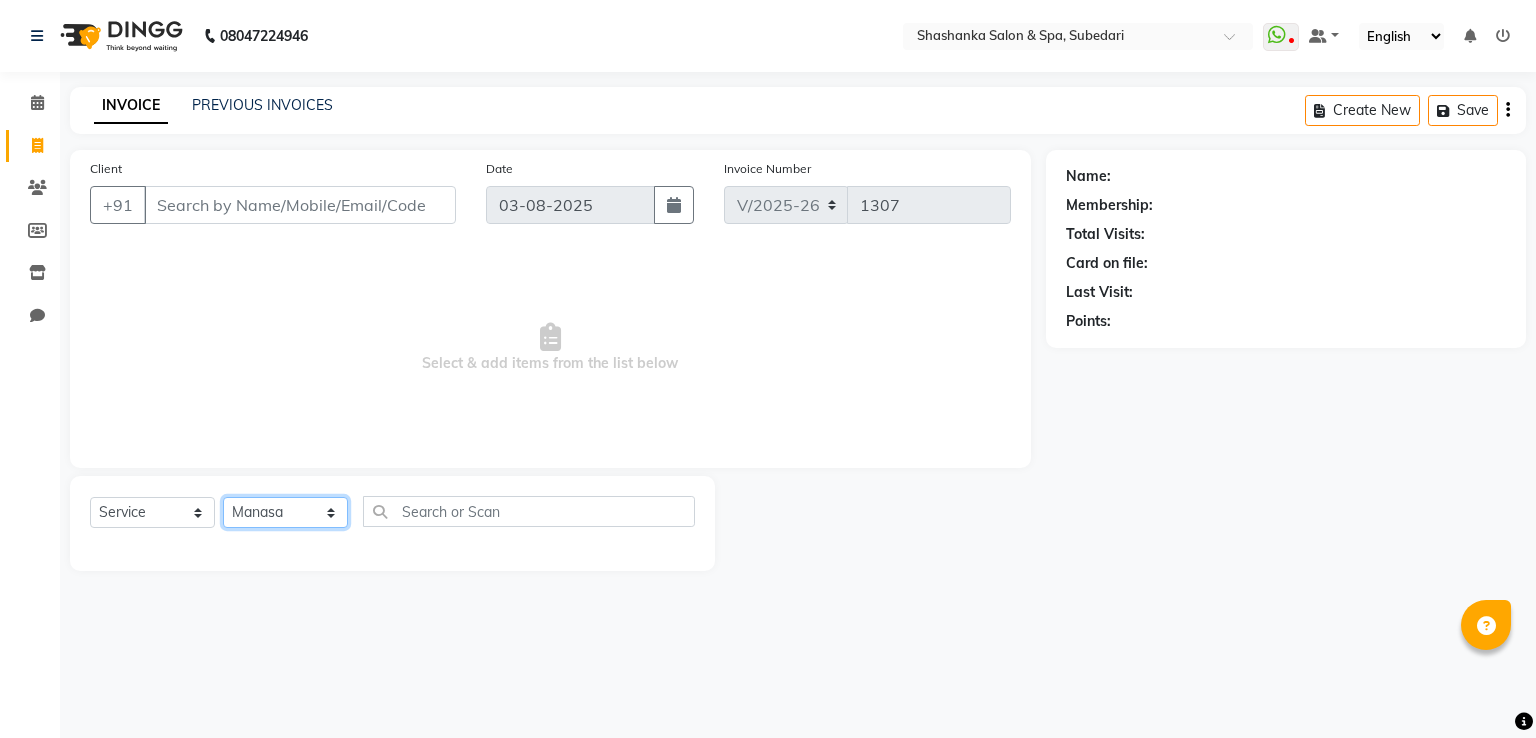 click on "Select Stylist Manasa Ravali Receptionist Renuka Saba saif Soumya J Zeenath" 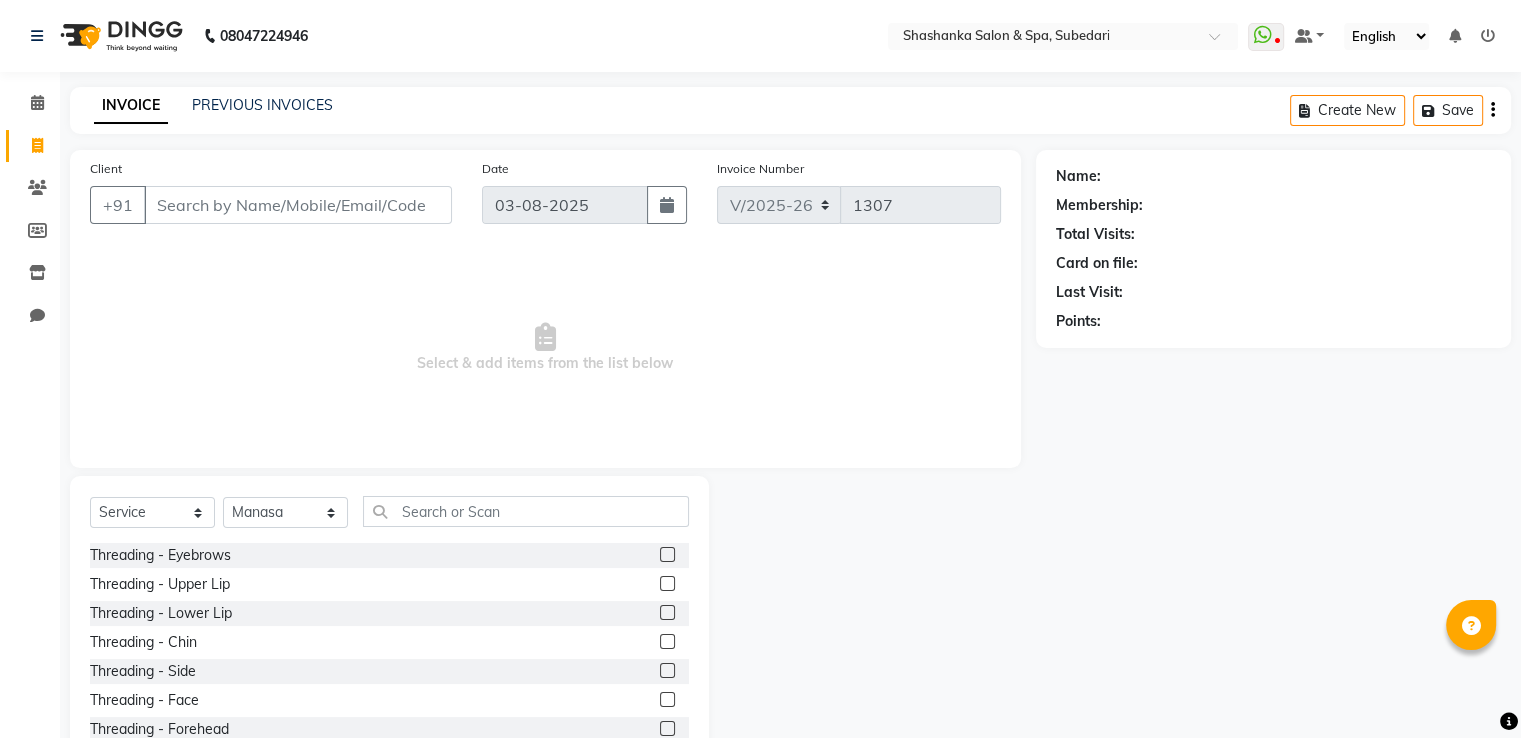 click on "Threading - Lower Lip" 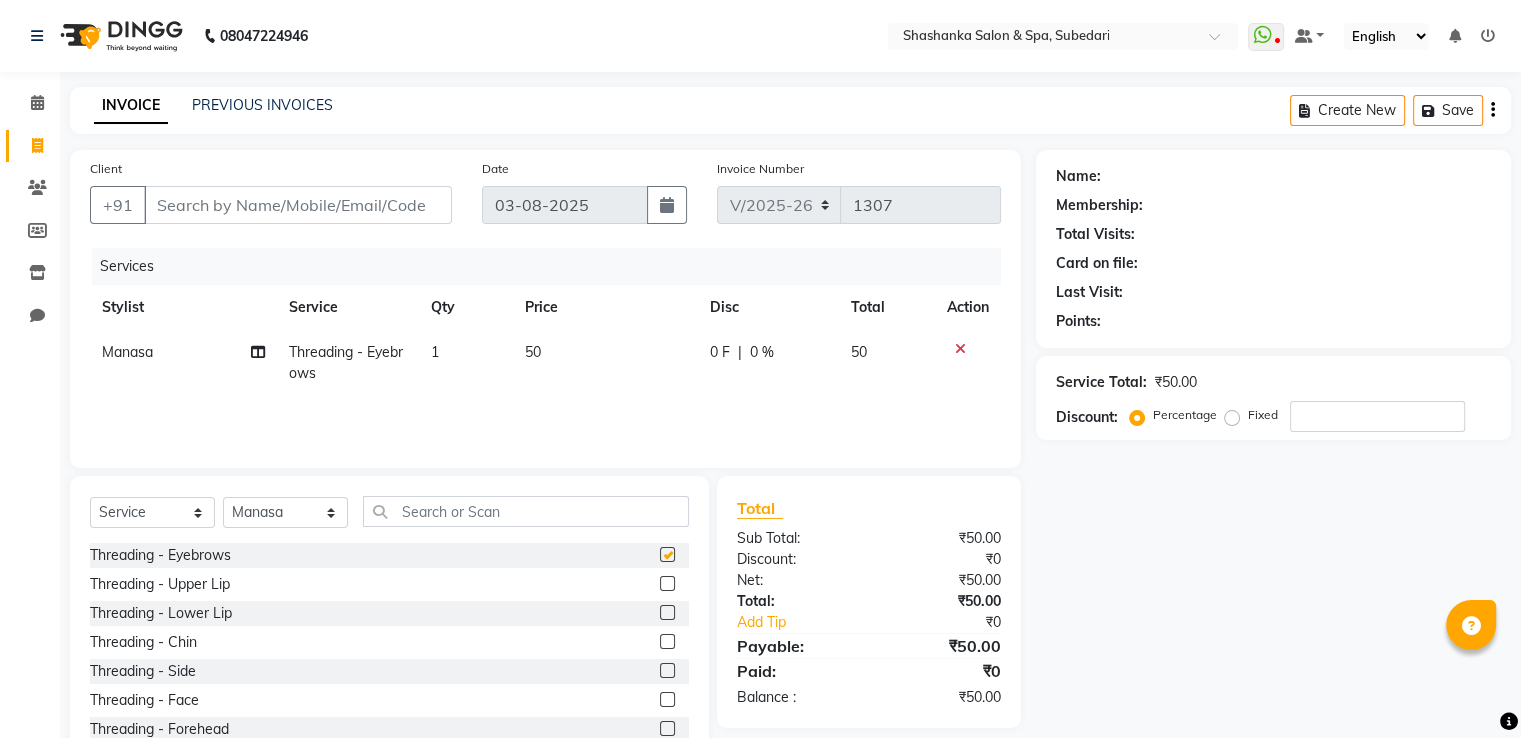 checkbox on "false" 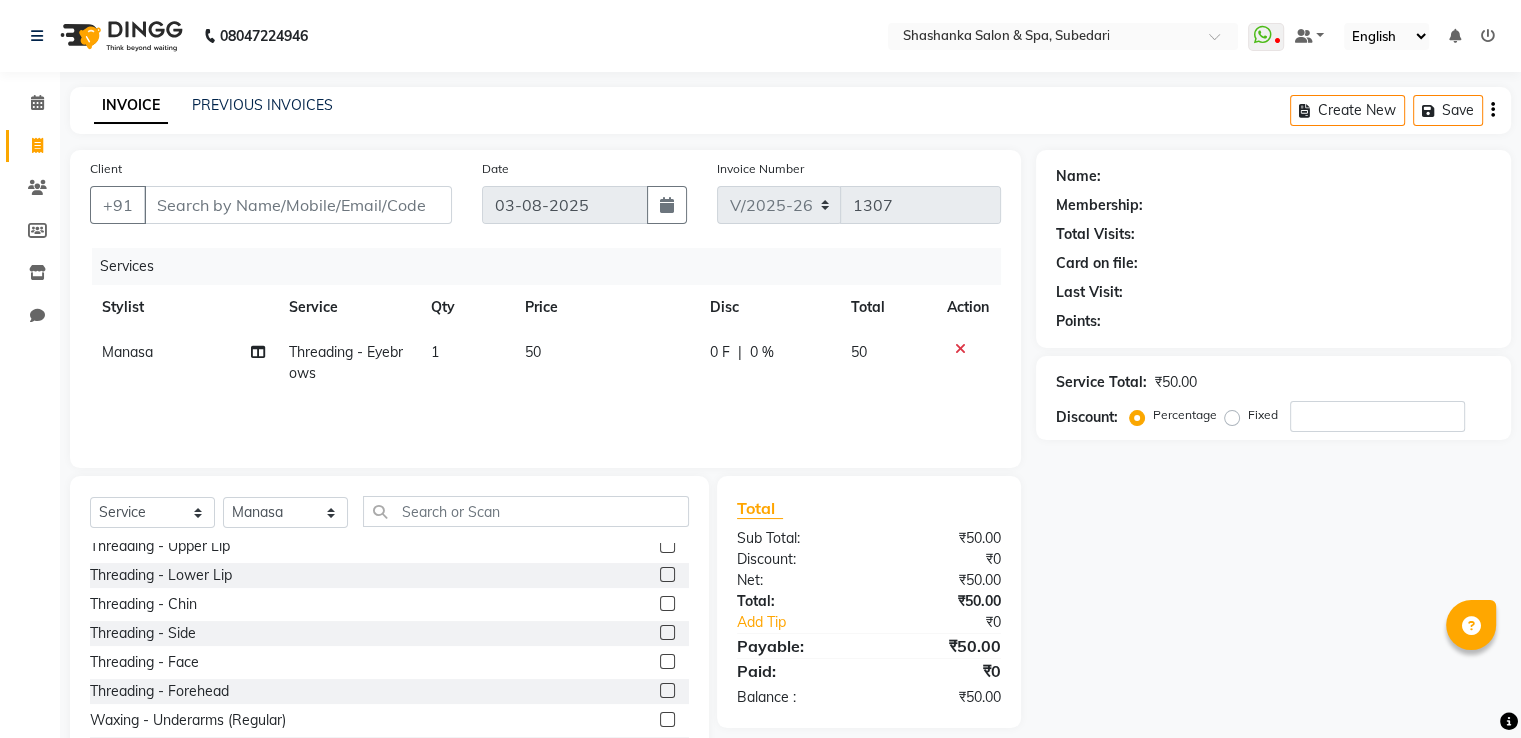 scroll, scrollTop: 36, scrollLeft: 0, axis: vertical 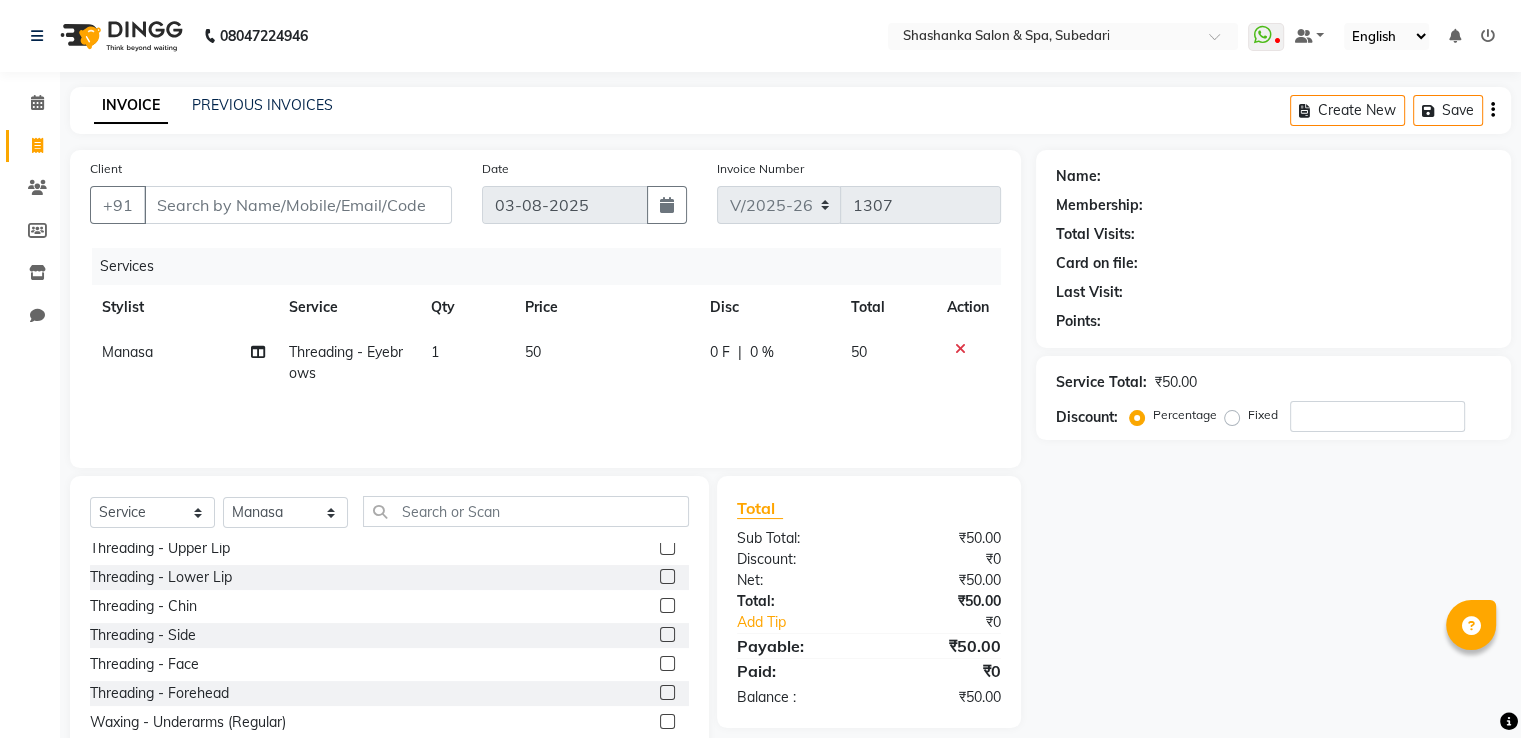 click 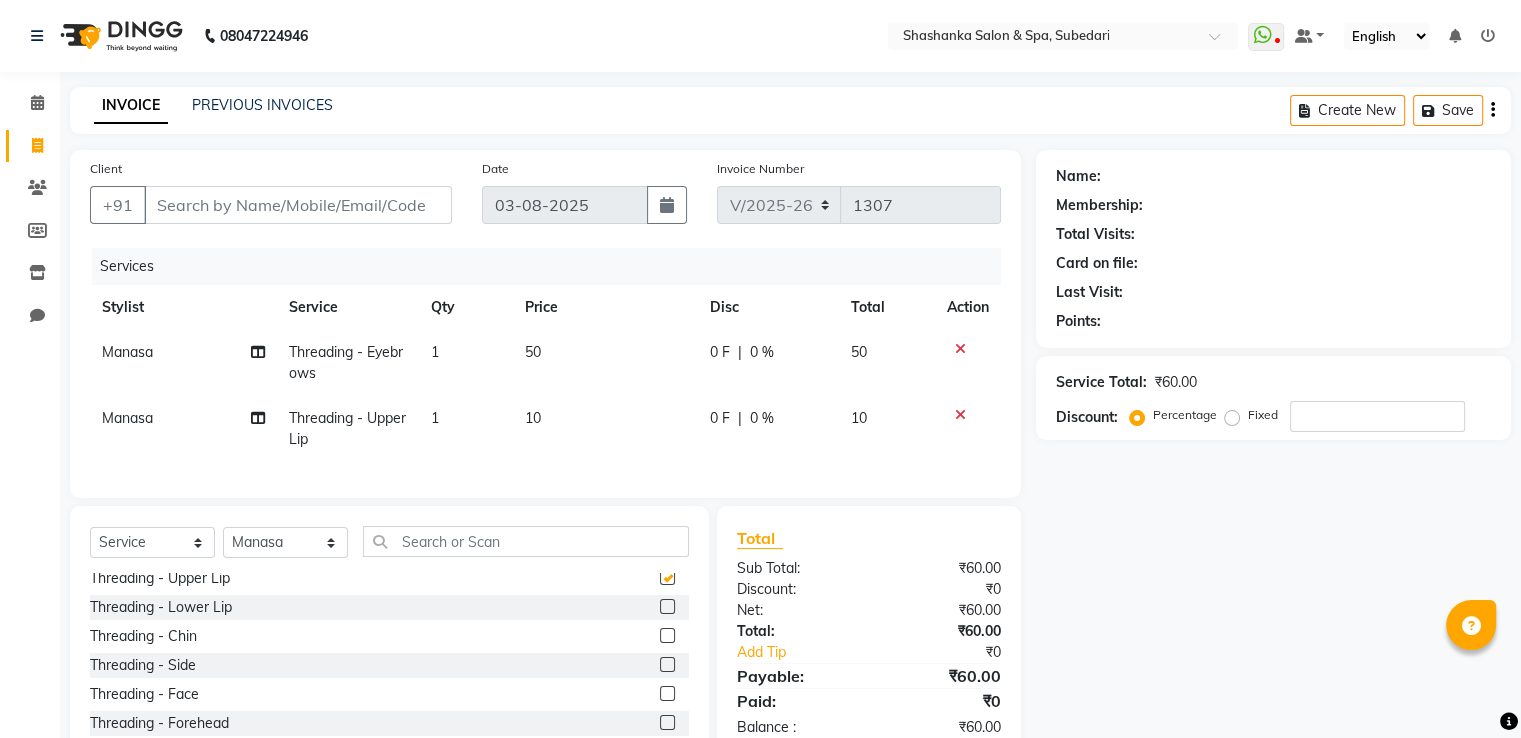 checkbox on "false" 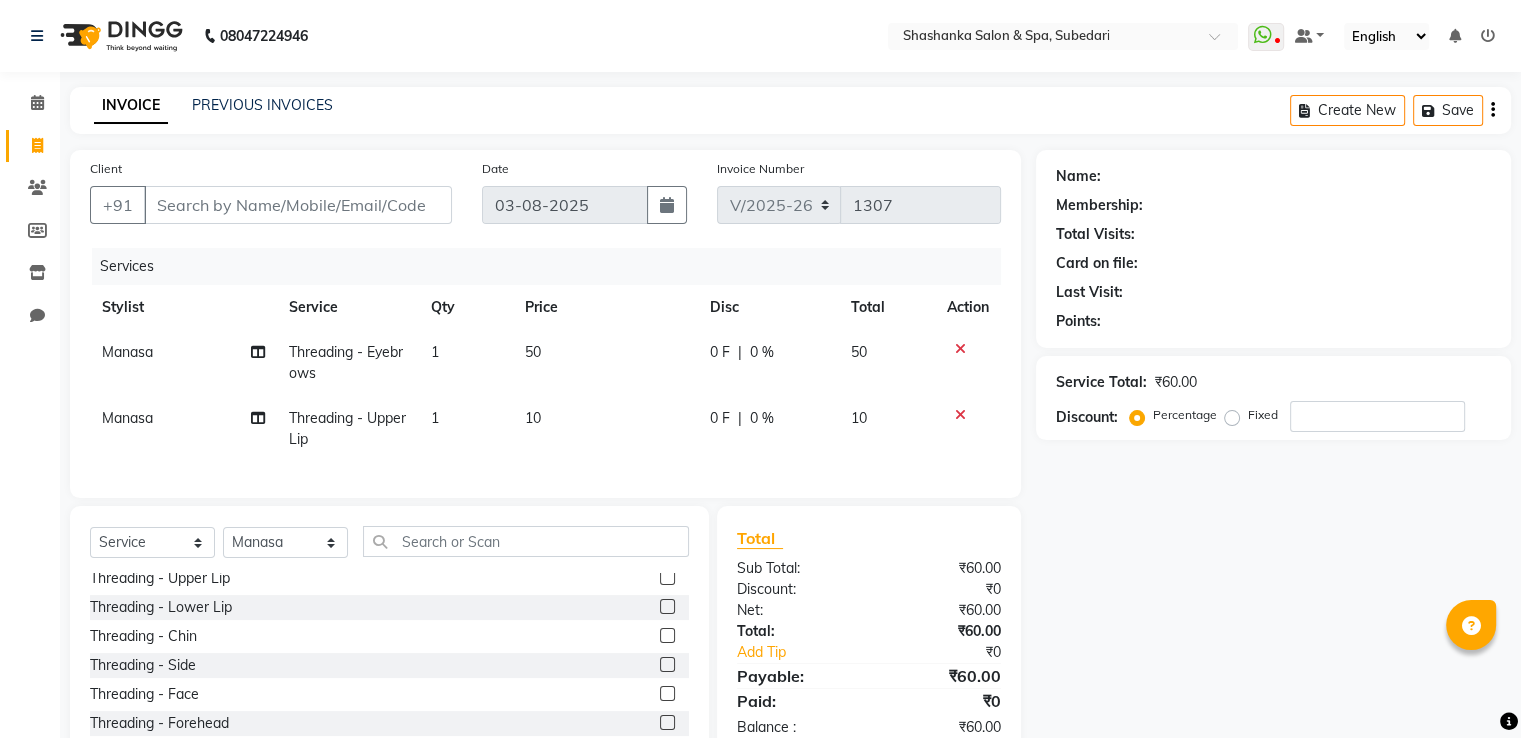 scroll, scrollTop: 12, scrollLeft: 0, axis: vertical 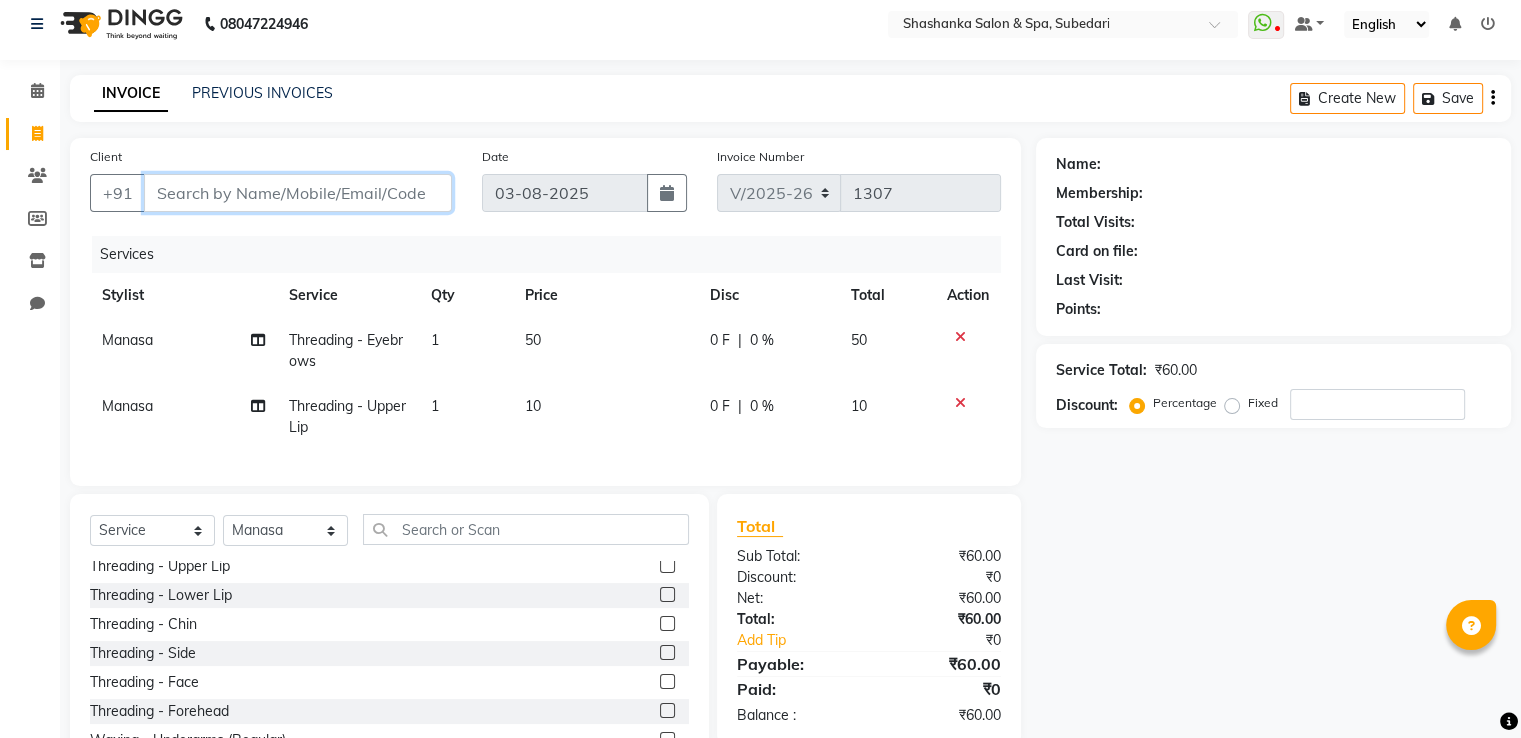click on "Client" at bounding box center [298, 193] 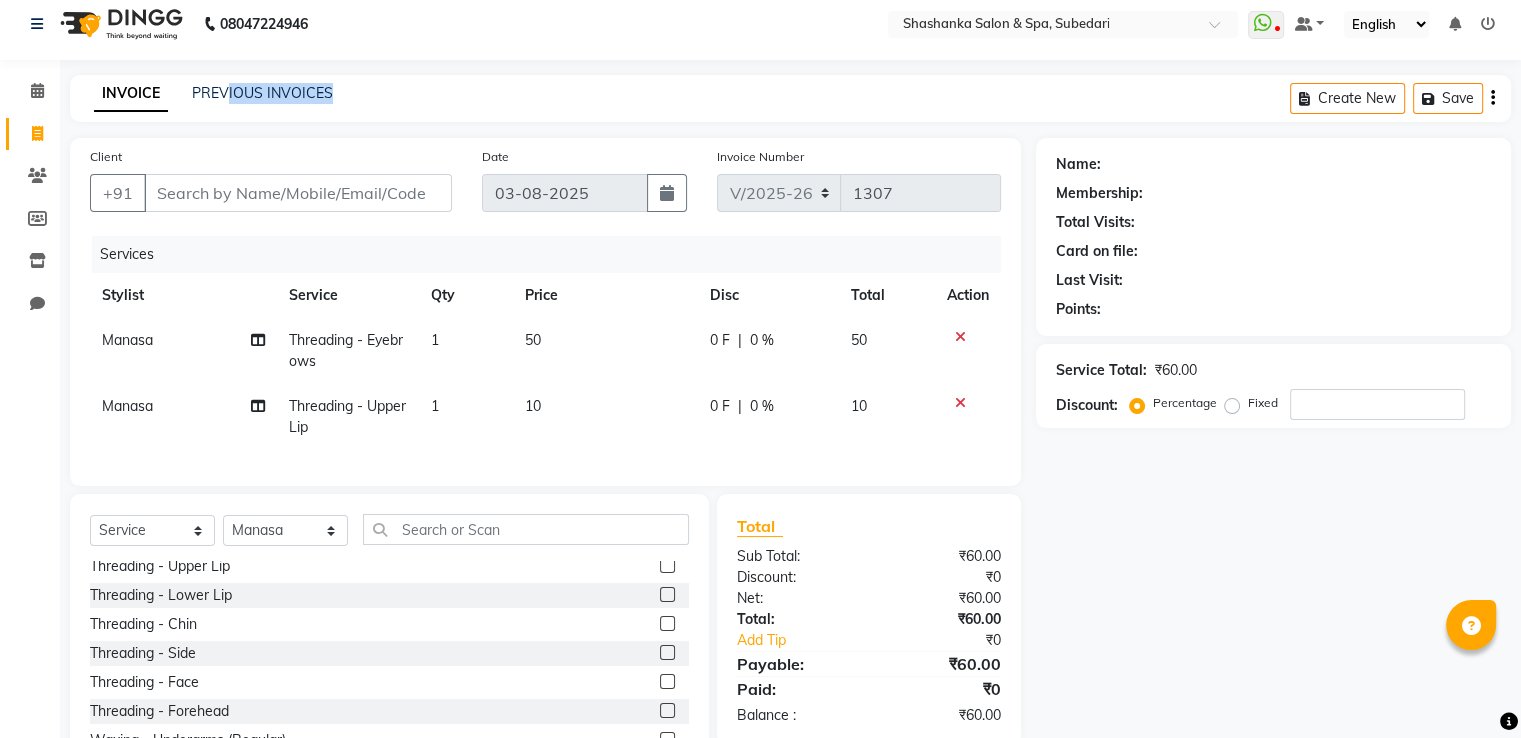 drag, startPoint x: 228, startPoint y: 82, endPoint x: 368, endPoint y: 93, distance: 140.43147 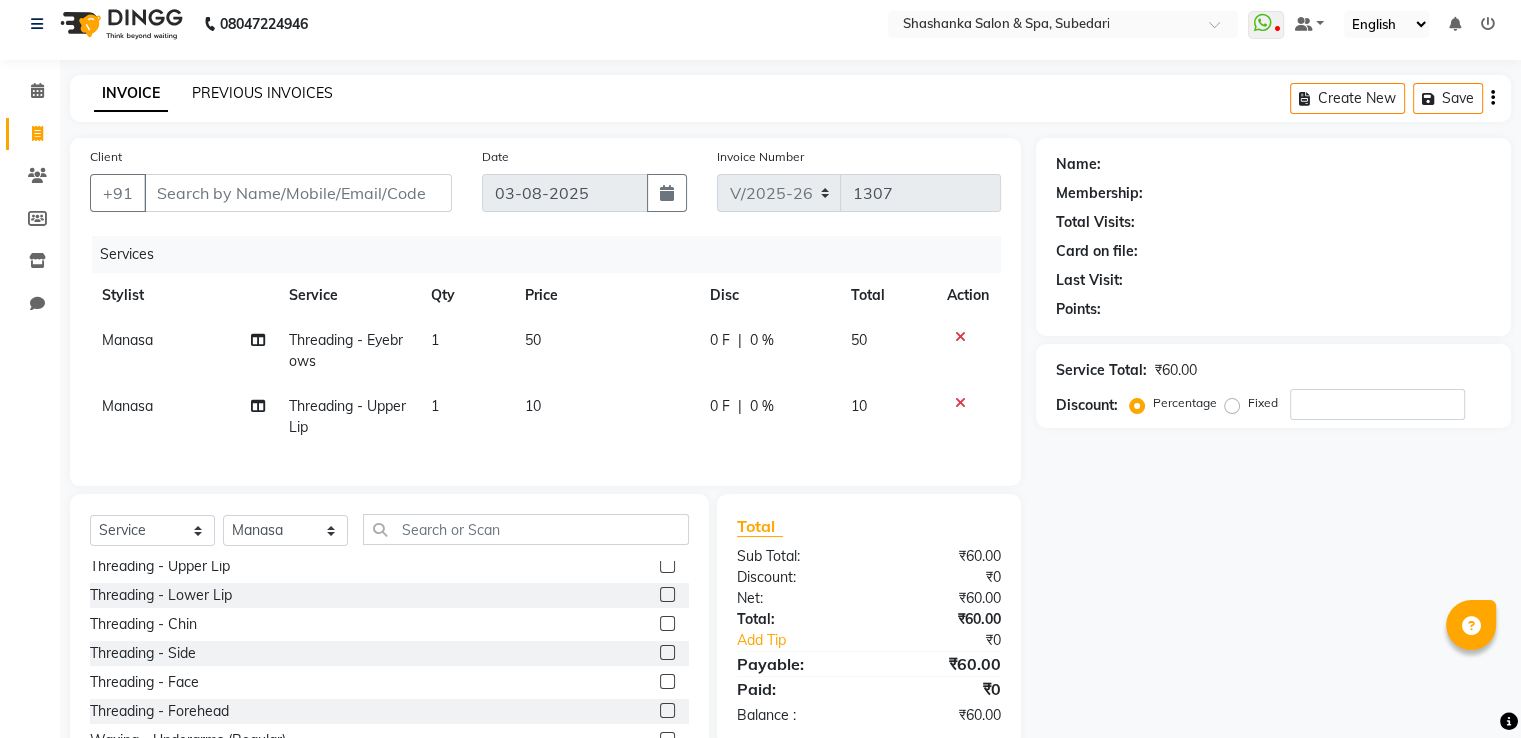 click on "PREVIOUS INVOICES" 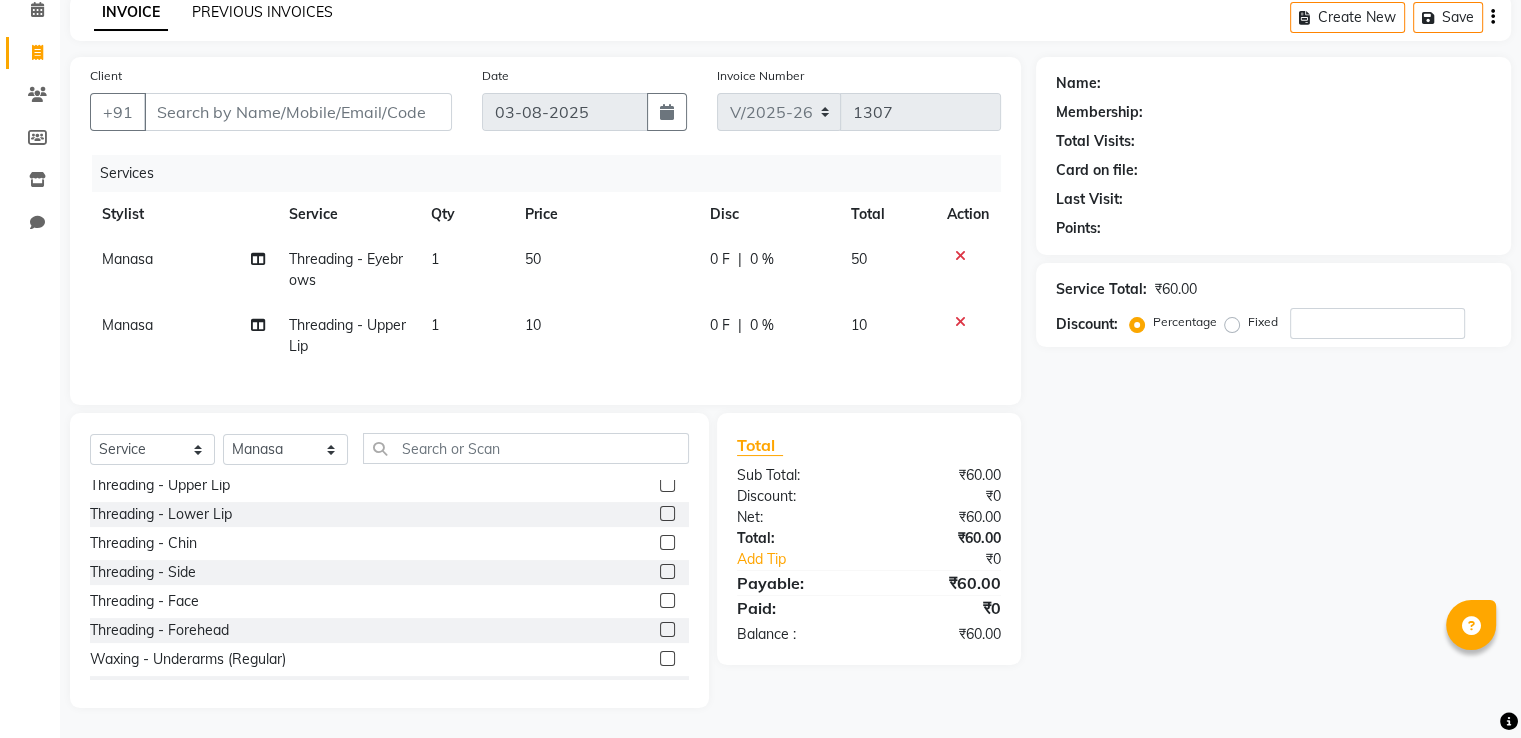 scroll, scrollTop: 0, scrollLeft: 0, axis: both 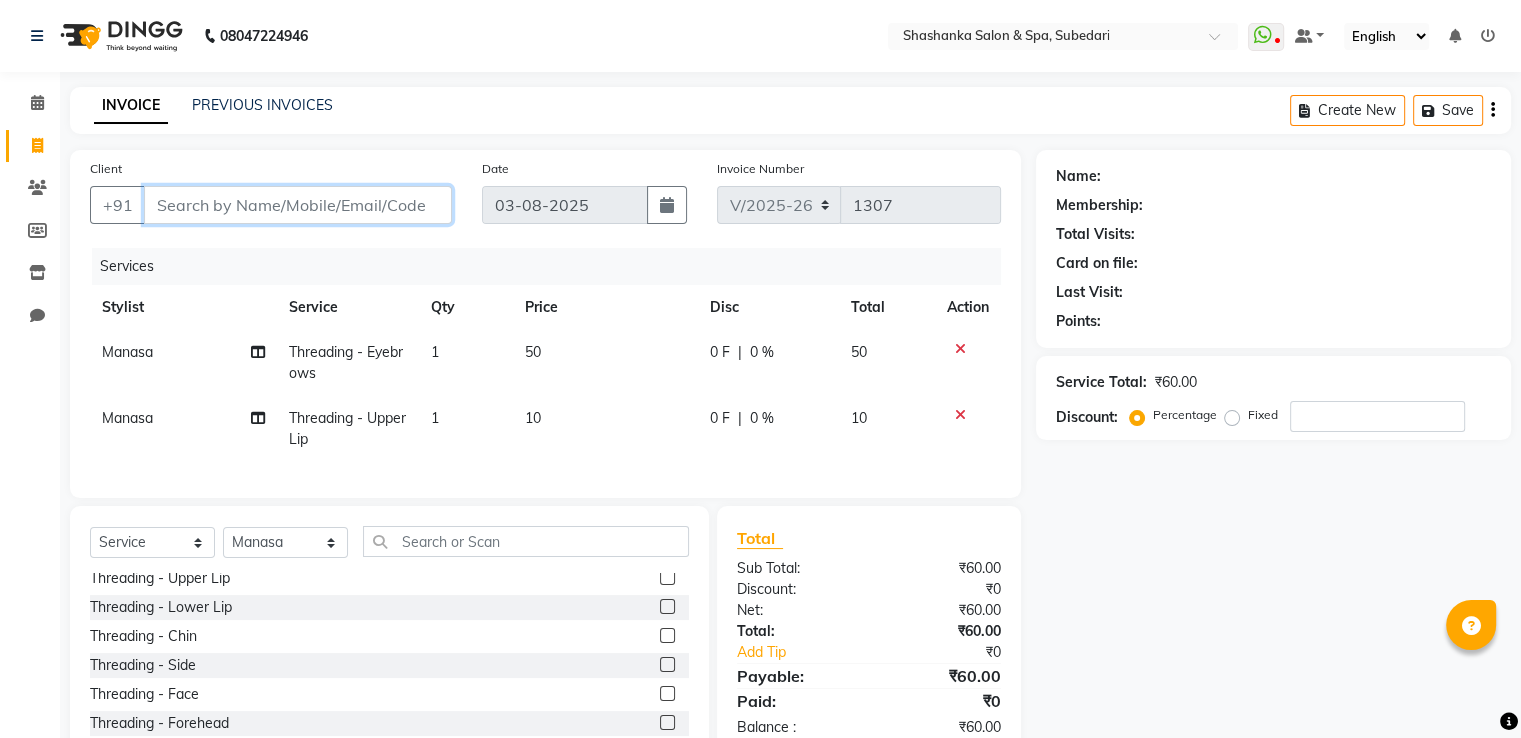 click on "Client" at bounding box center (298, 205) 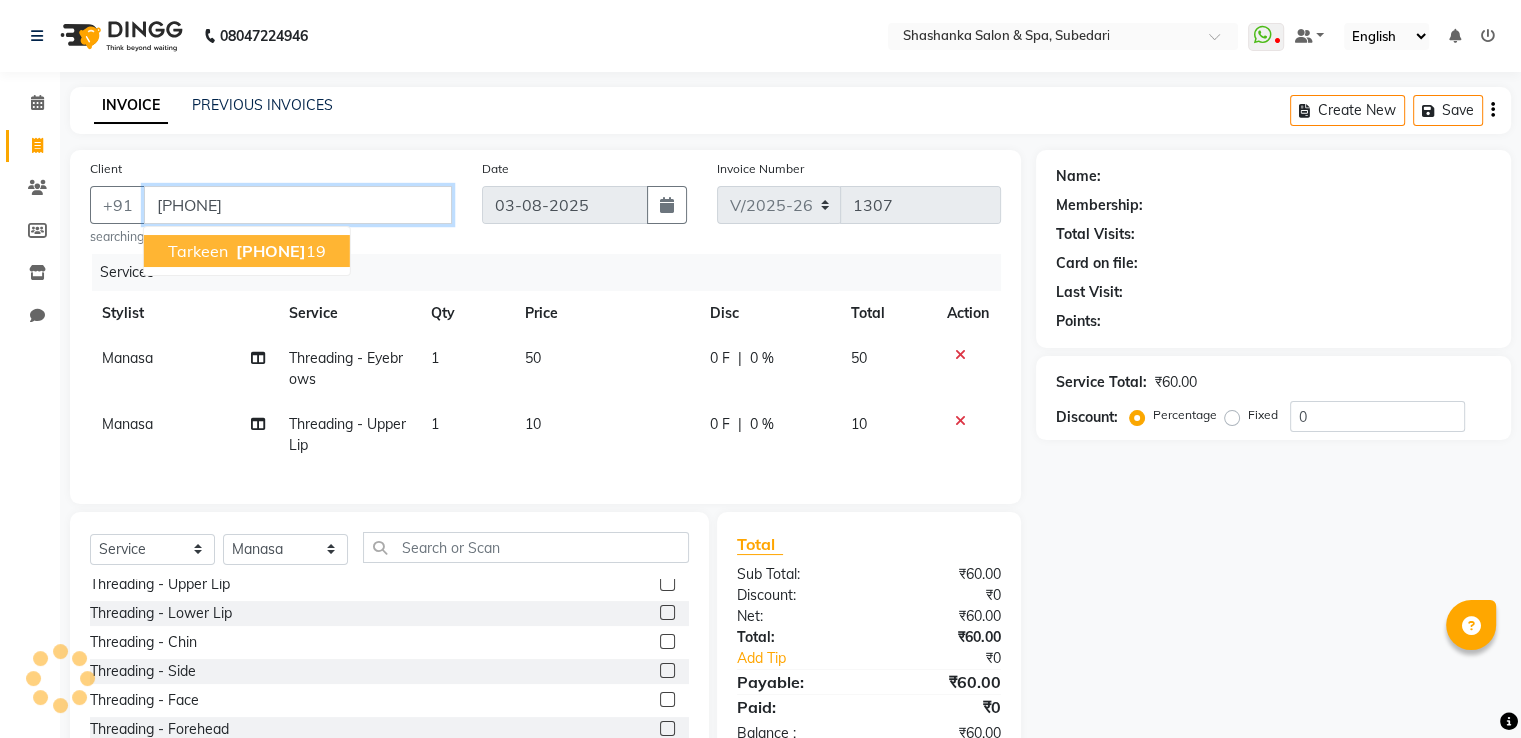 type on "[PHONE]" 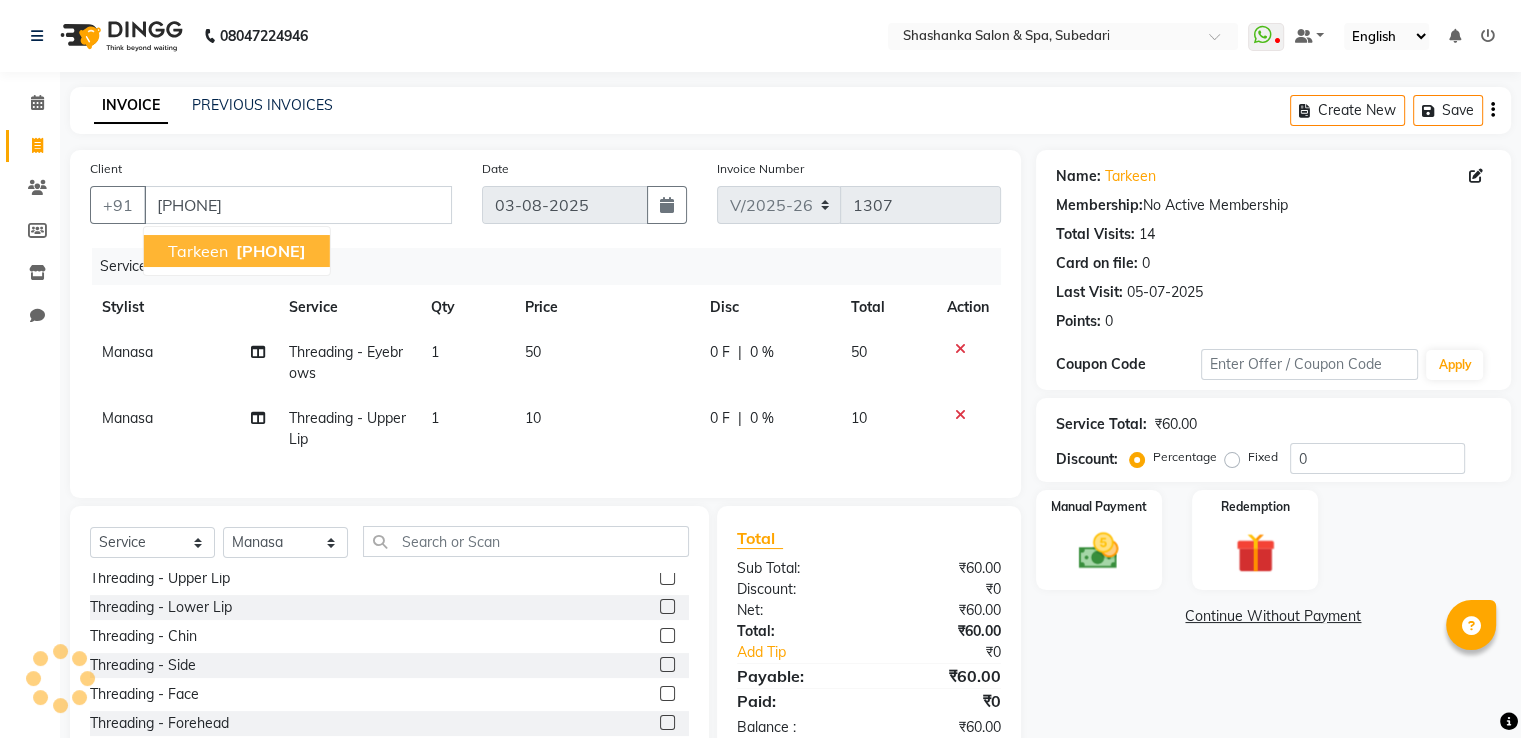 click on "[PHONE]" at bounding box center (271, 251) 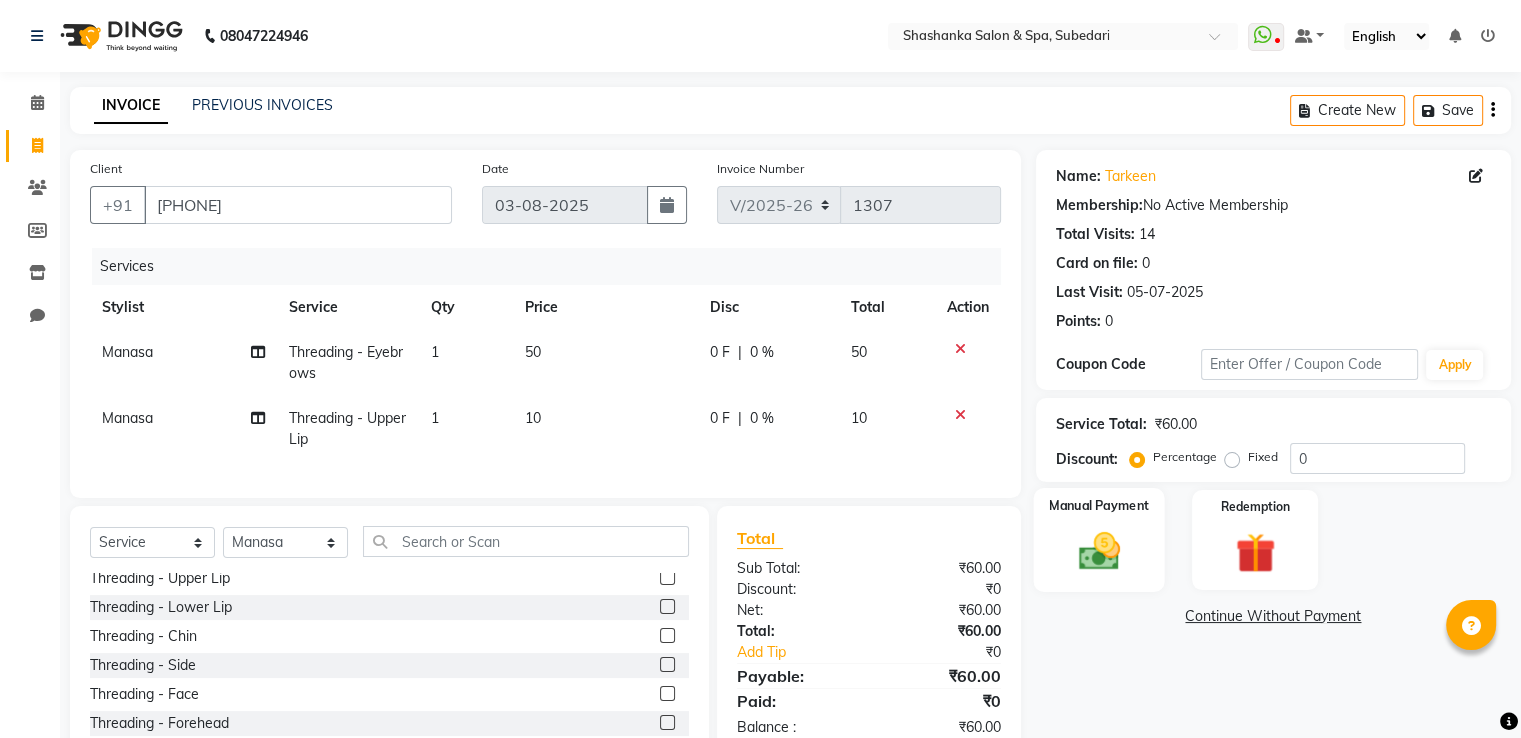 click 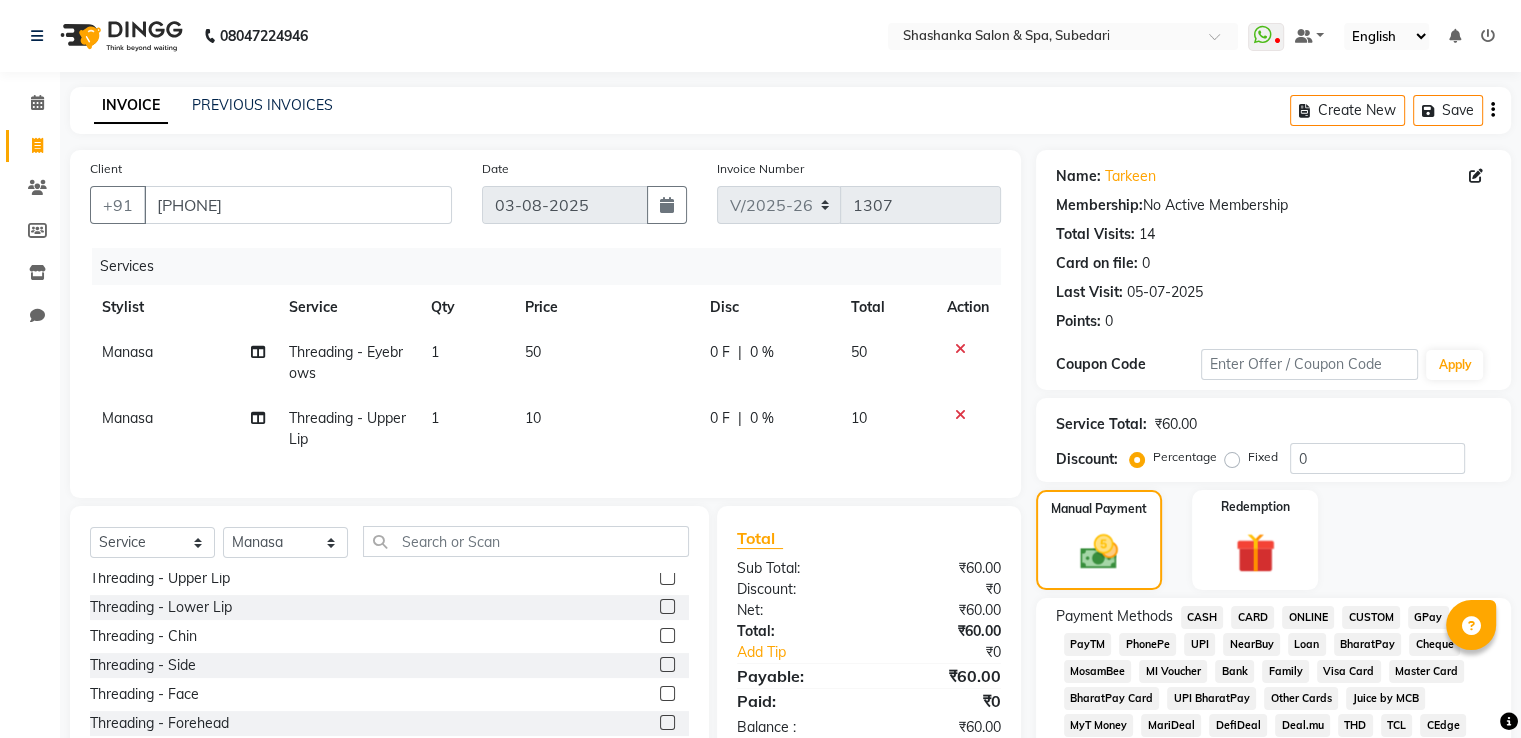 click on "GPay" 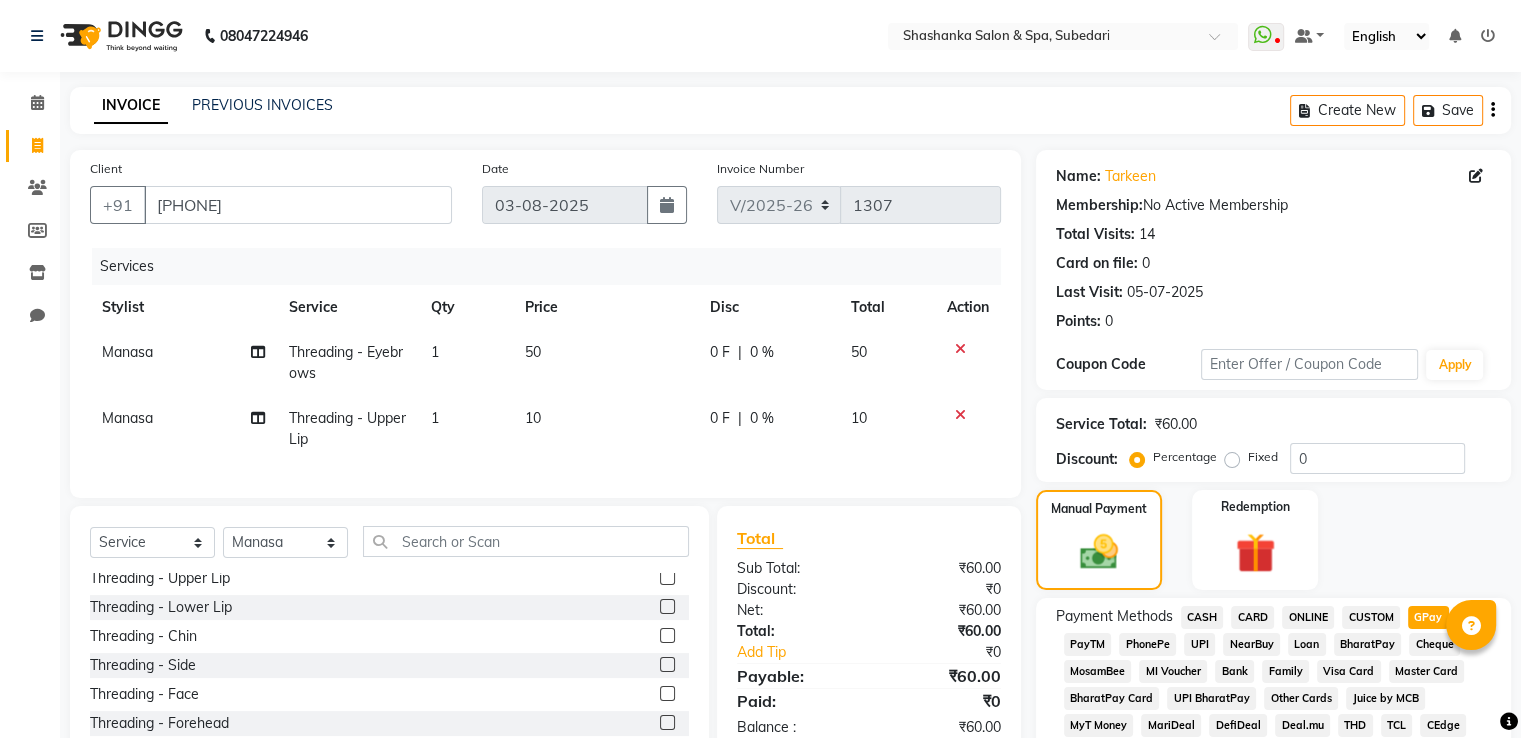 scroll, scrollTop: 609, scrollLeft: 0, axis: vertical 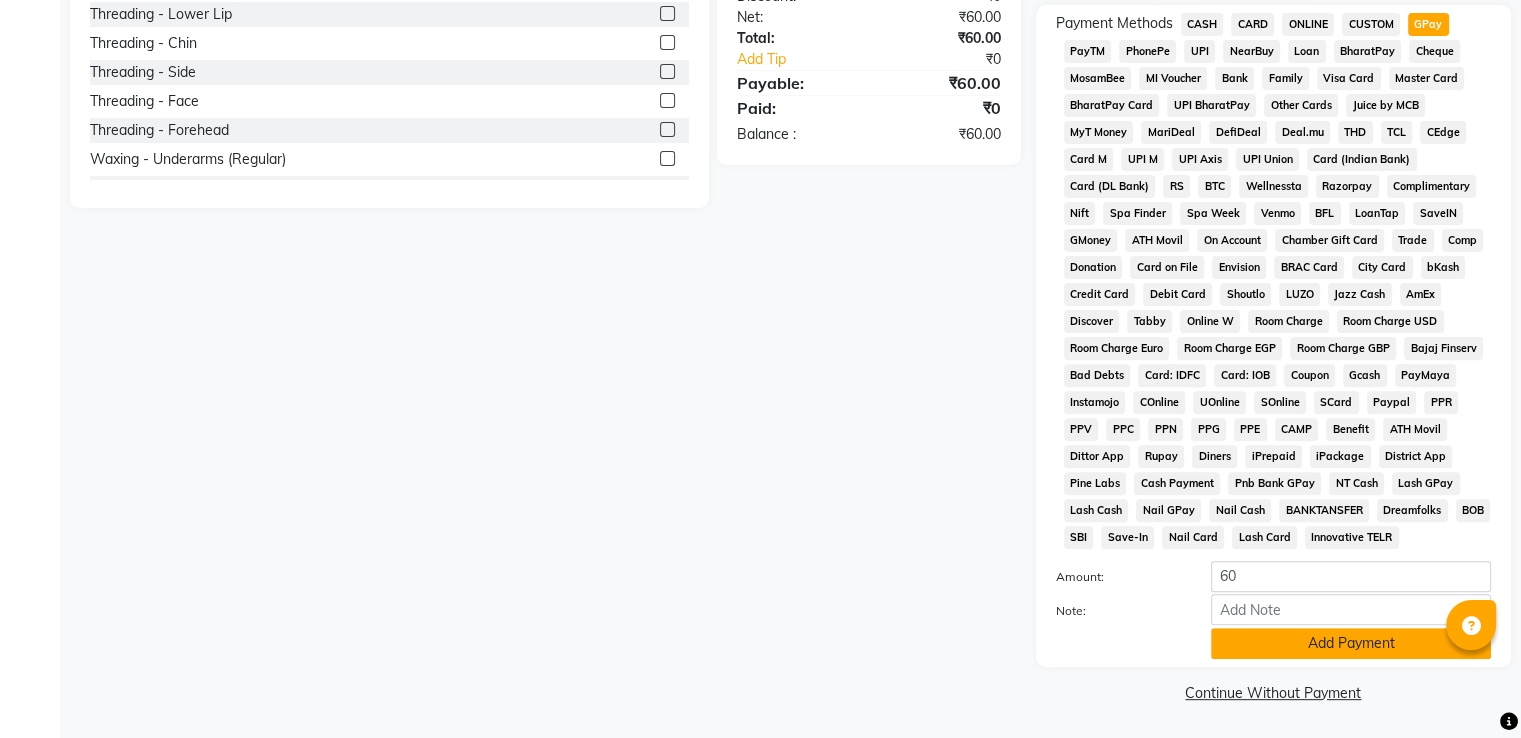 click on "Add Payment" 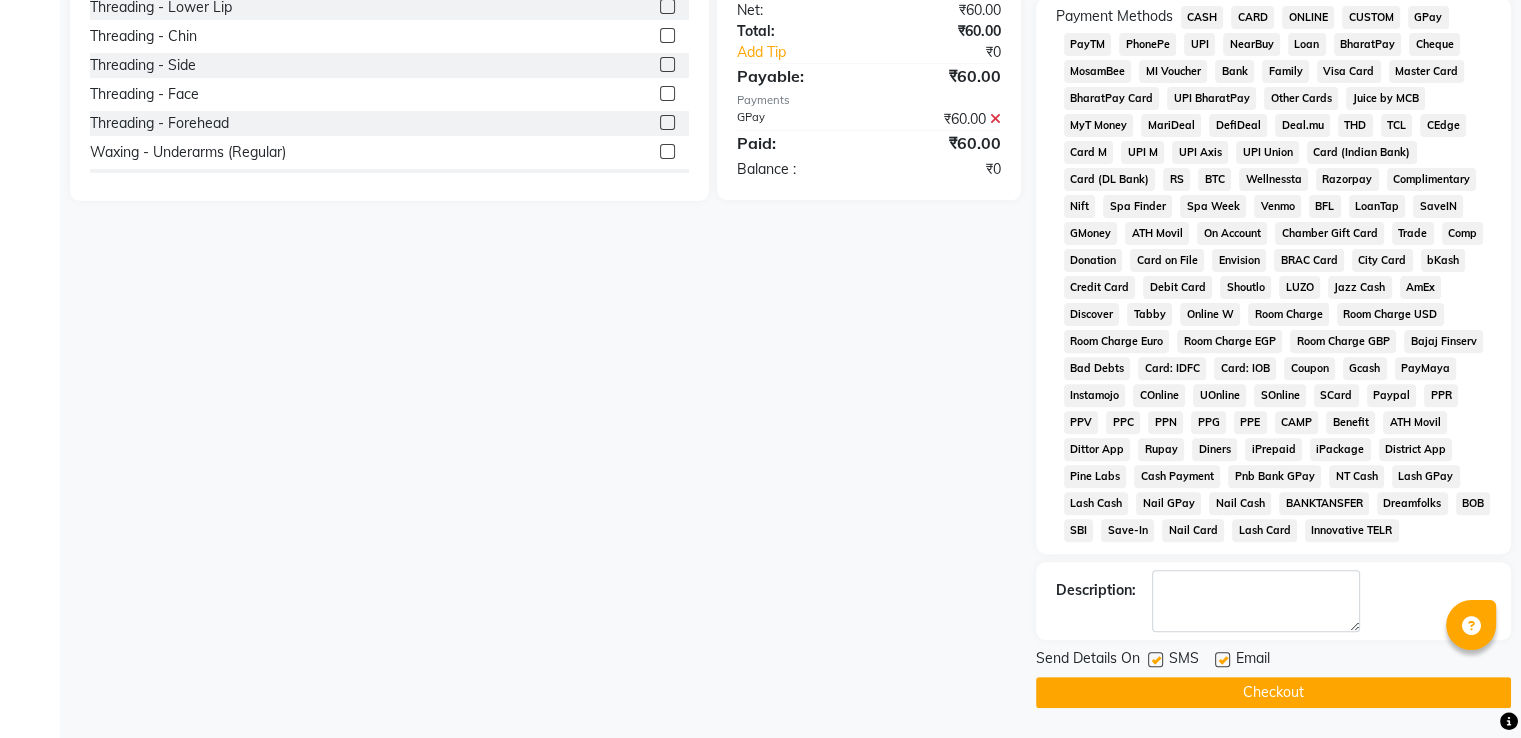 click on "Checkout" 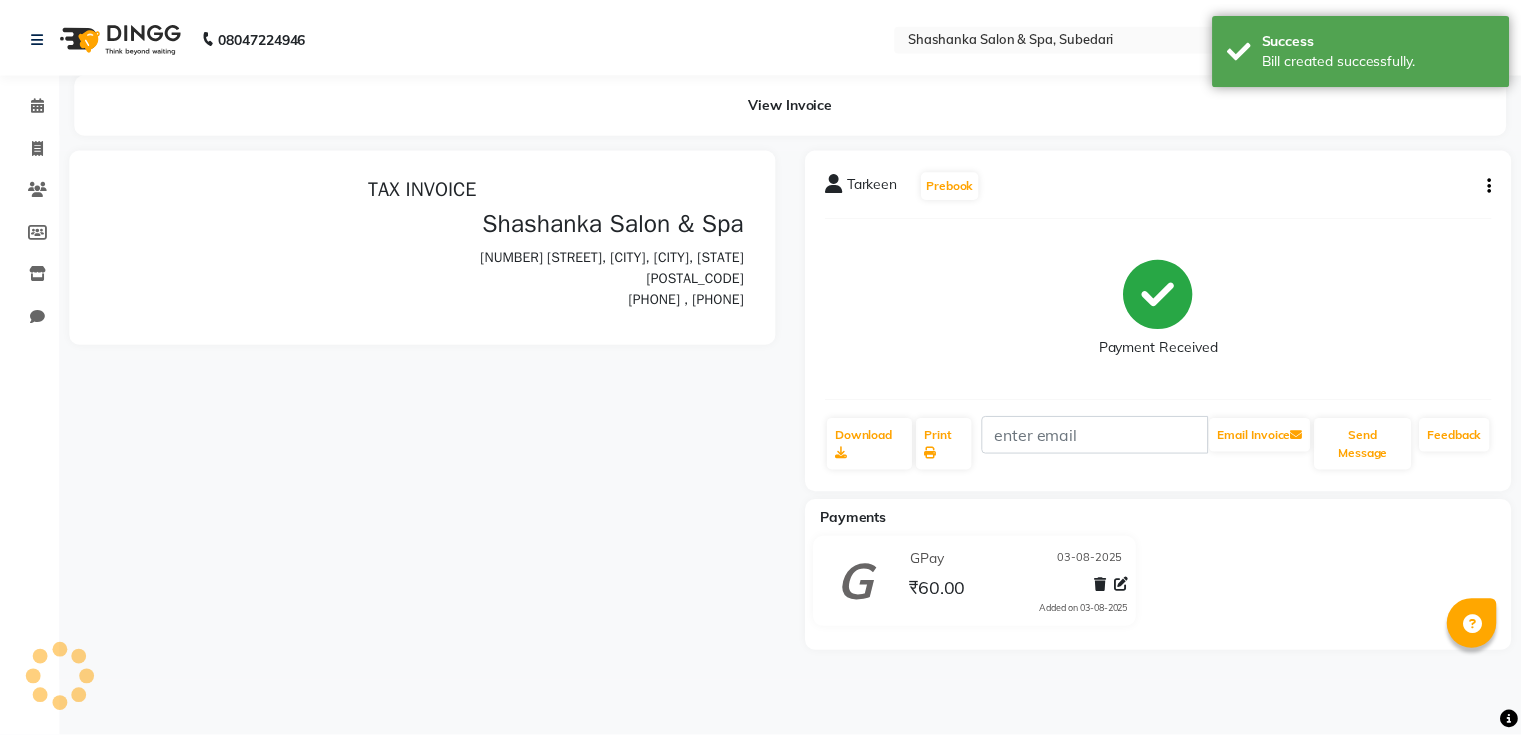 scroll, scrollTop: 0, scrollLeft: 0, axis: both 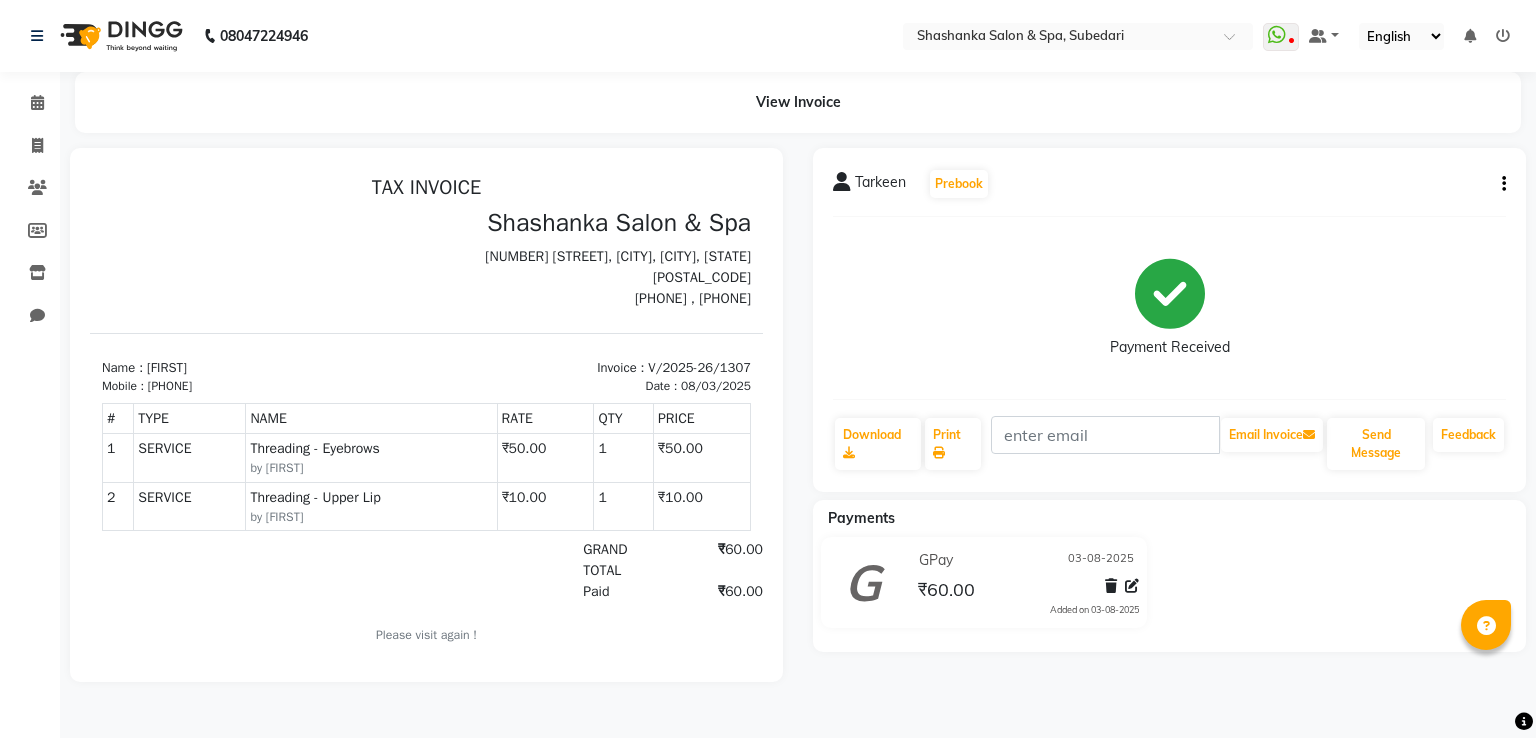 select on "service" 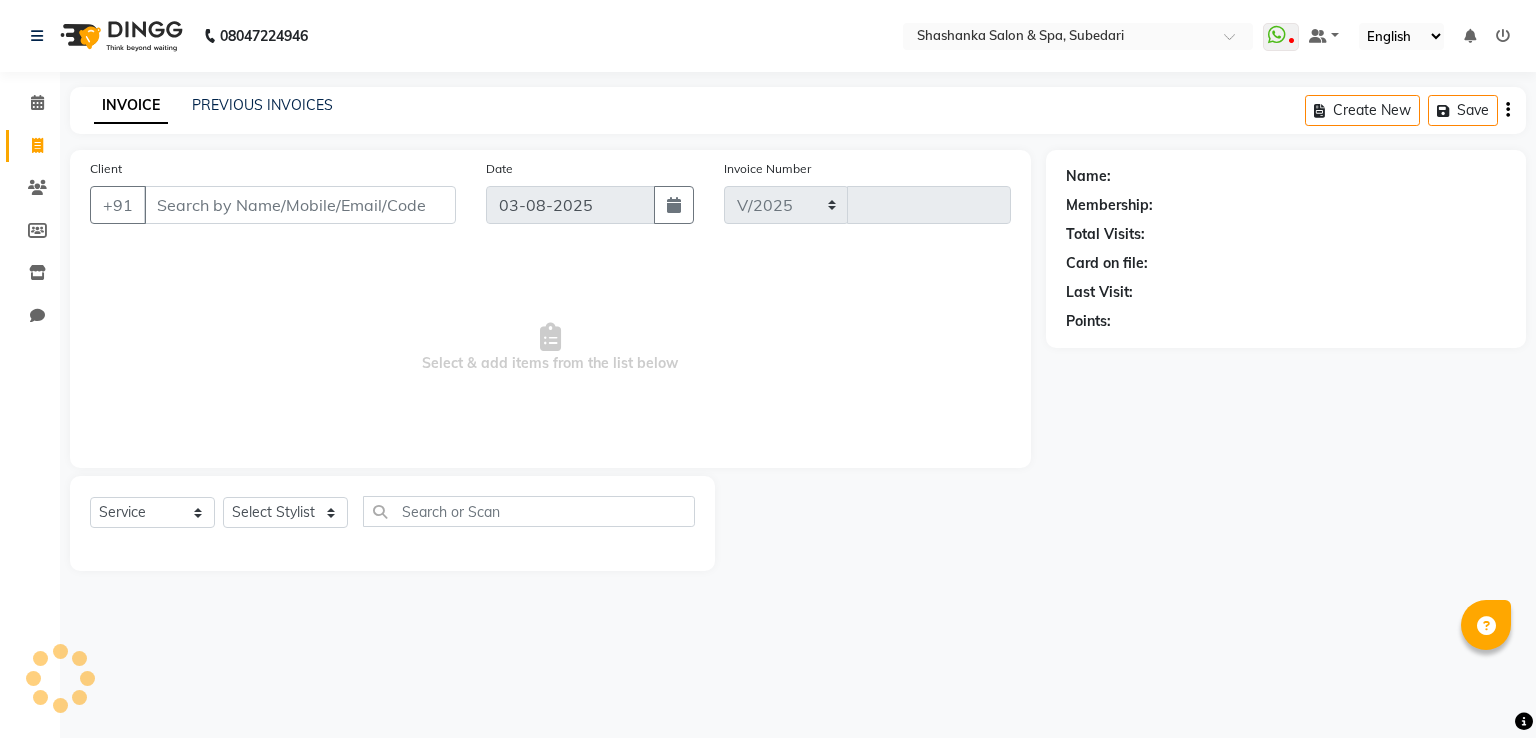 select on "67" 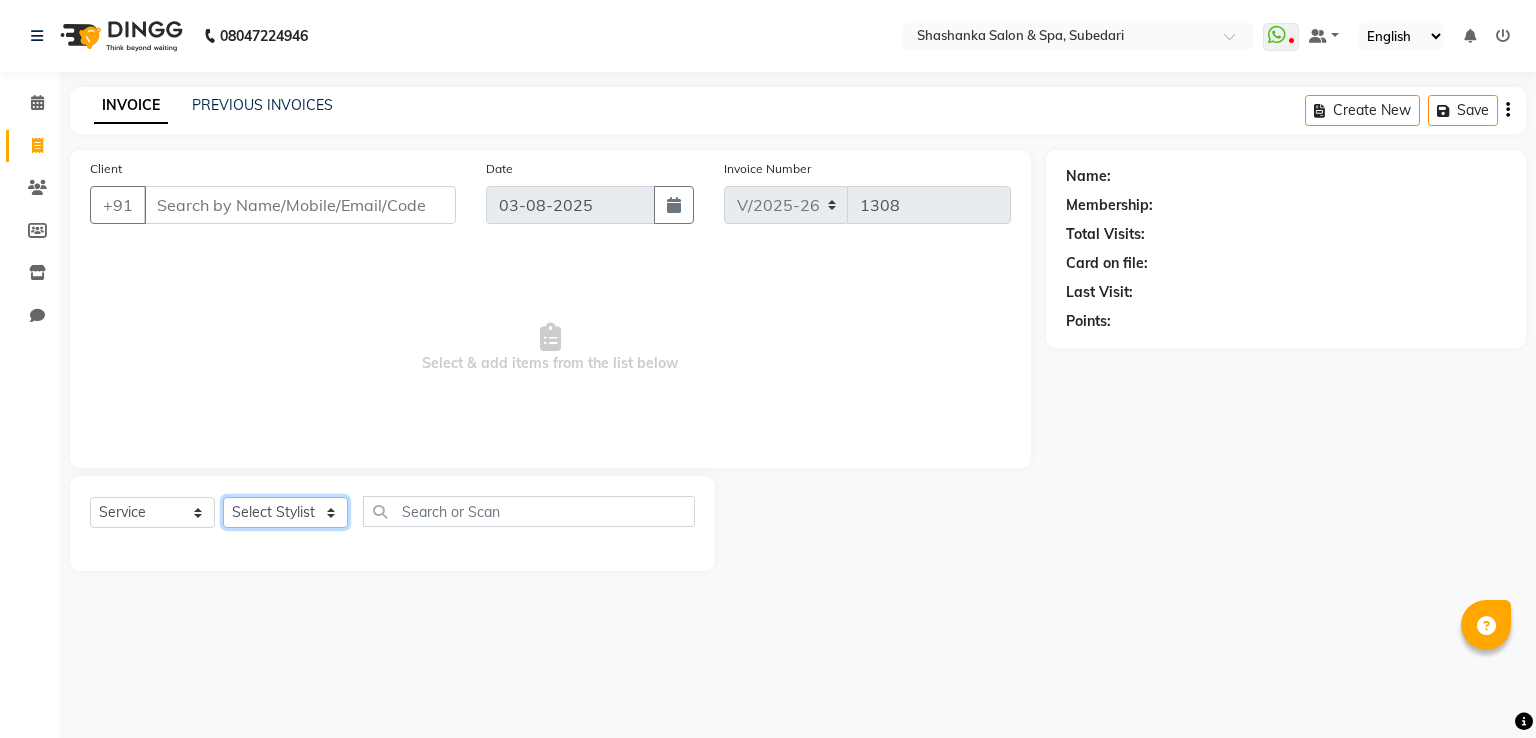 click on "Select Stylist Manasa Ravali Receptionist Renuka Saba saif Soumya J Zeenath" 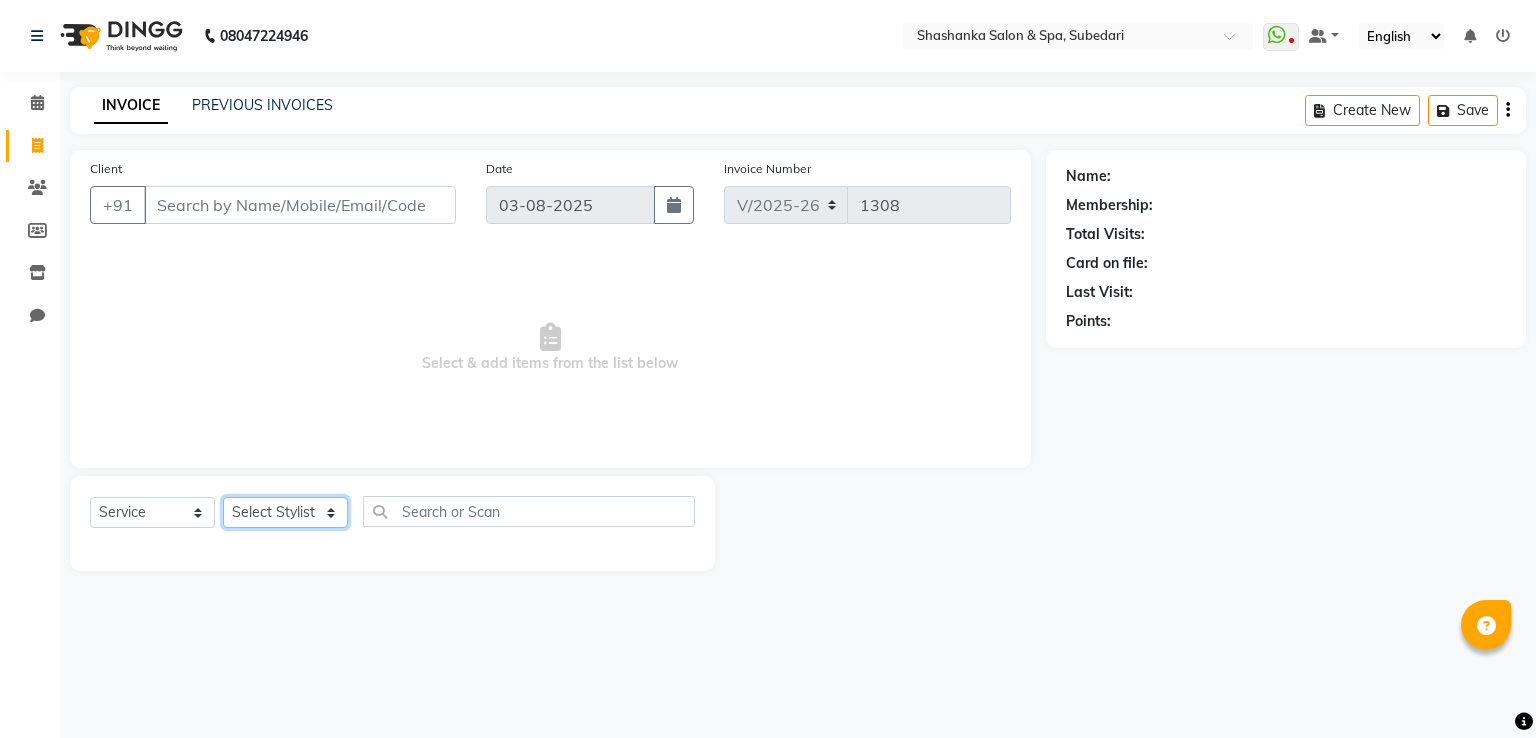 select on "20459" 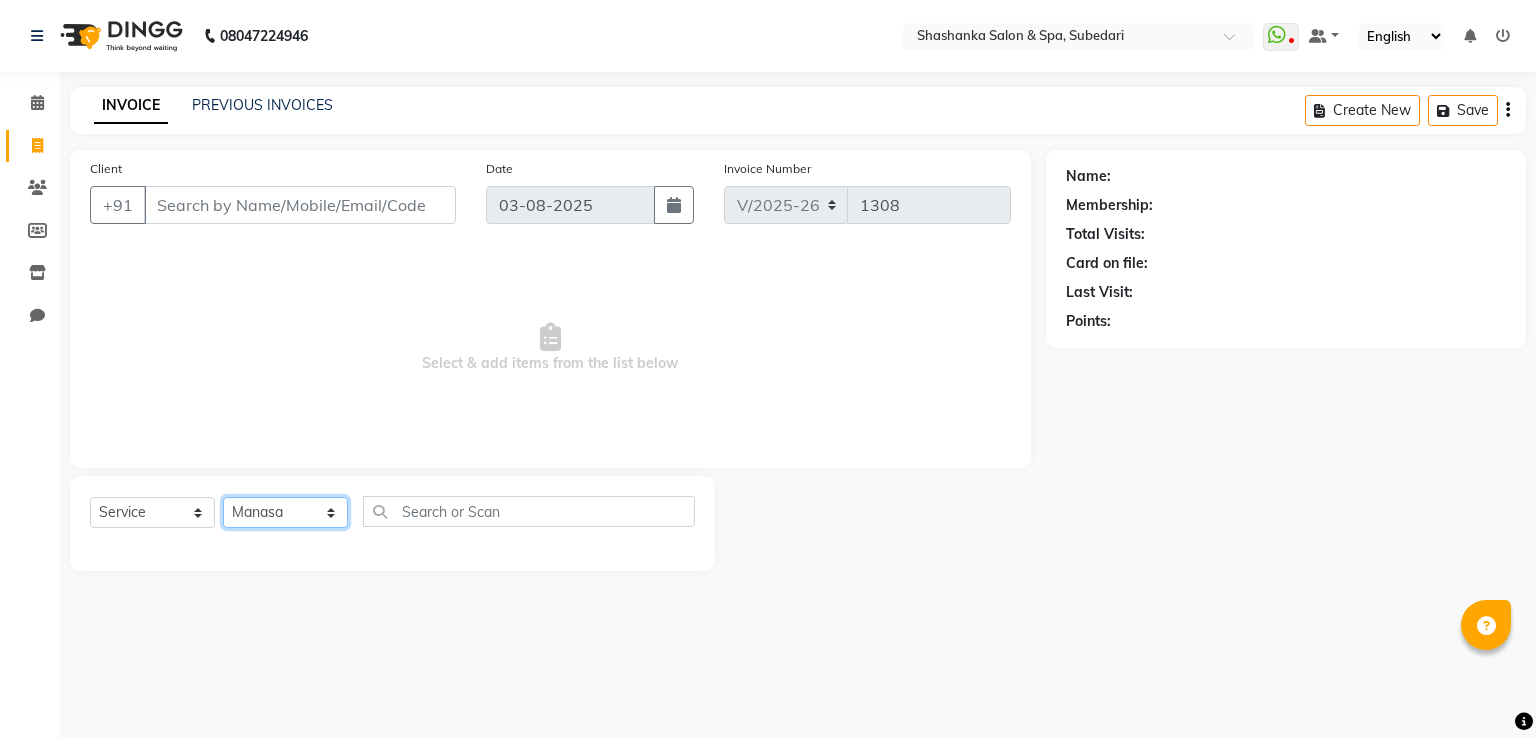 click on "Select Stylist Manasa Ravali Receptionist Renuka Saba saif Soumya J Zeenath" 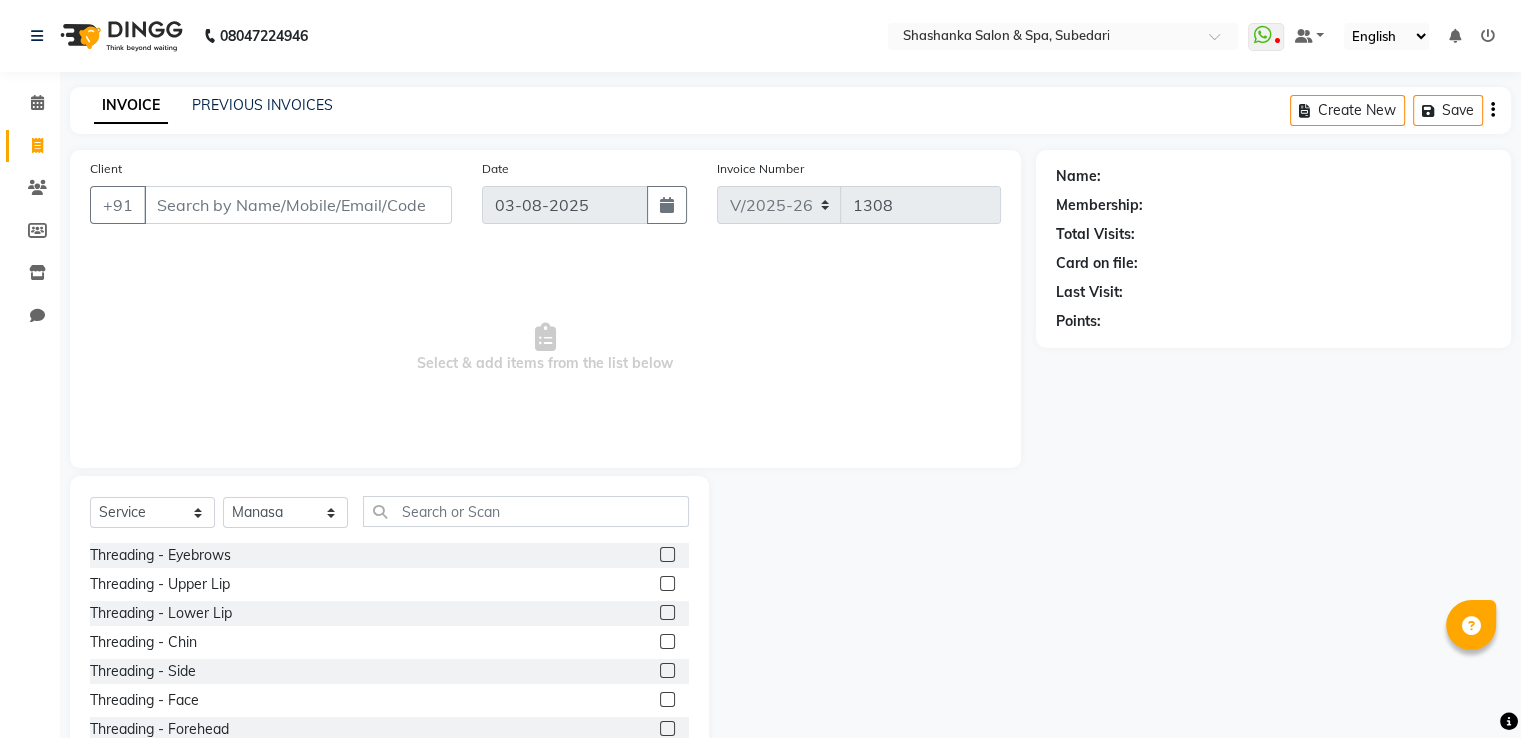 click 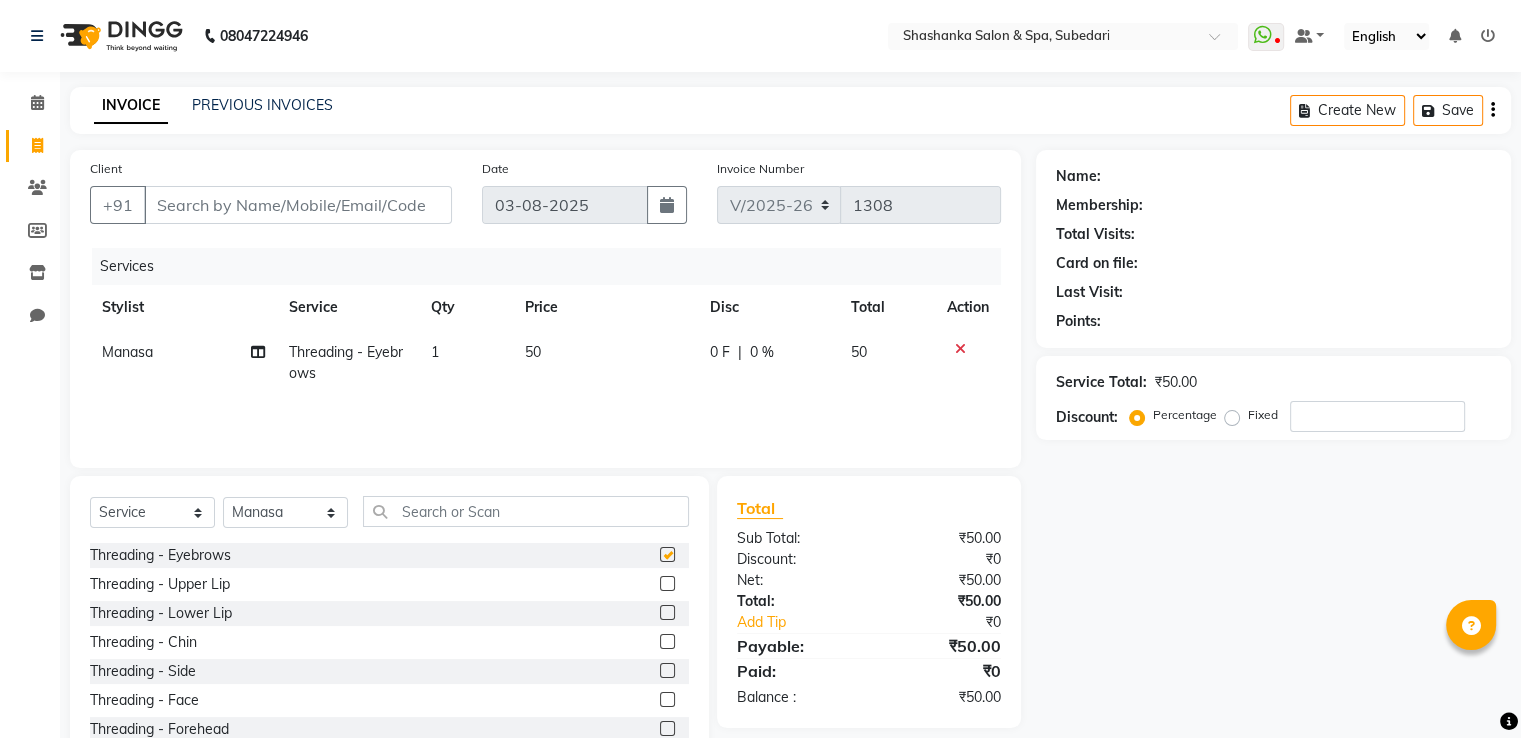 checkbox on "false" 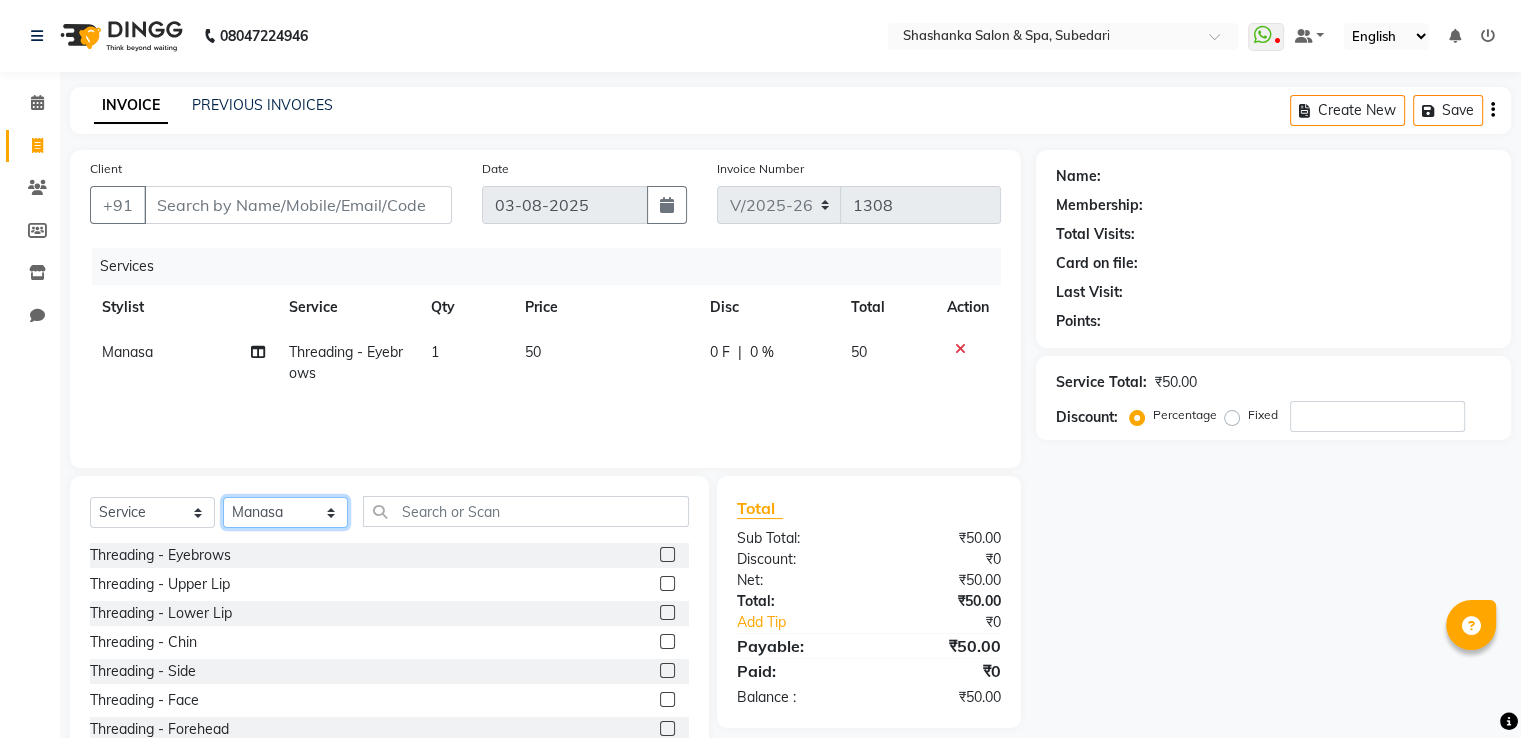 click on "Select Stylist Manasa Ravali Receptionist Renuka Saba saif Soumya J Zeenath" 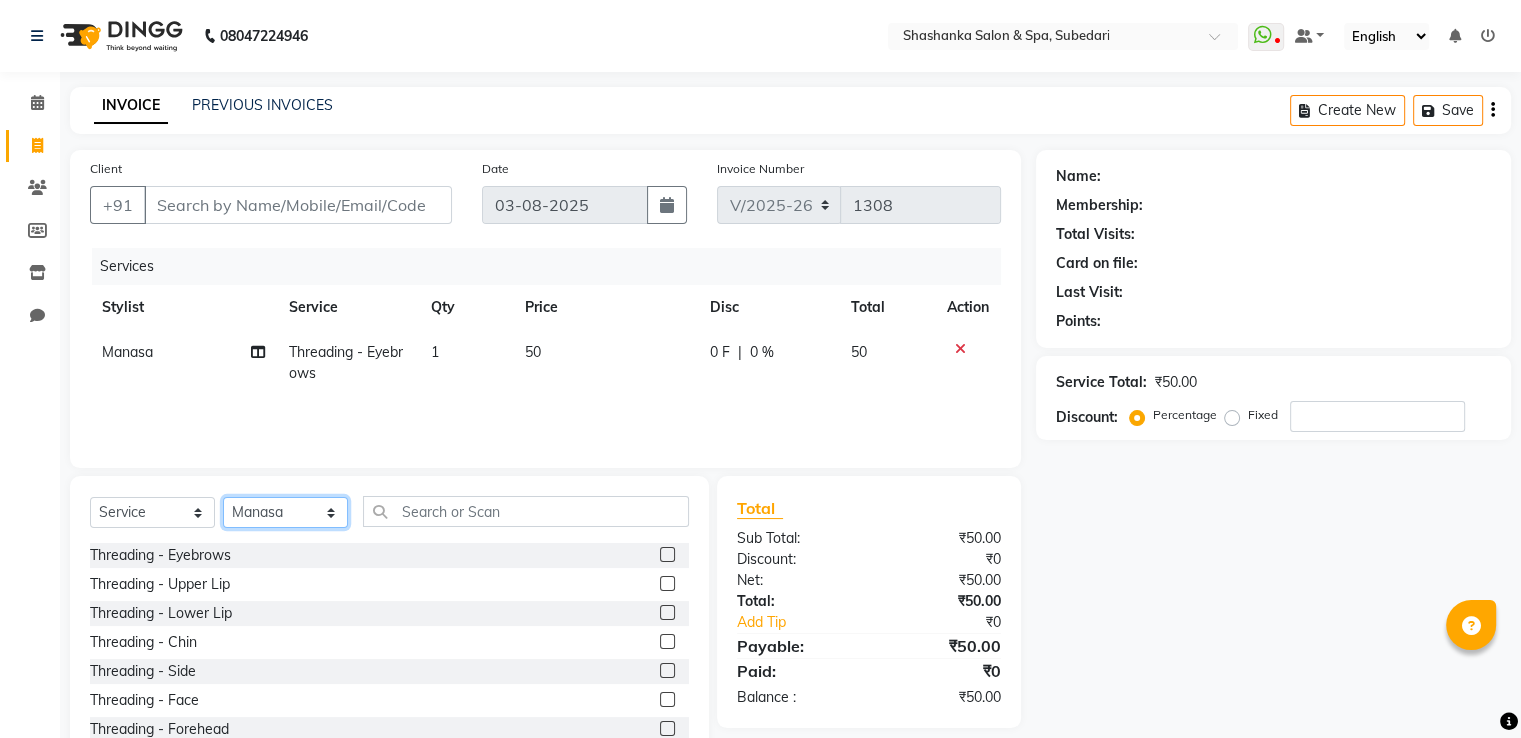 select on "[NUMBER]" 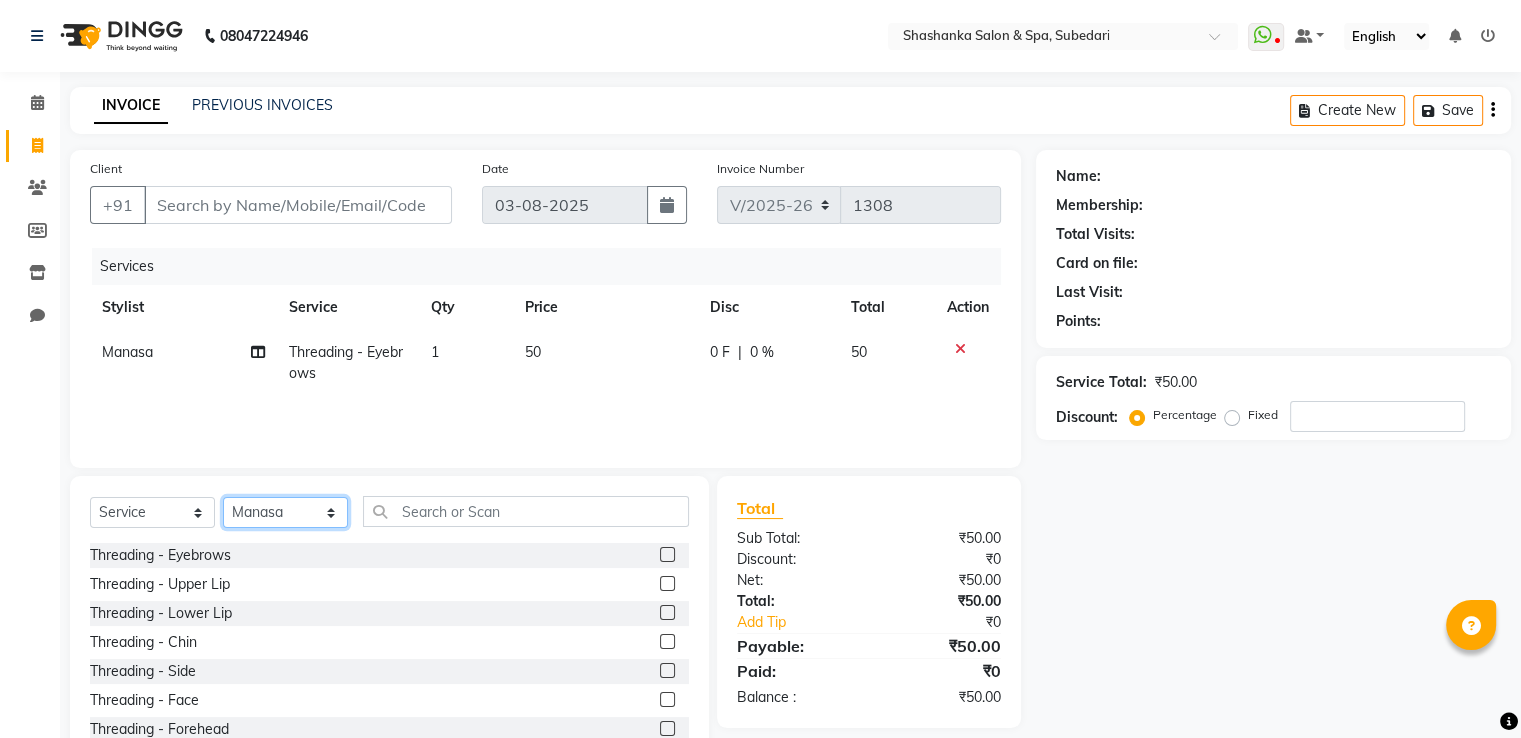 click on "Select Stylist Manasa Ravali Receptionist Renuka Saba saif Soumya J Zeenath" 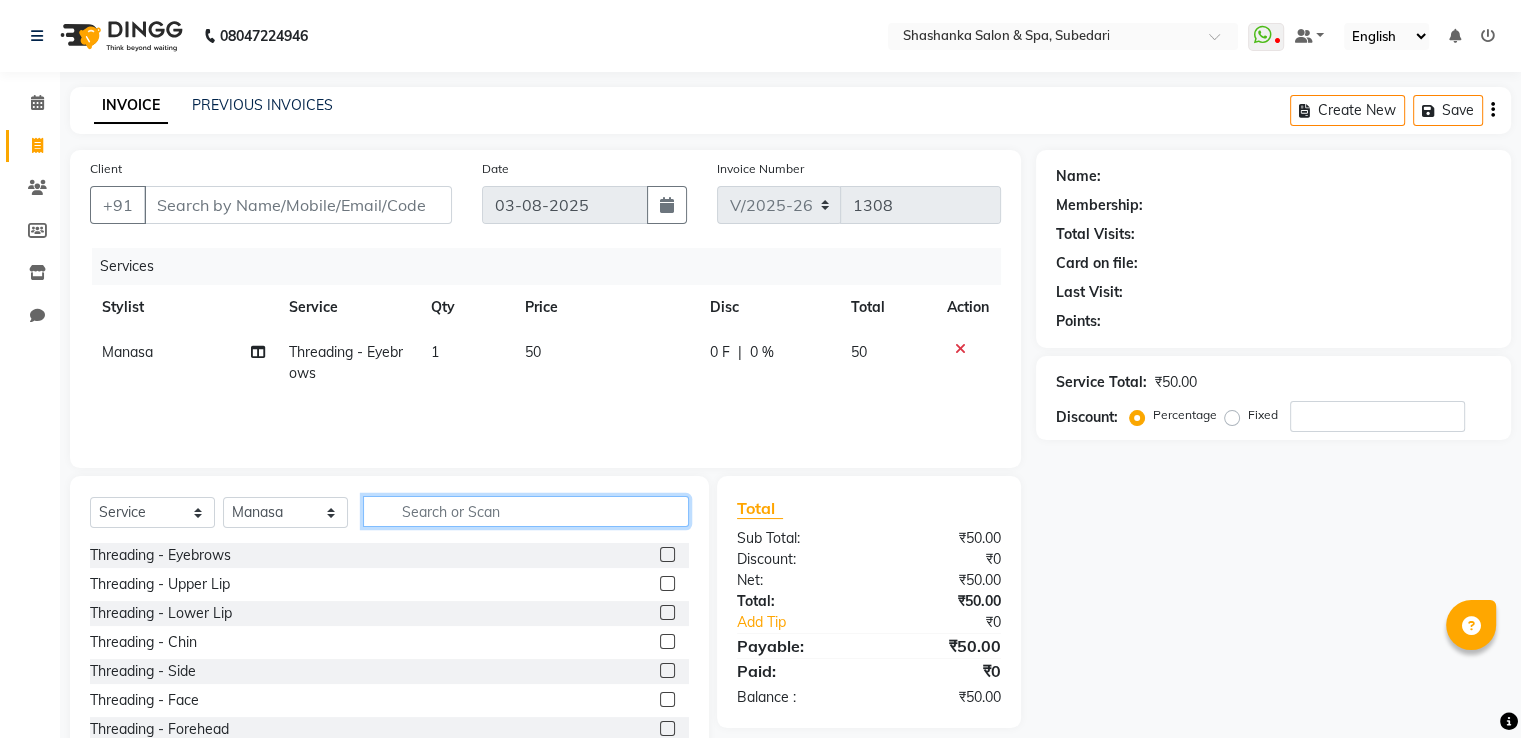click 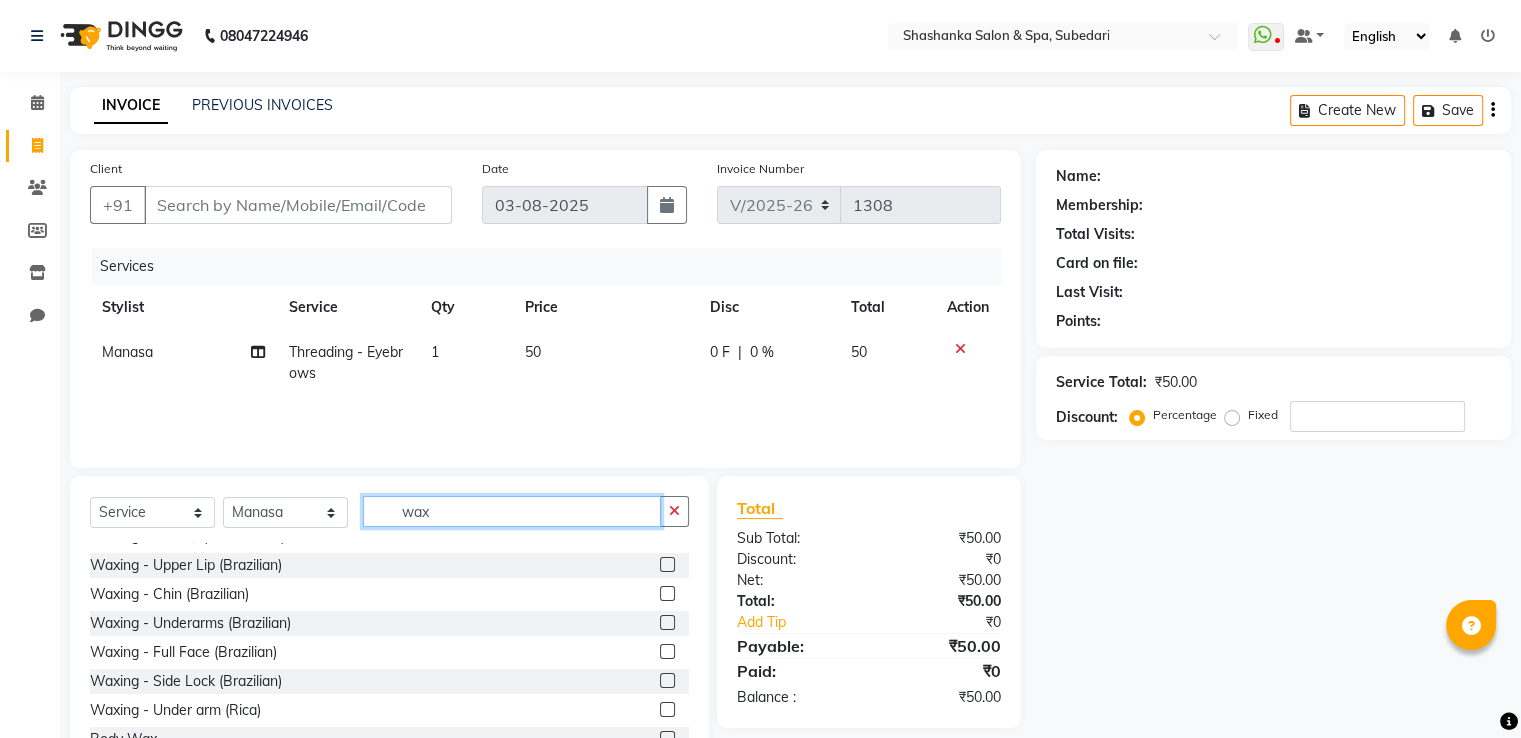 scroll, scrollTop: 860, scrollLeft: 0, axis: vertical 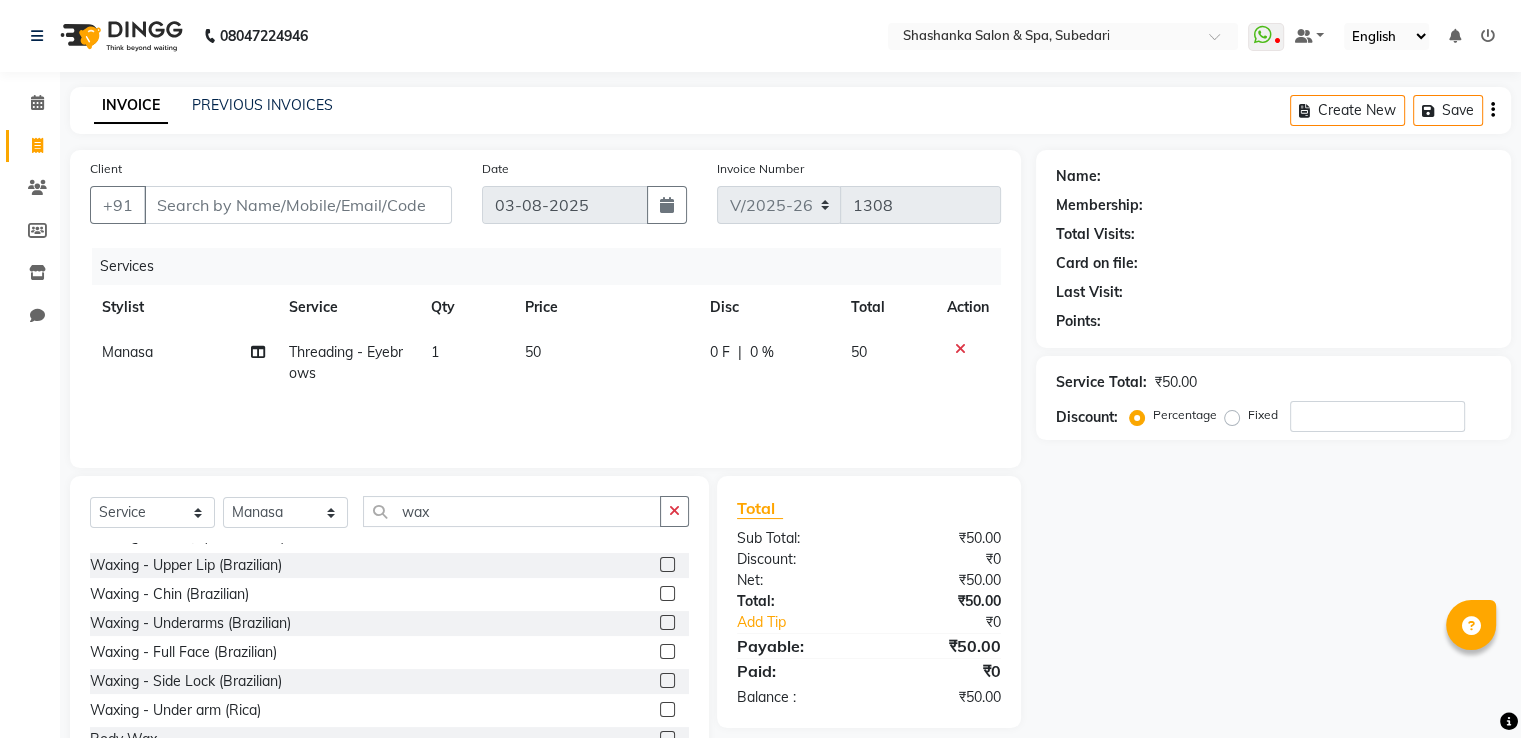 click 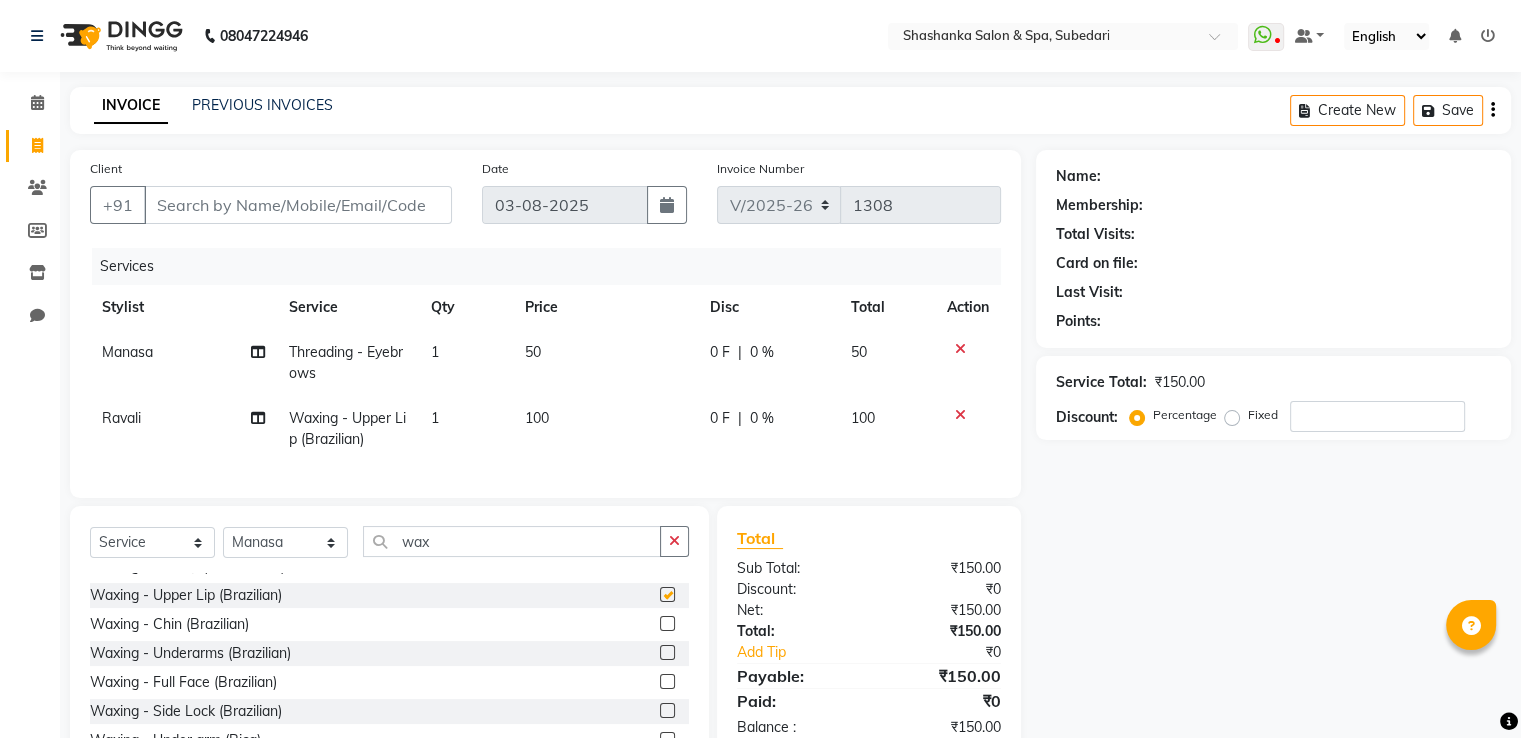 checkbox on "false" 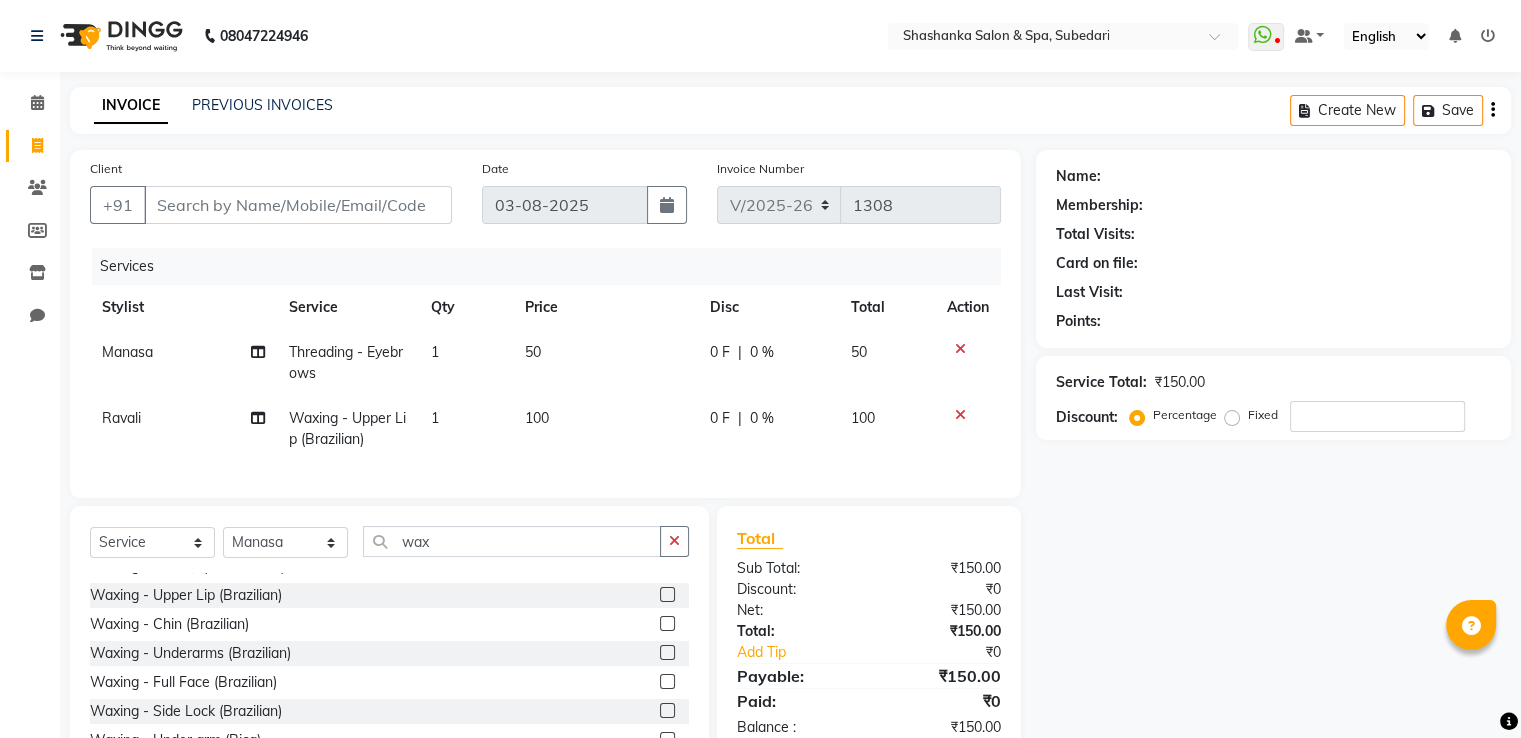 click 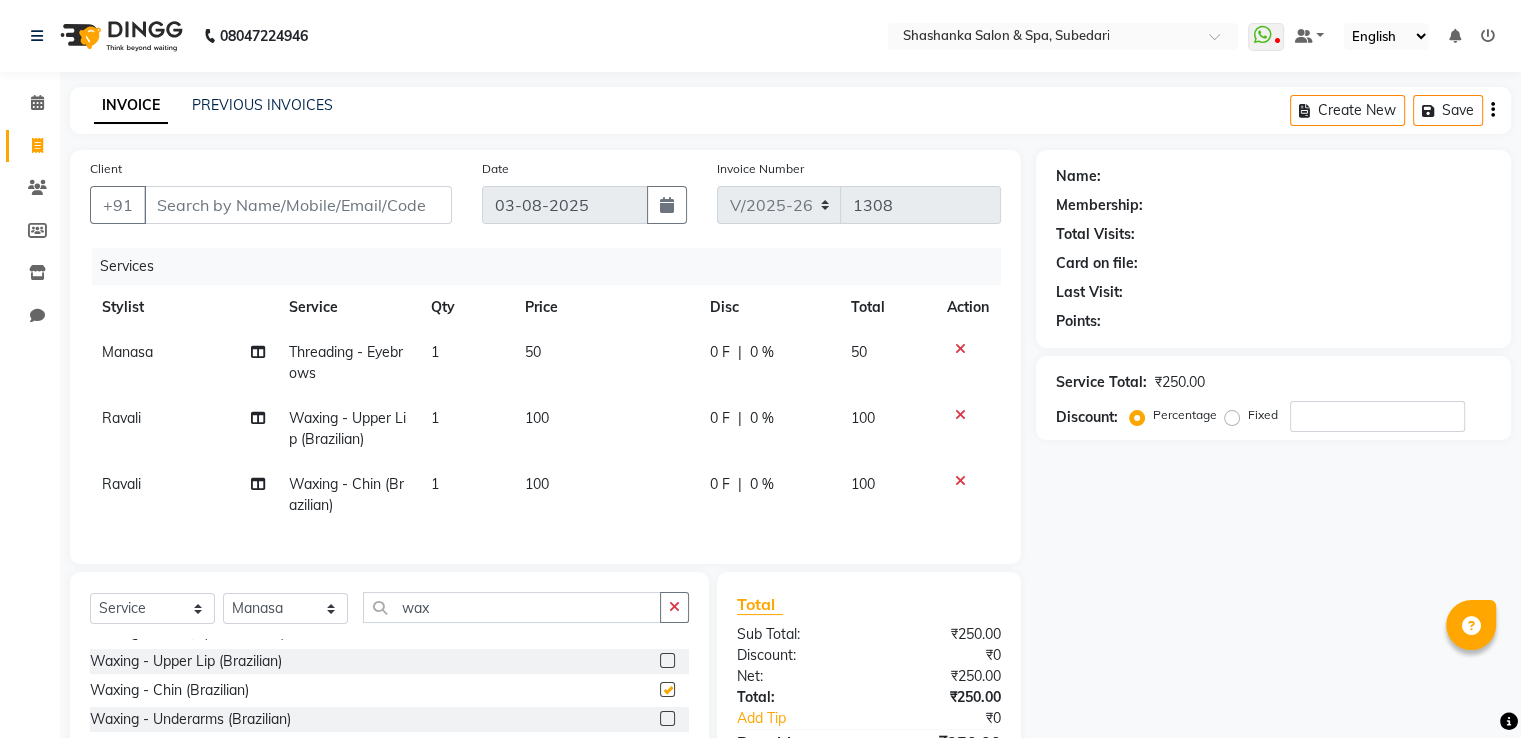checkbox on "false" 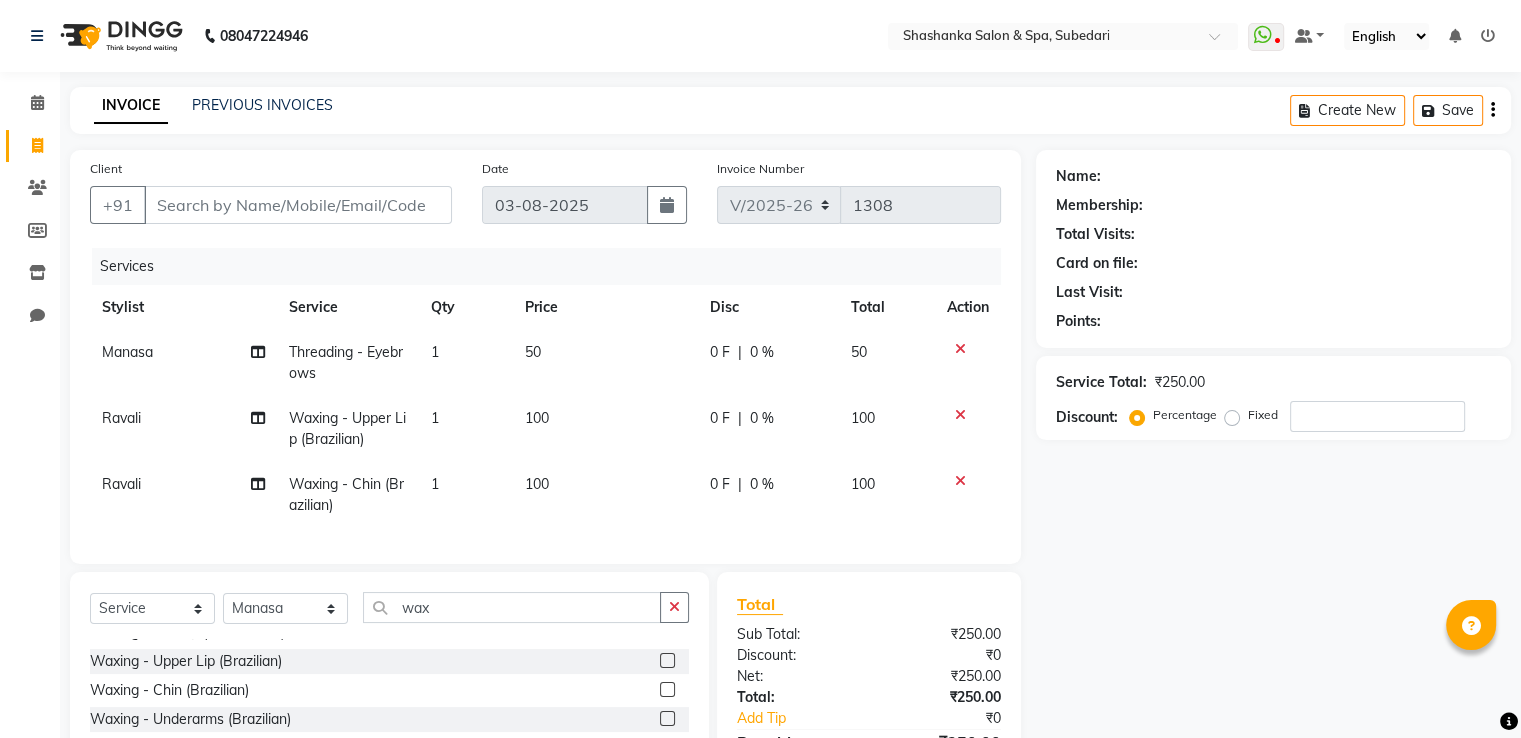 scroll, scrollTop: 872, scrollLeft: 0, axis: vertical 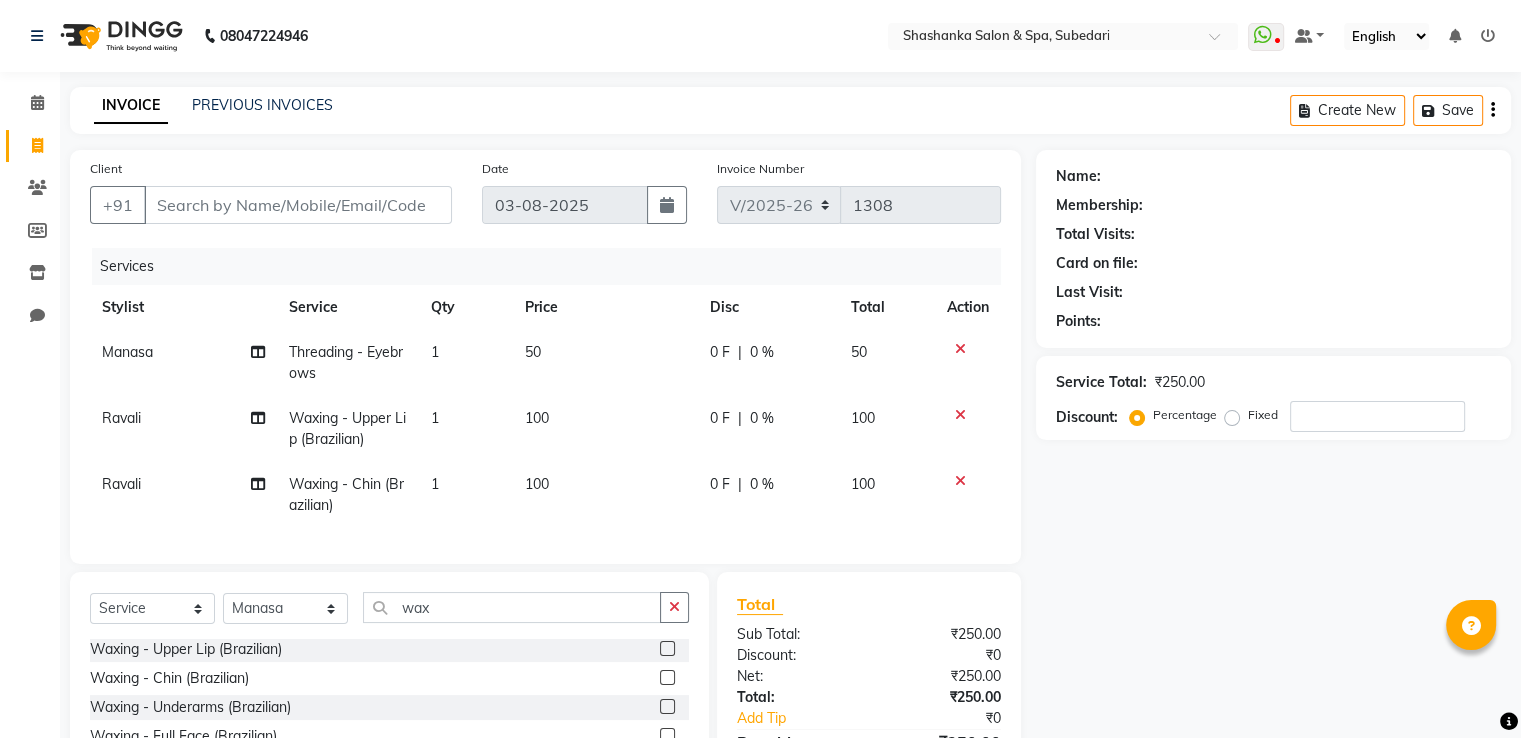 click on "Waxing - Underarms (Brazilian)" 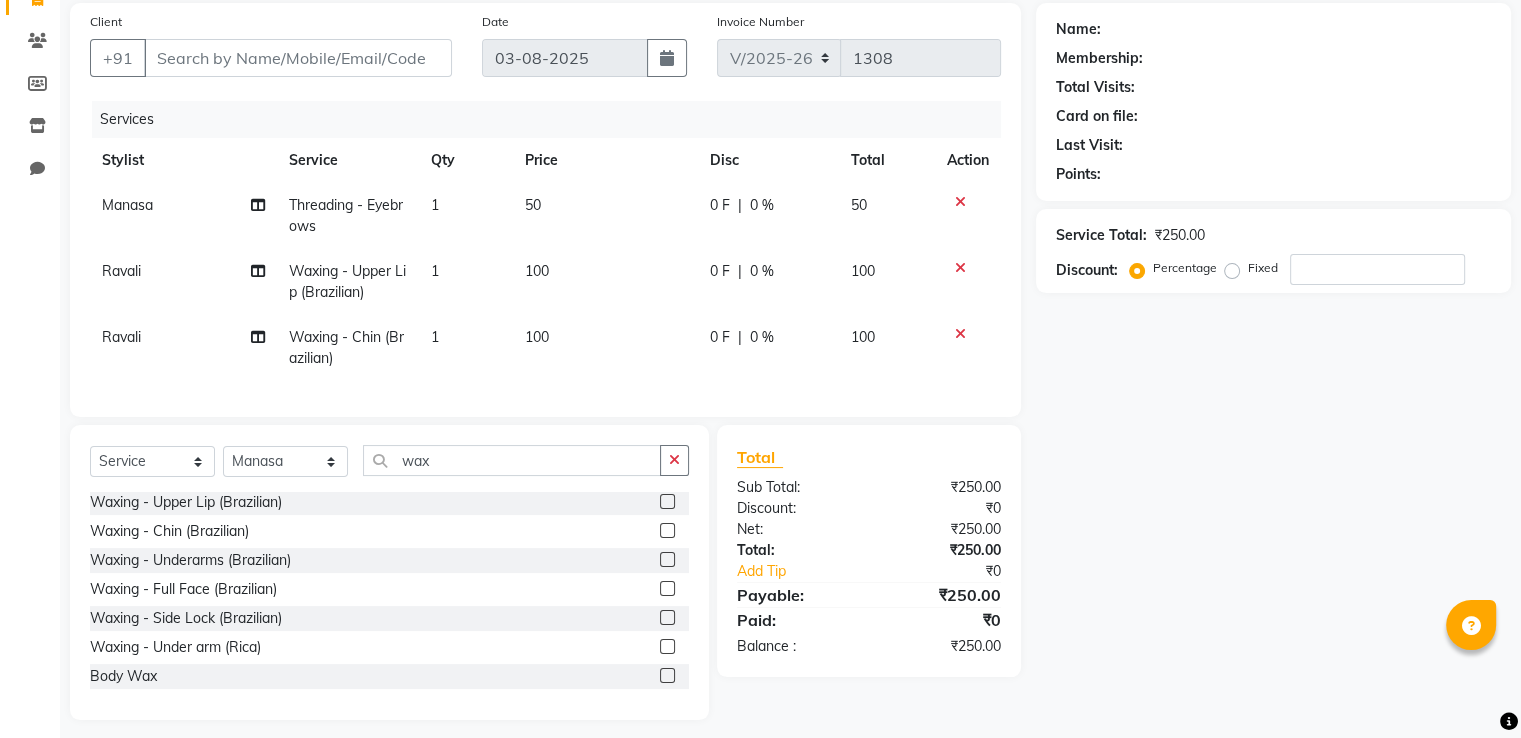 scroll, scrollTop: 172, scrollLeft: 0, axis: vertical 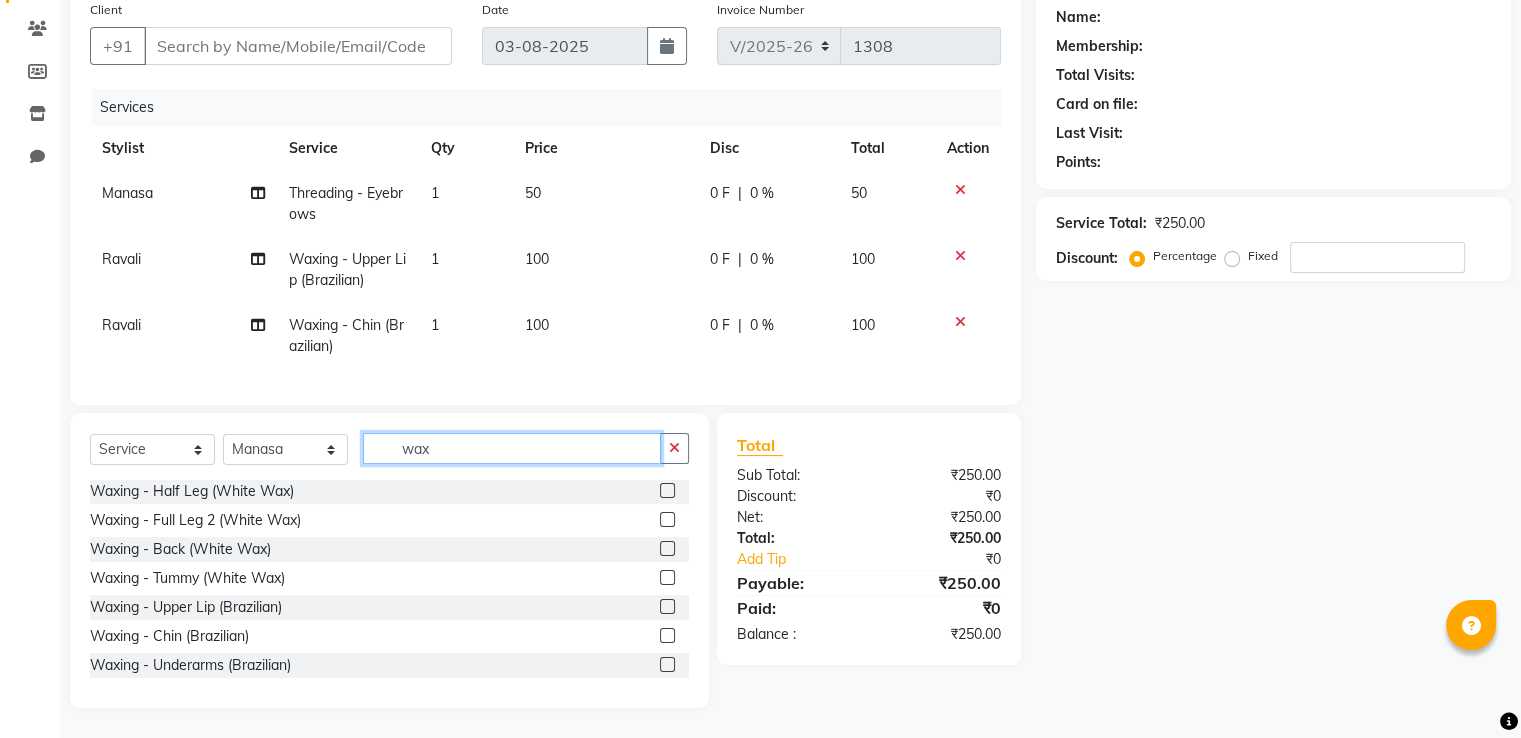 click on "wax" 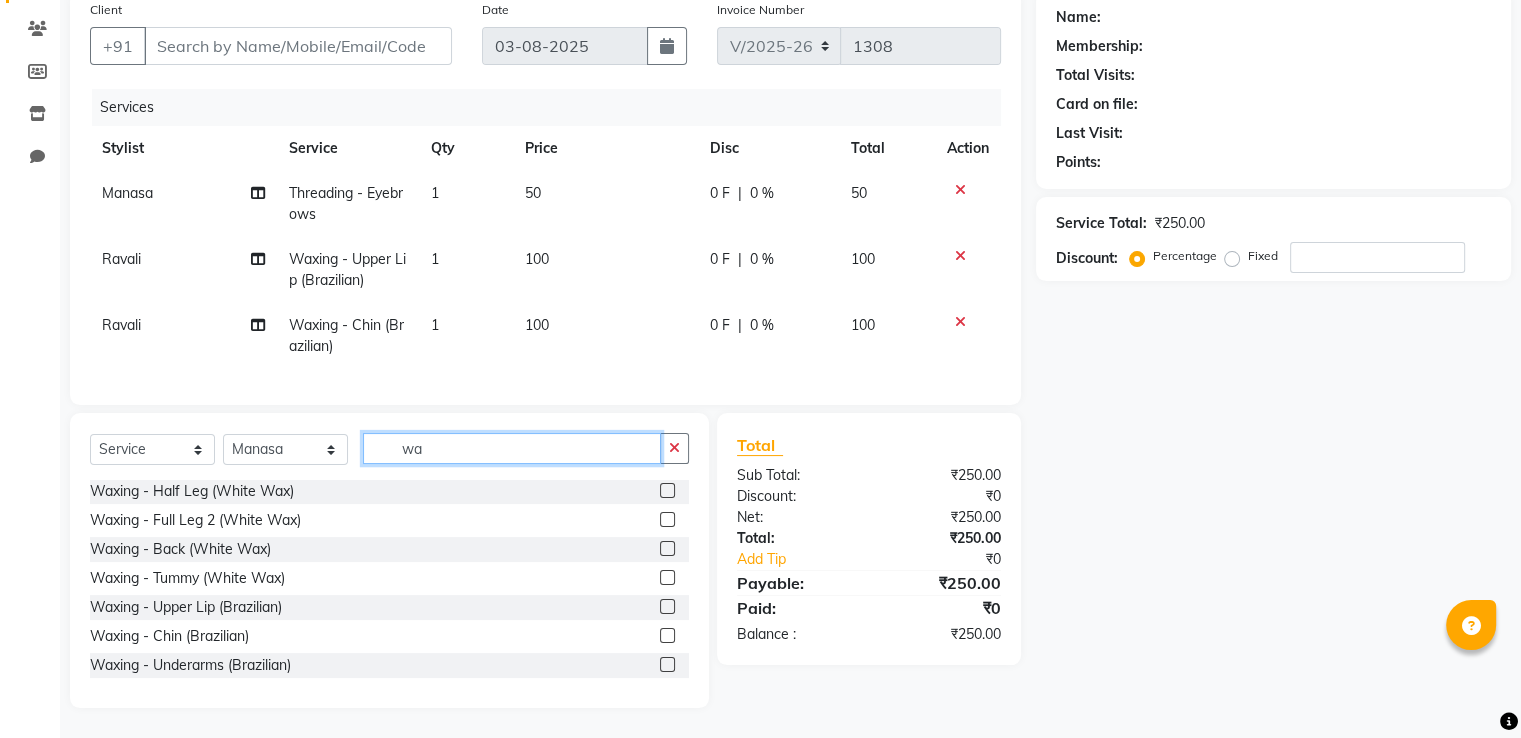 type on "w" 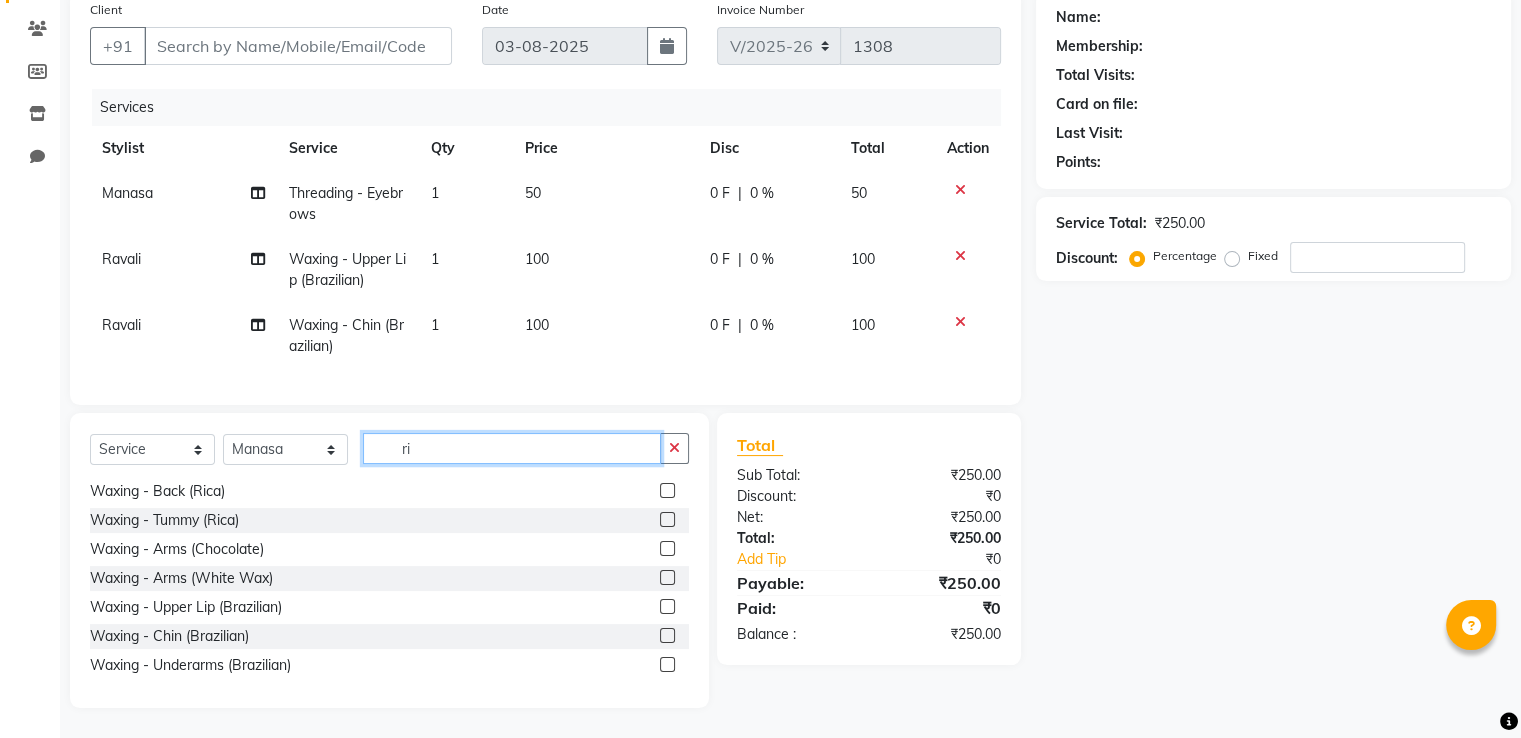 scroll, scrollTop: 118, scrollLeft: 0, axis: vertical 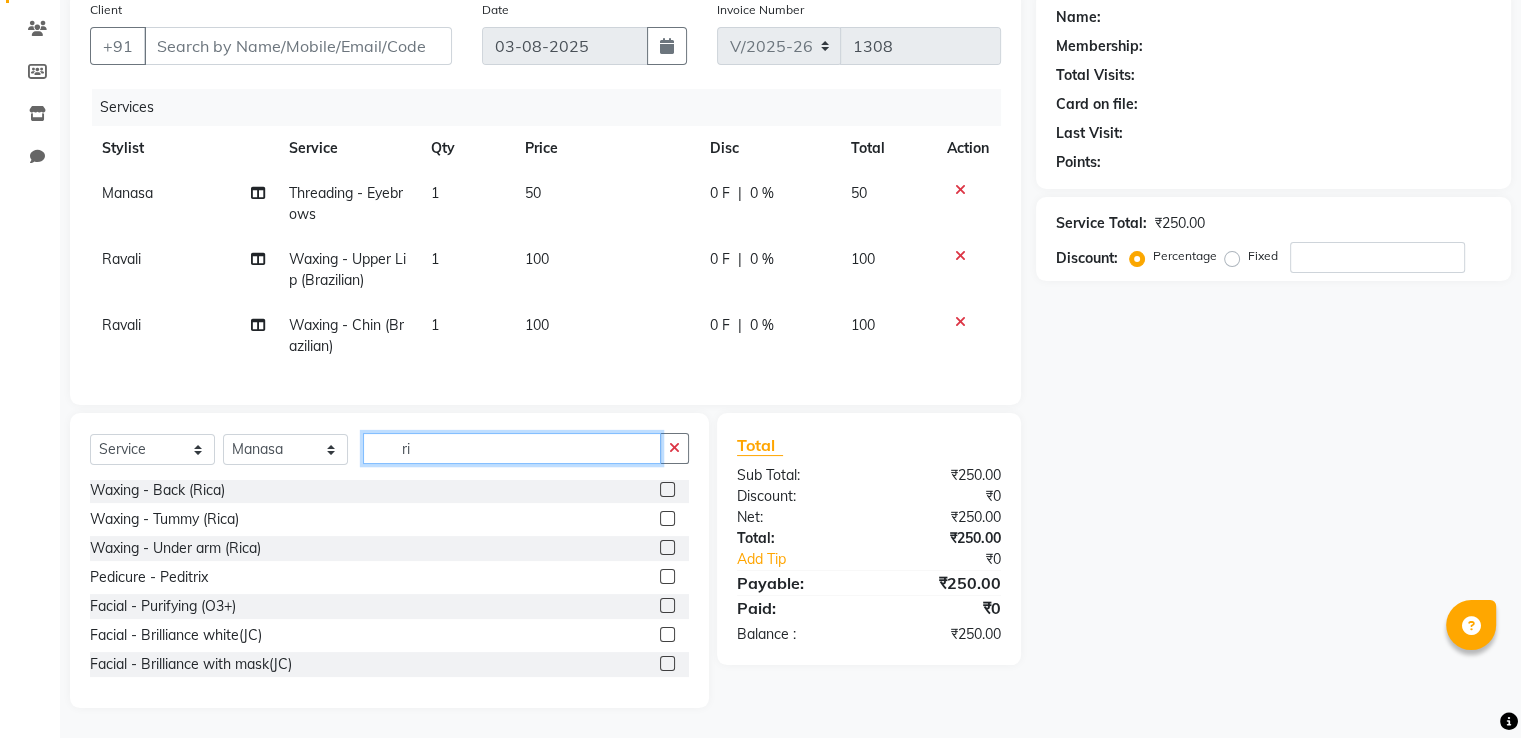 type on "ri" 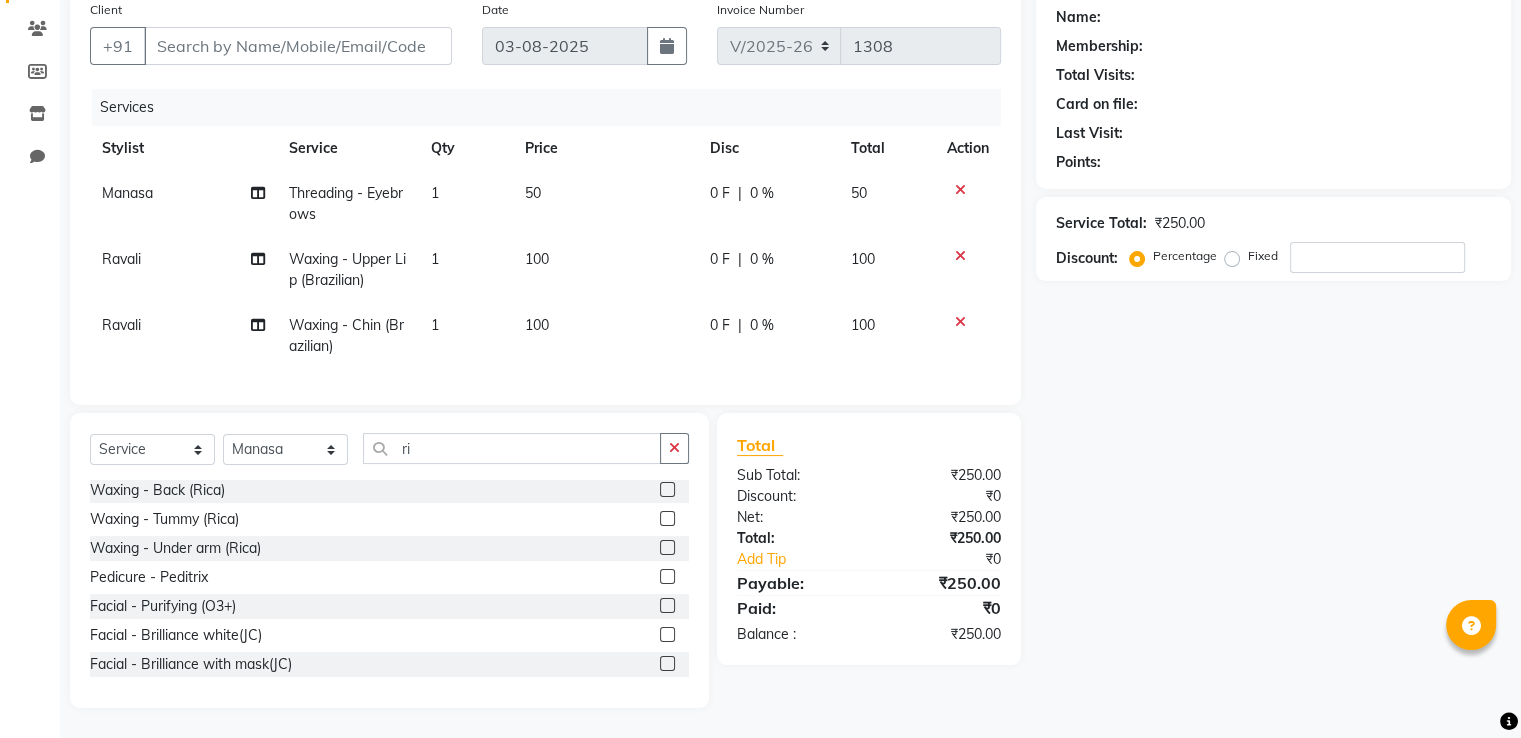 click on "Waxing - Under arm (Rica)" 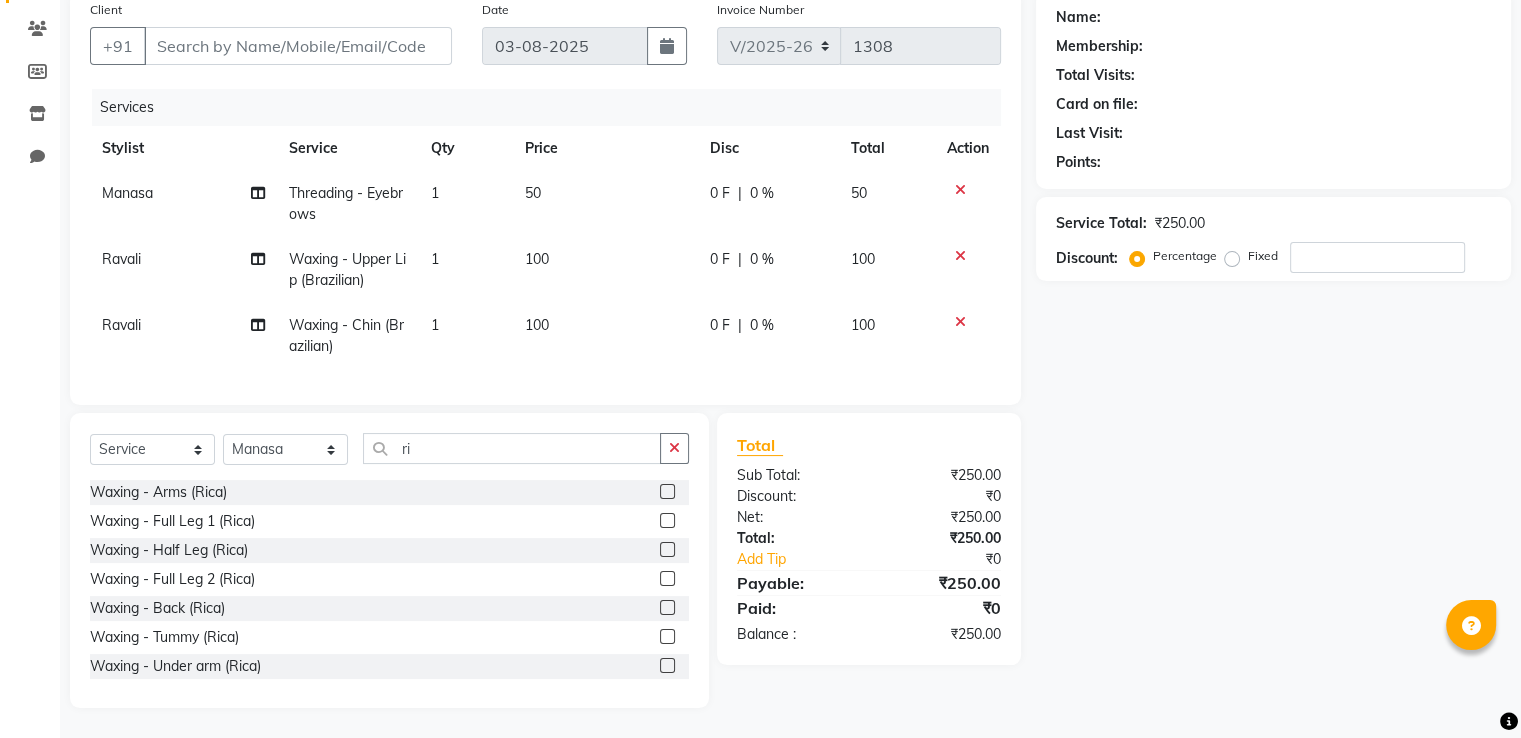 click 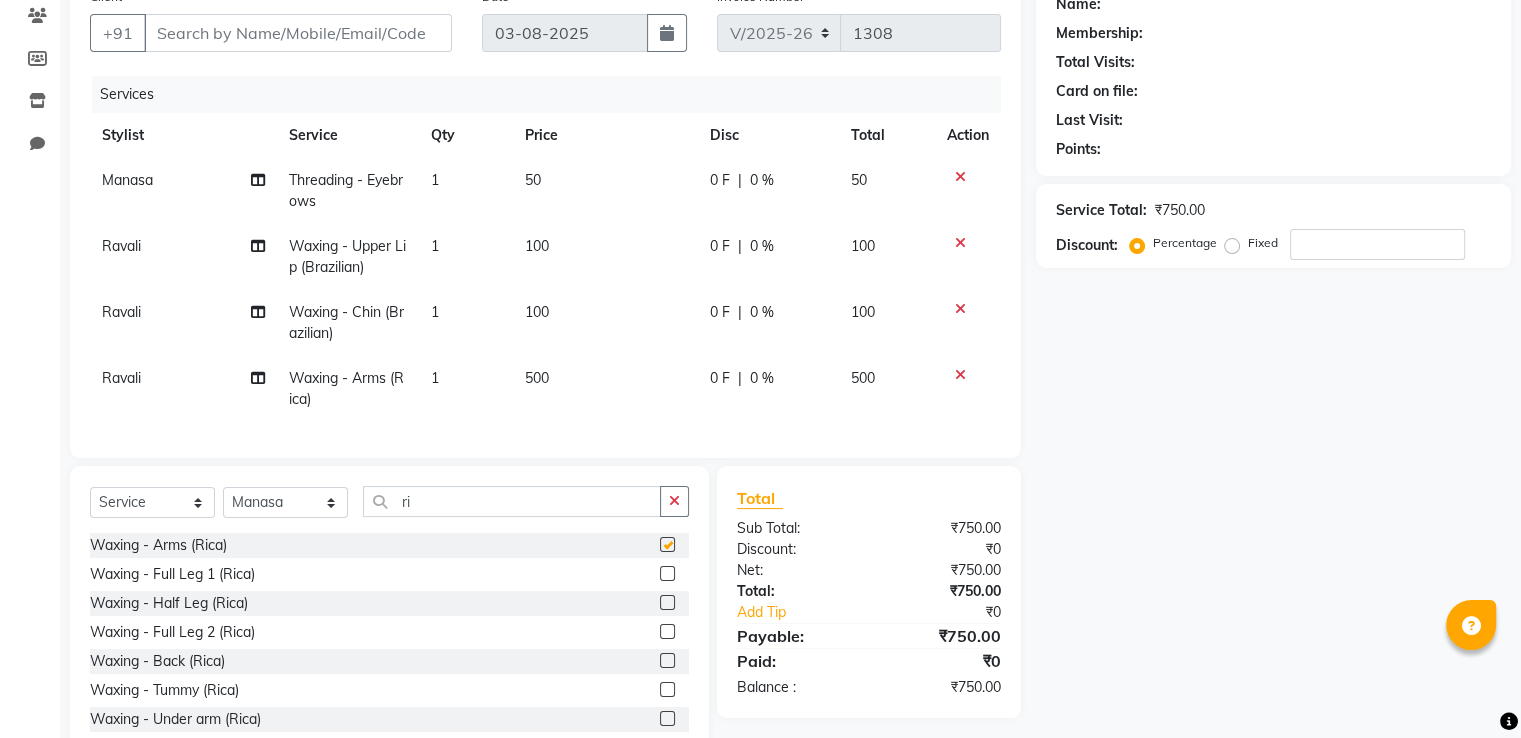 checkbox on "false" 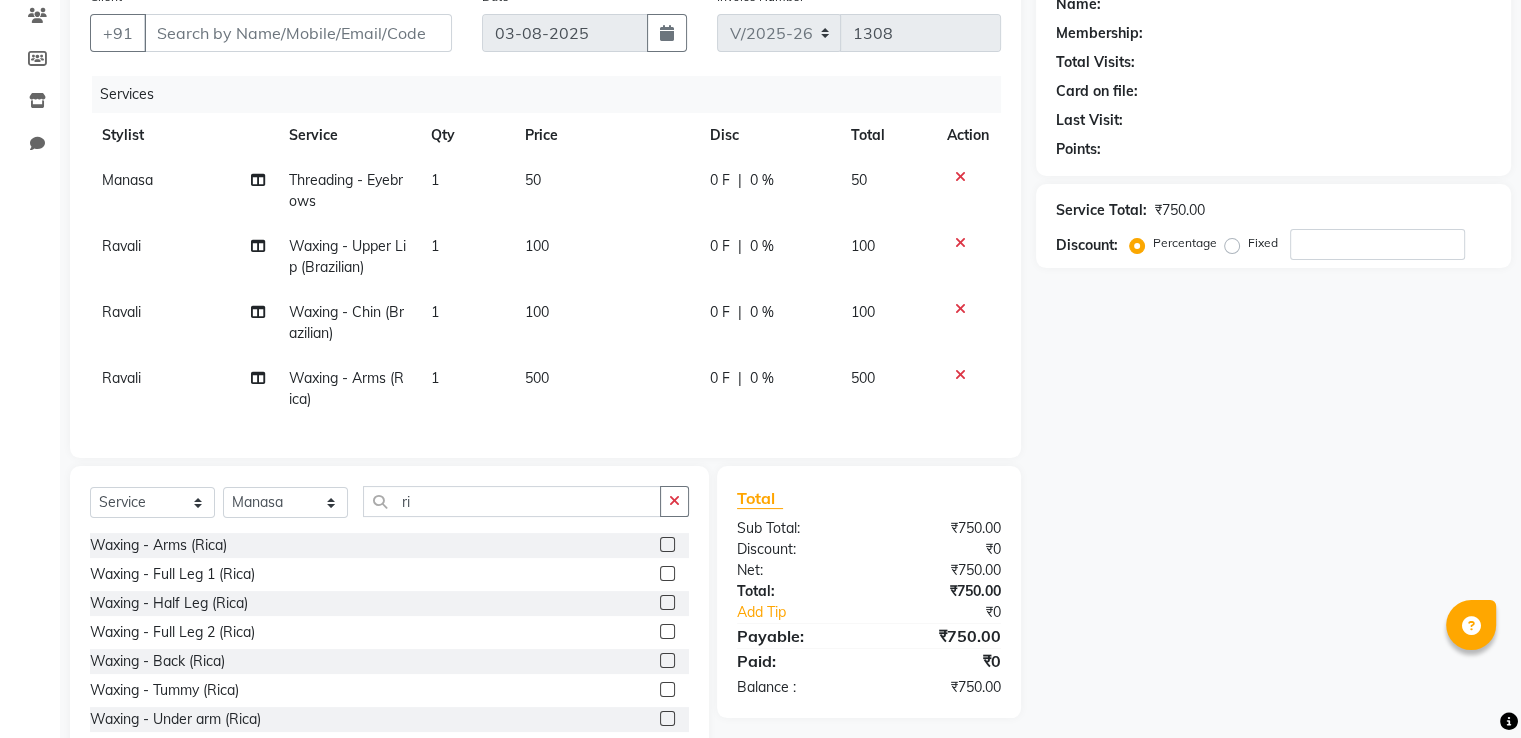 click on "Select  Service  Product  Membership  Package Voucher Prepaid Gift Card  Select Stylist [FIRST] [LAST] Receptionist [LAST] [LAST] [LAST] [LAST] [LAST] [LAST] [LAST] [LAST]" 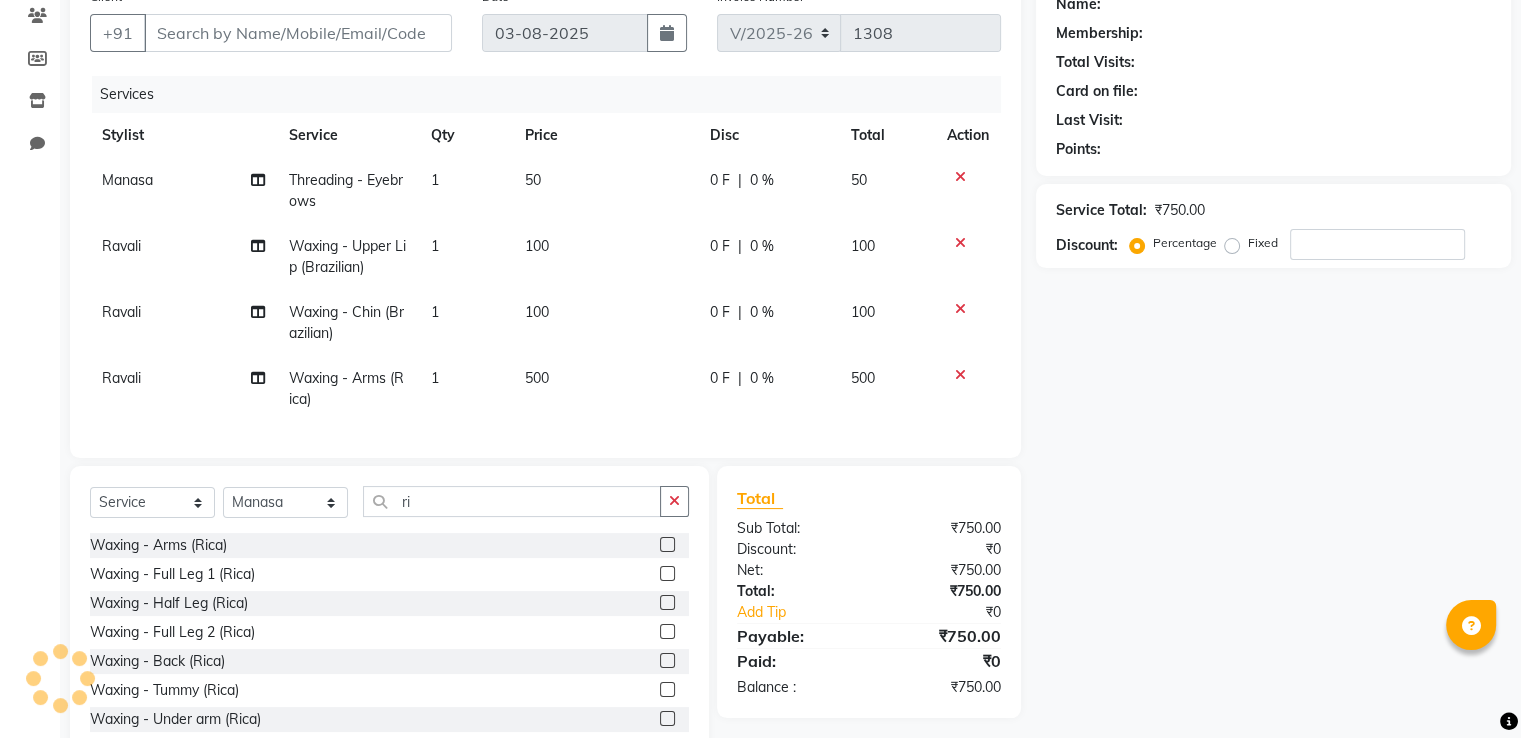 click on "100" 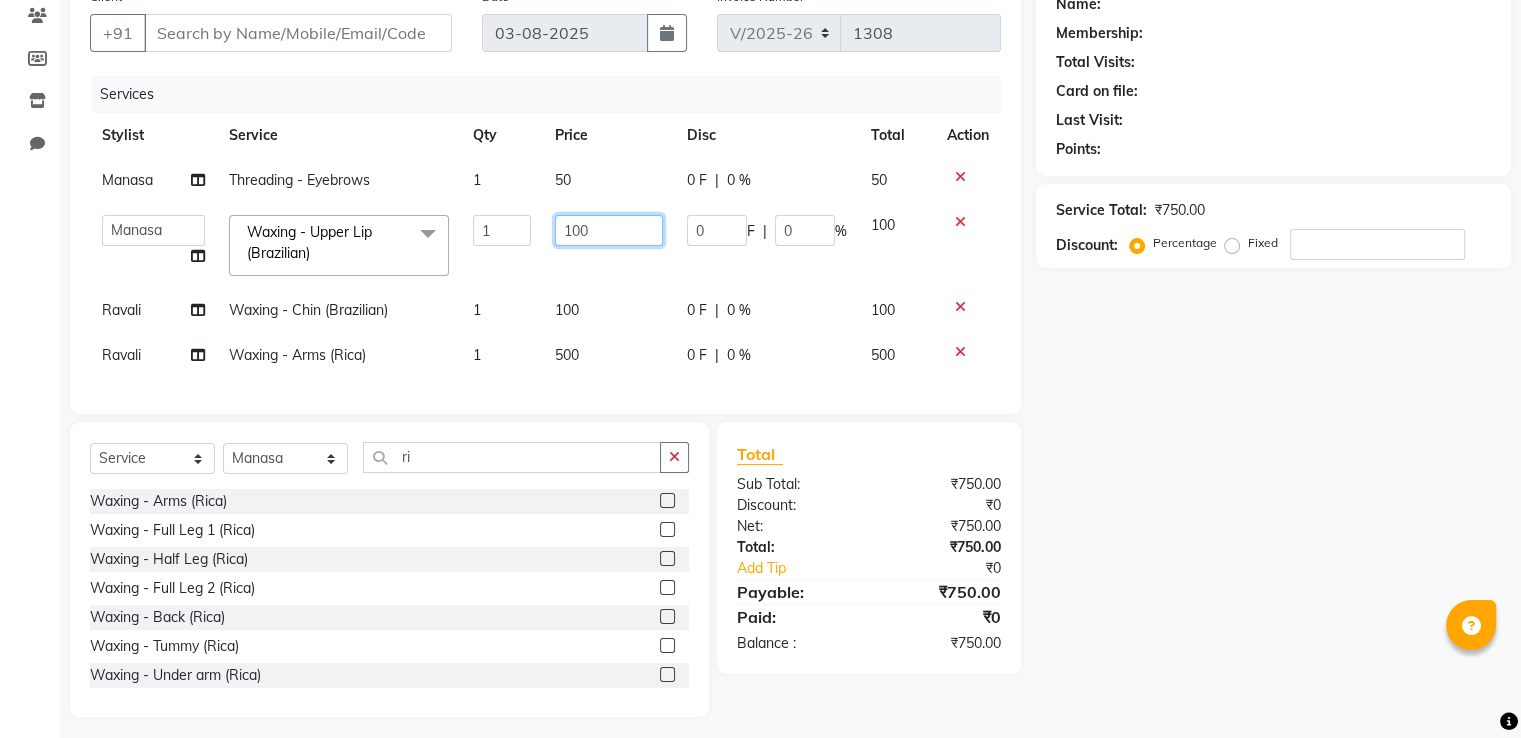 click on "100" 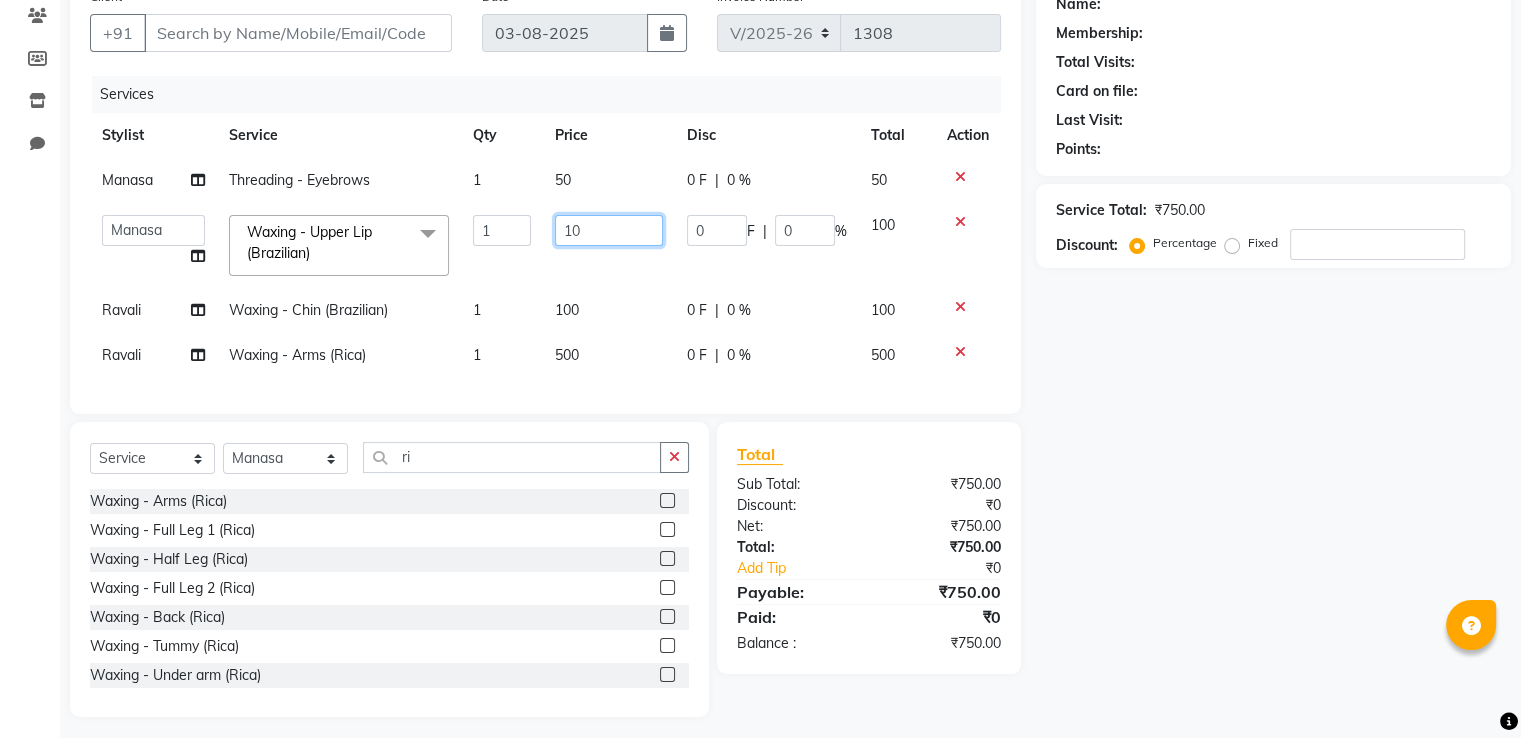 type on "150" 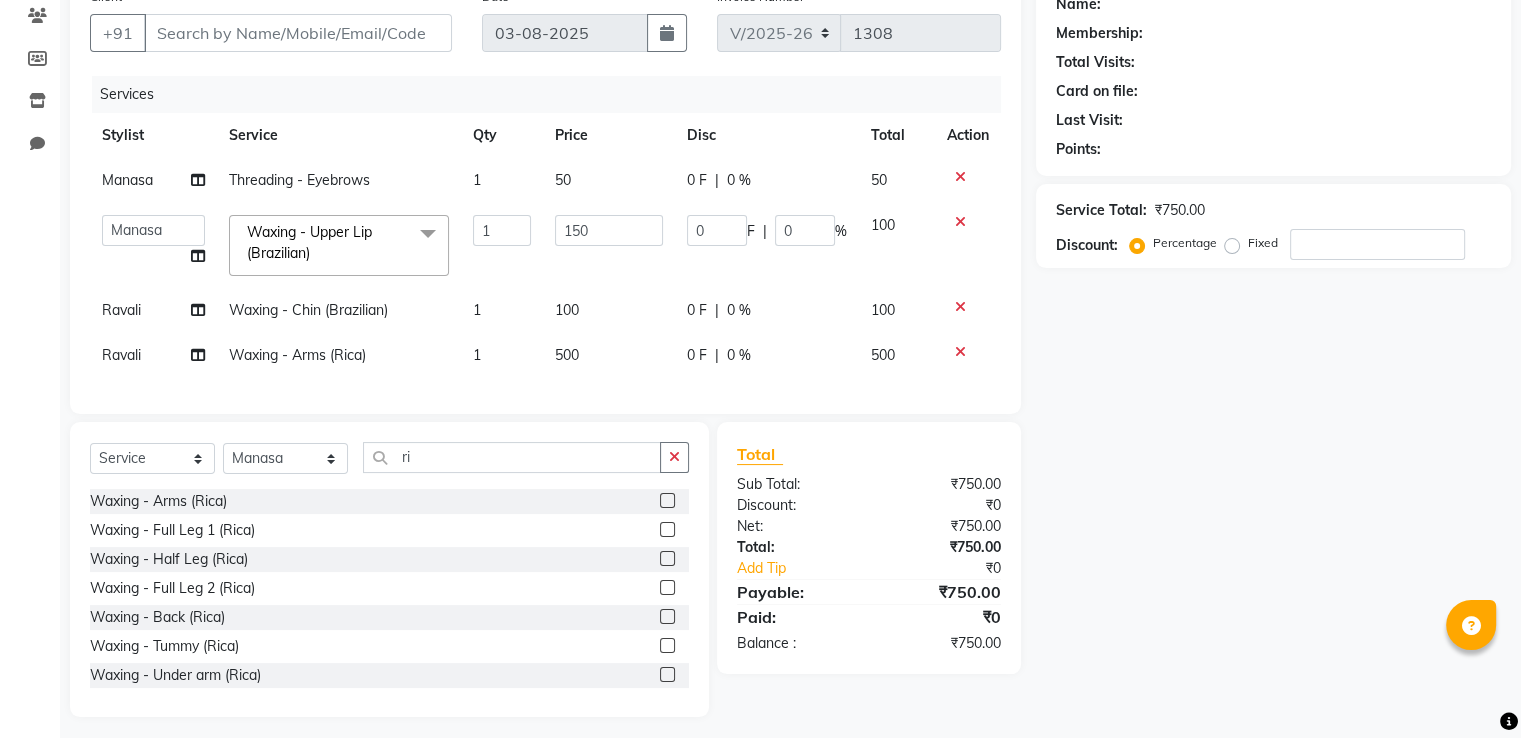click on "100" 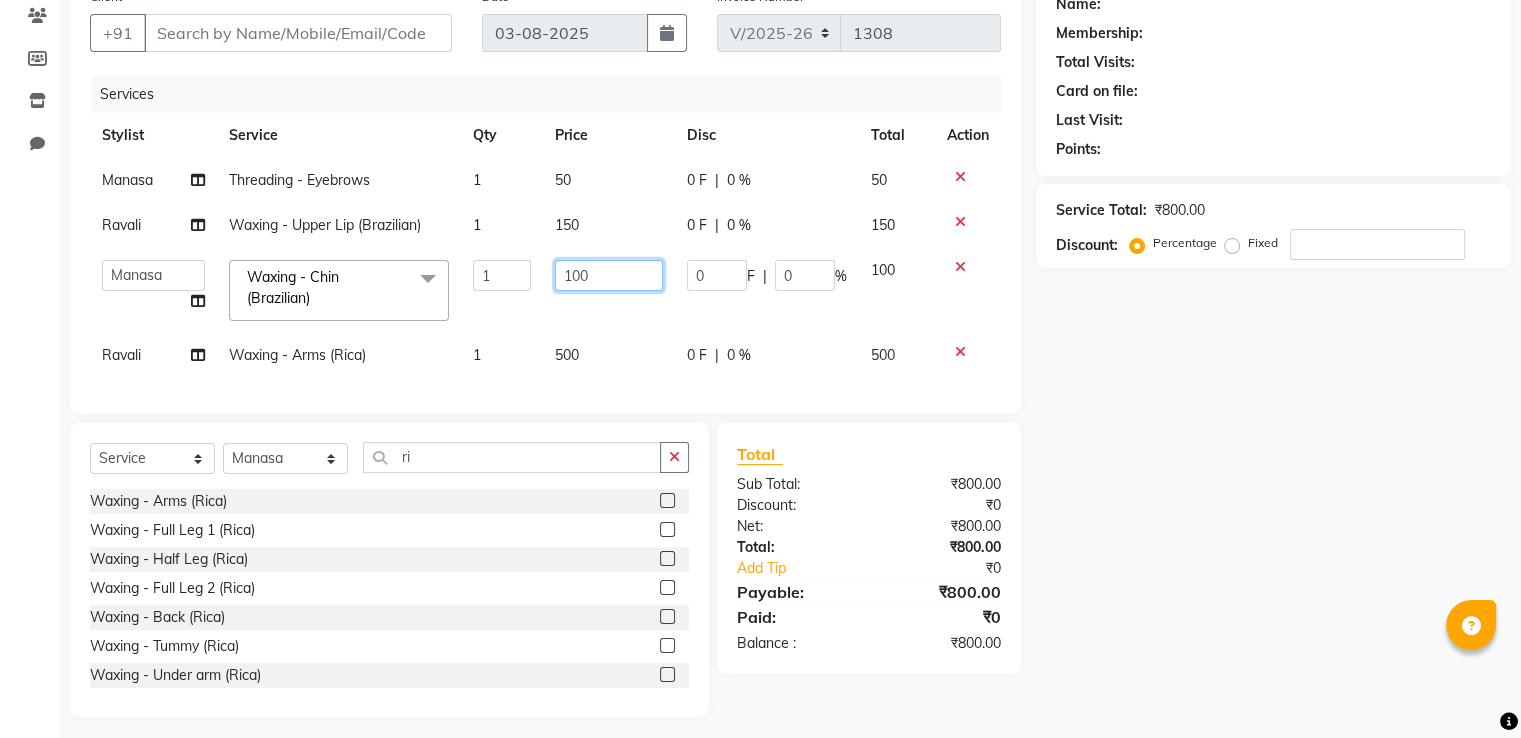 click on "100" 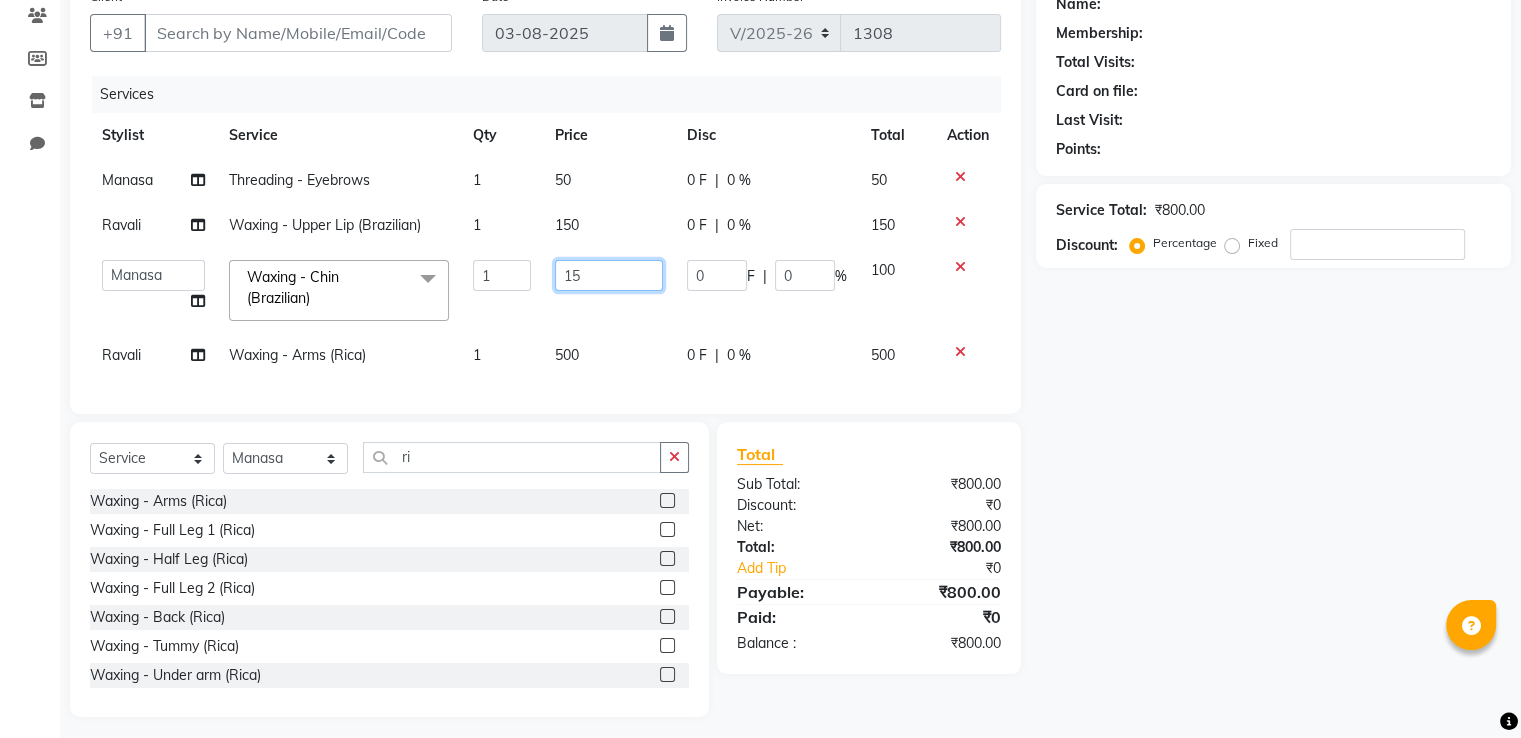 type on "150" 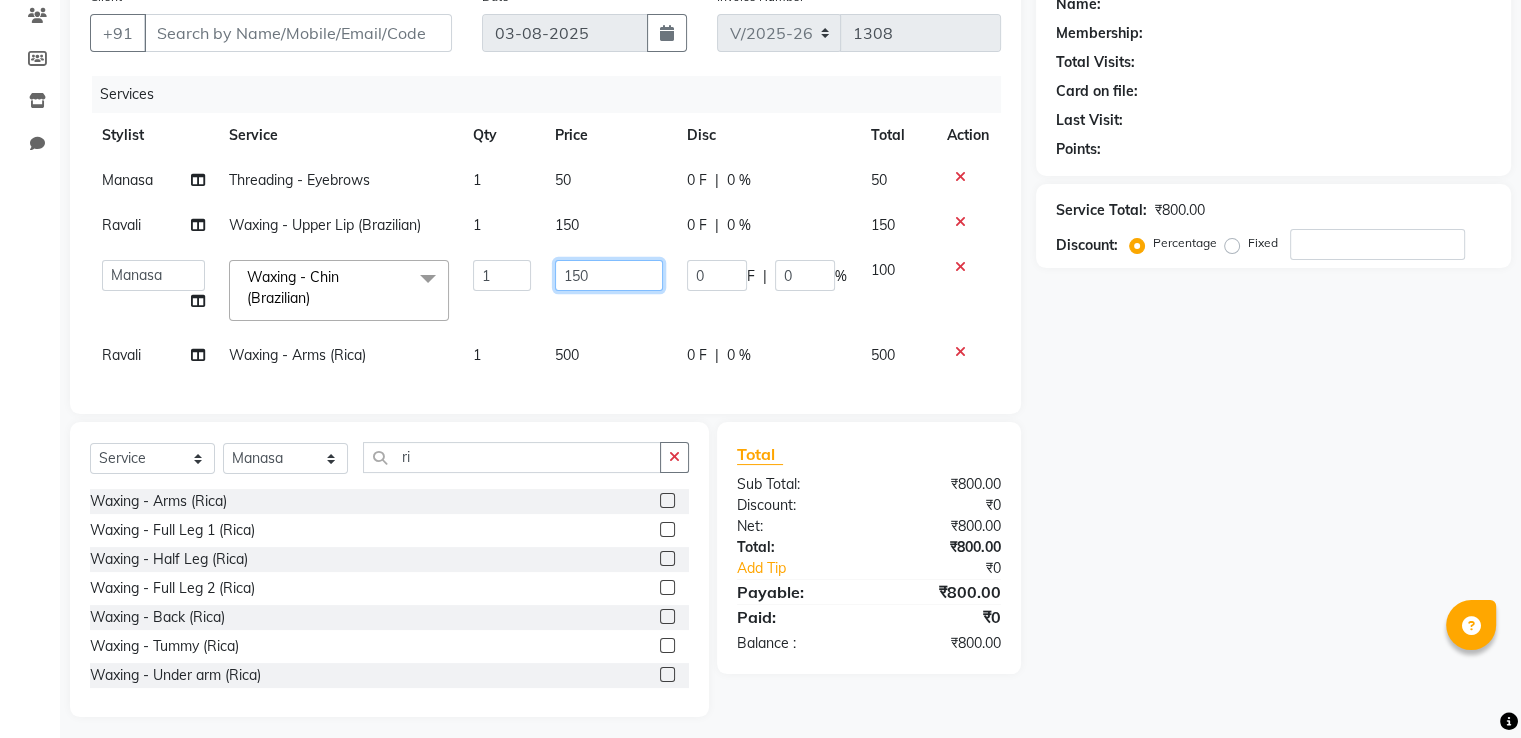click on "150" 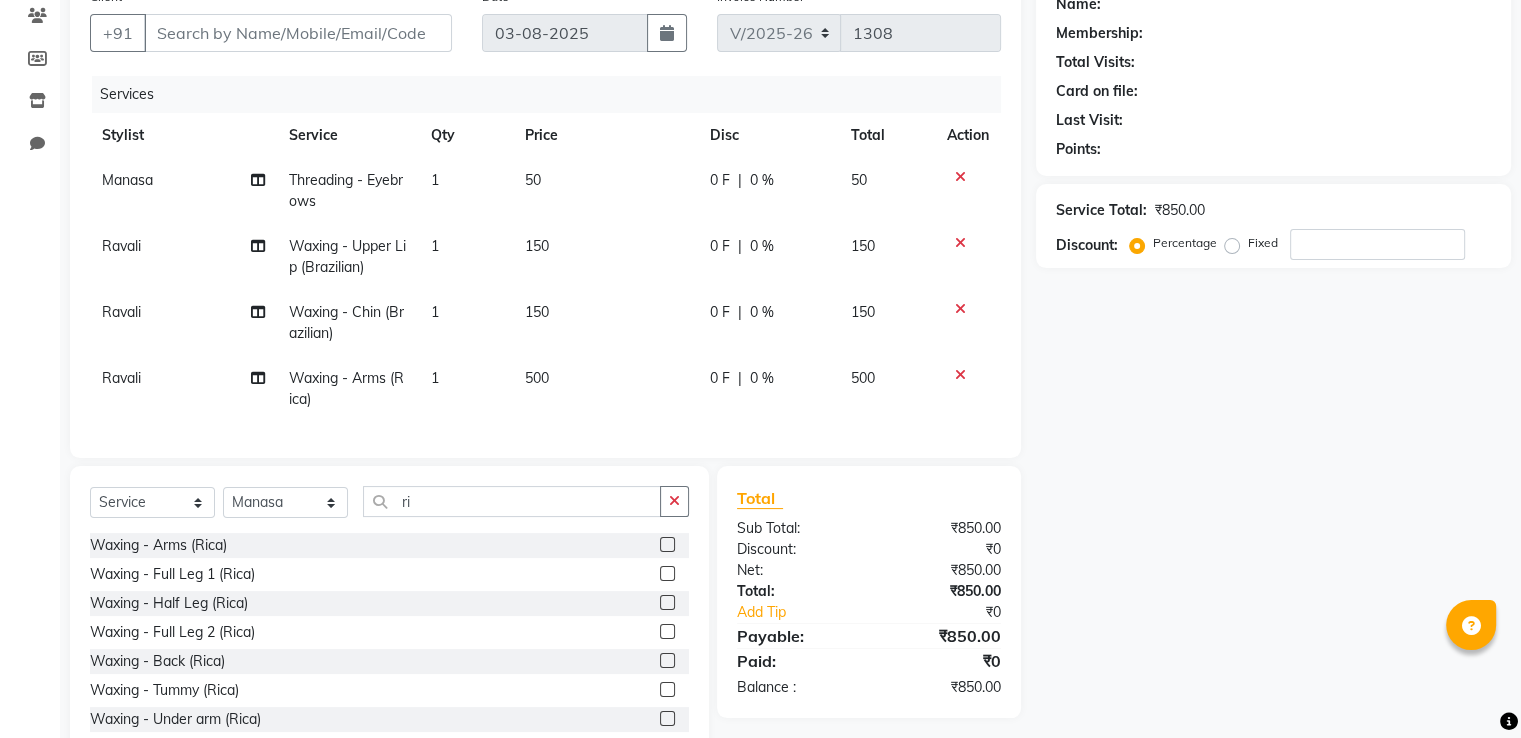 click on "500" 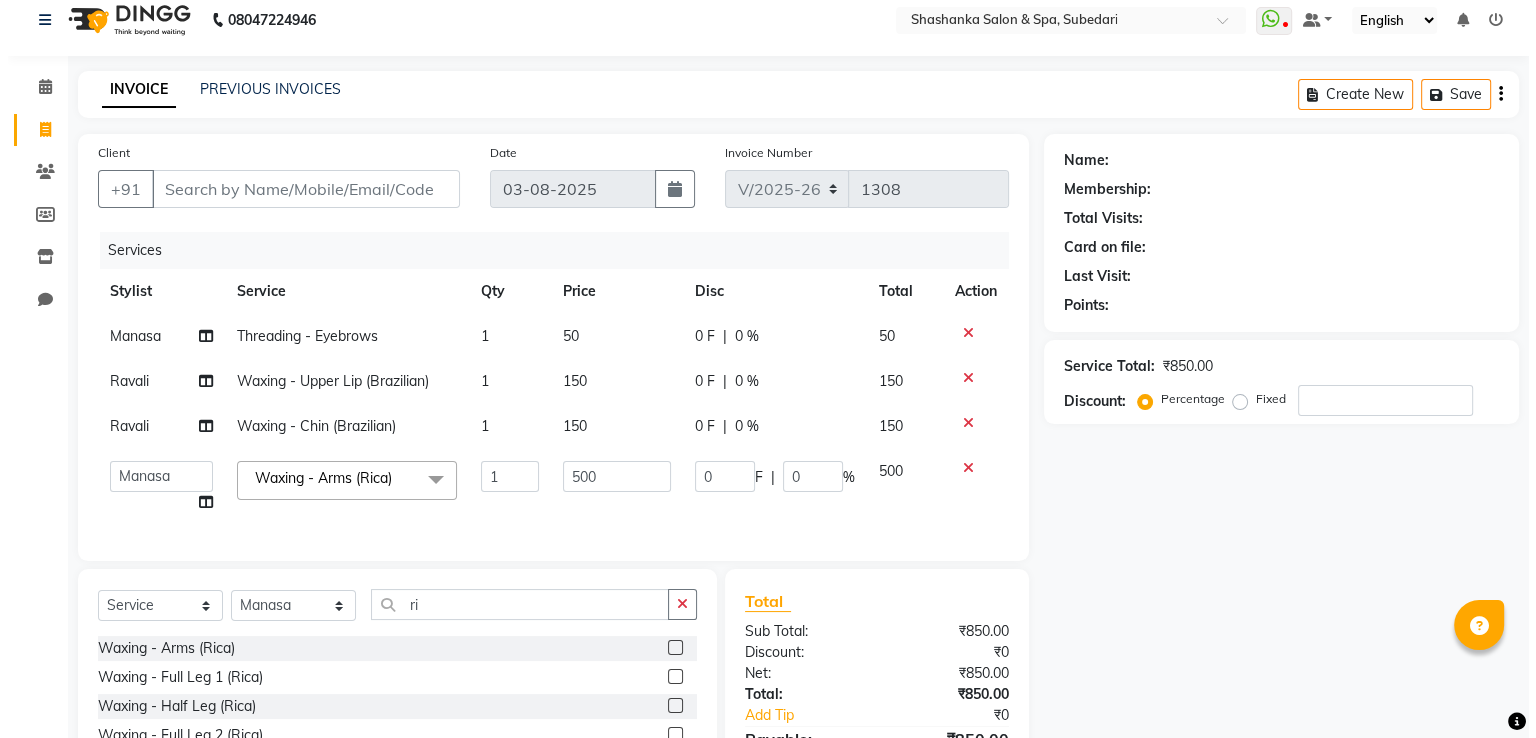 scroll, scrollTop: 16, scrollLeft: 0, axis: vertical 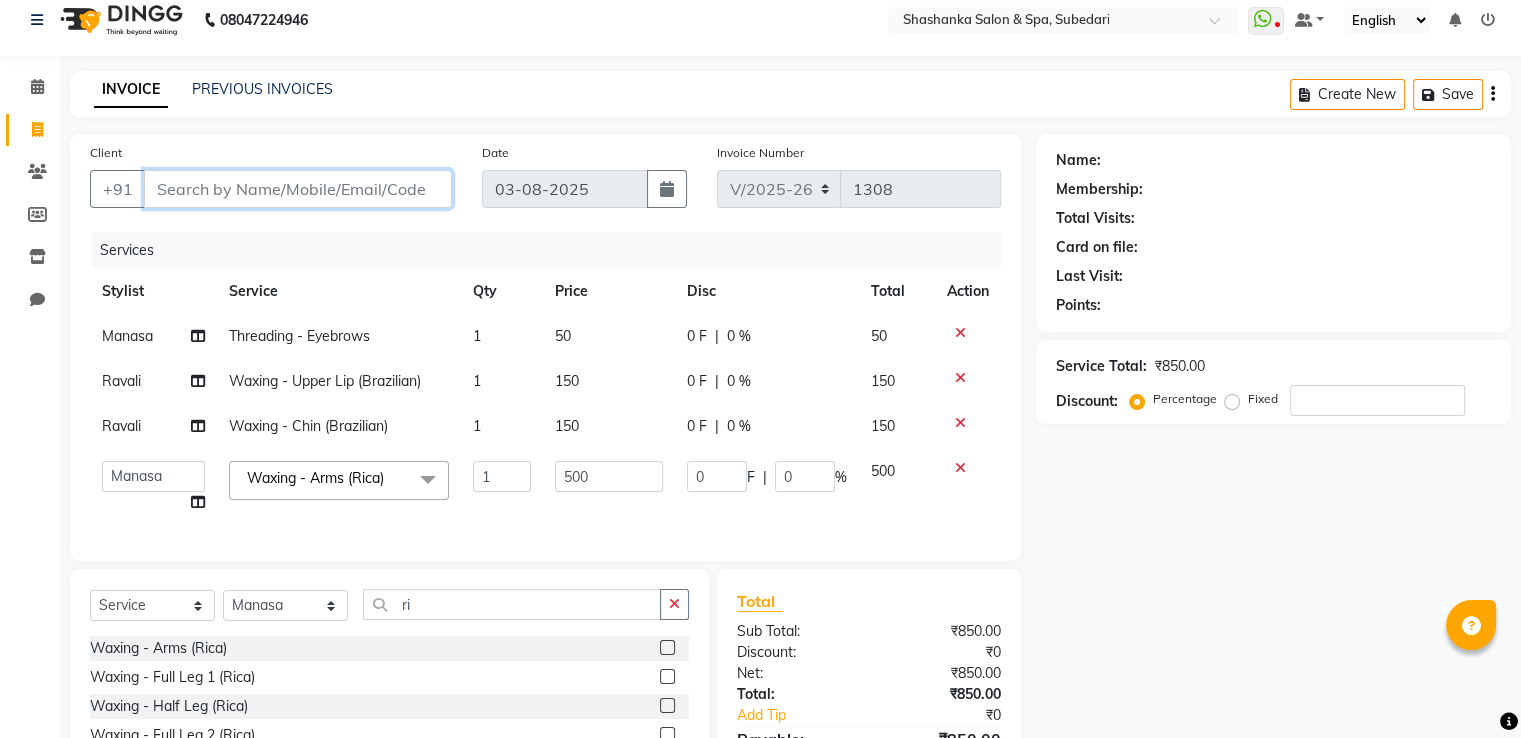 click on "Client" at bounding box center (298, 189) 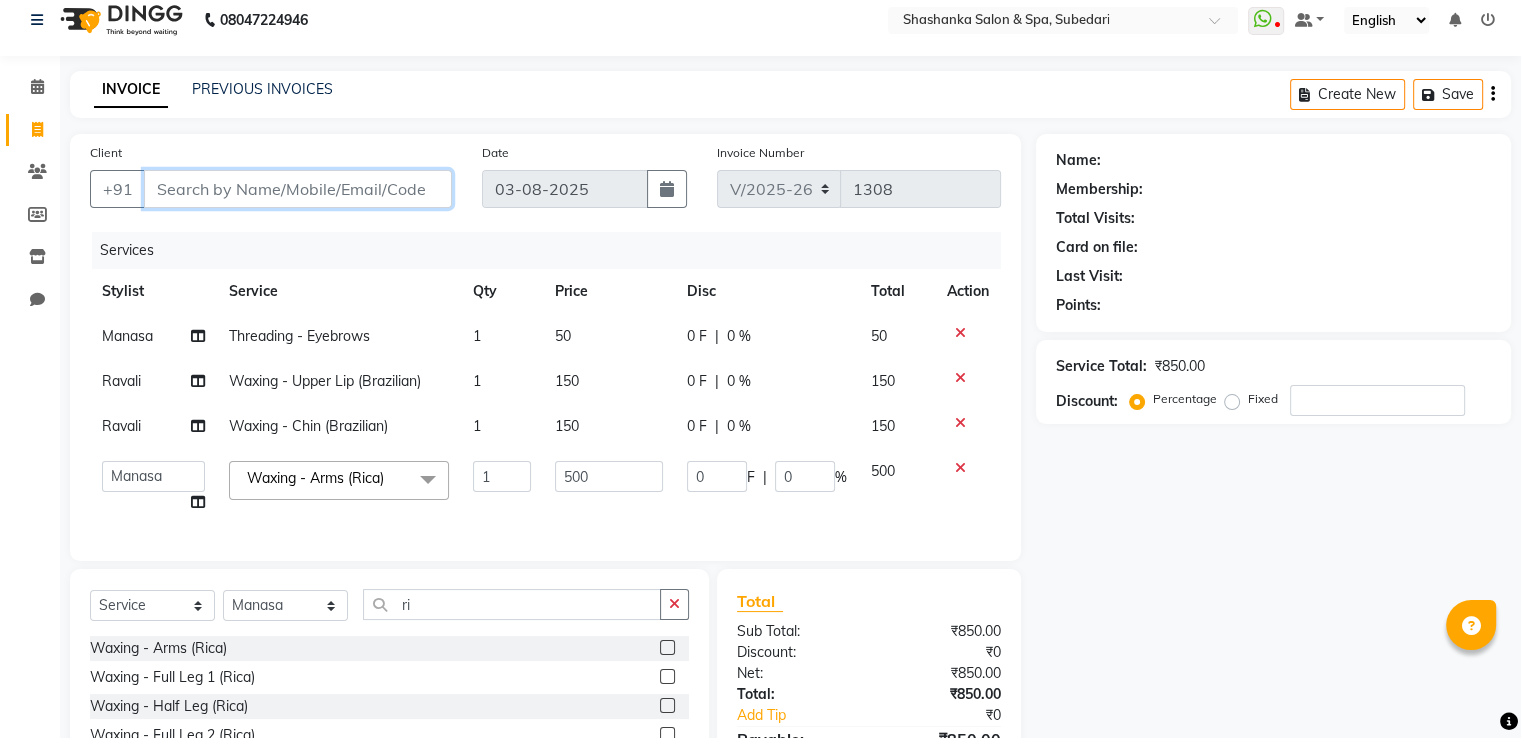type on "8" 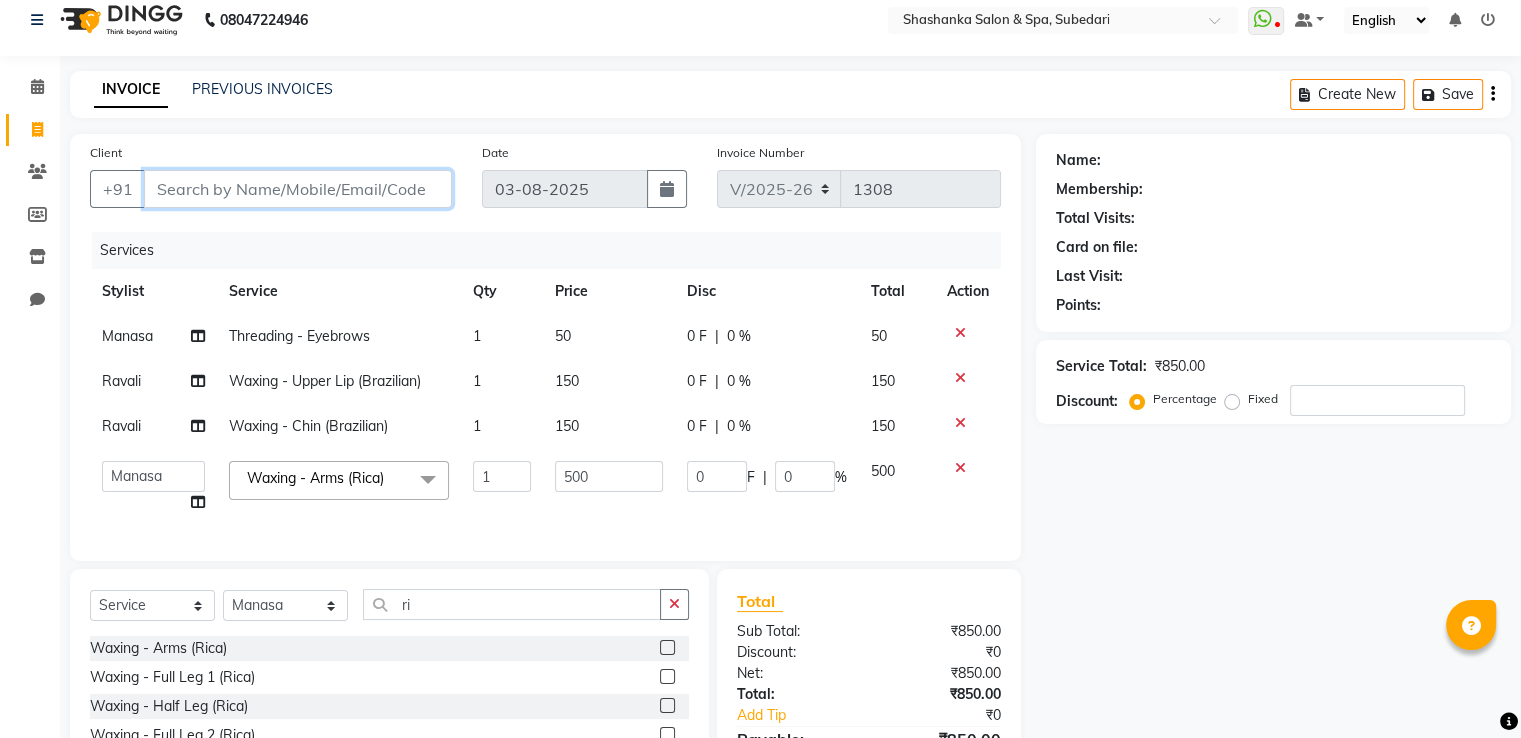 type on "0" 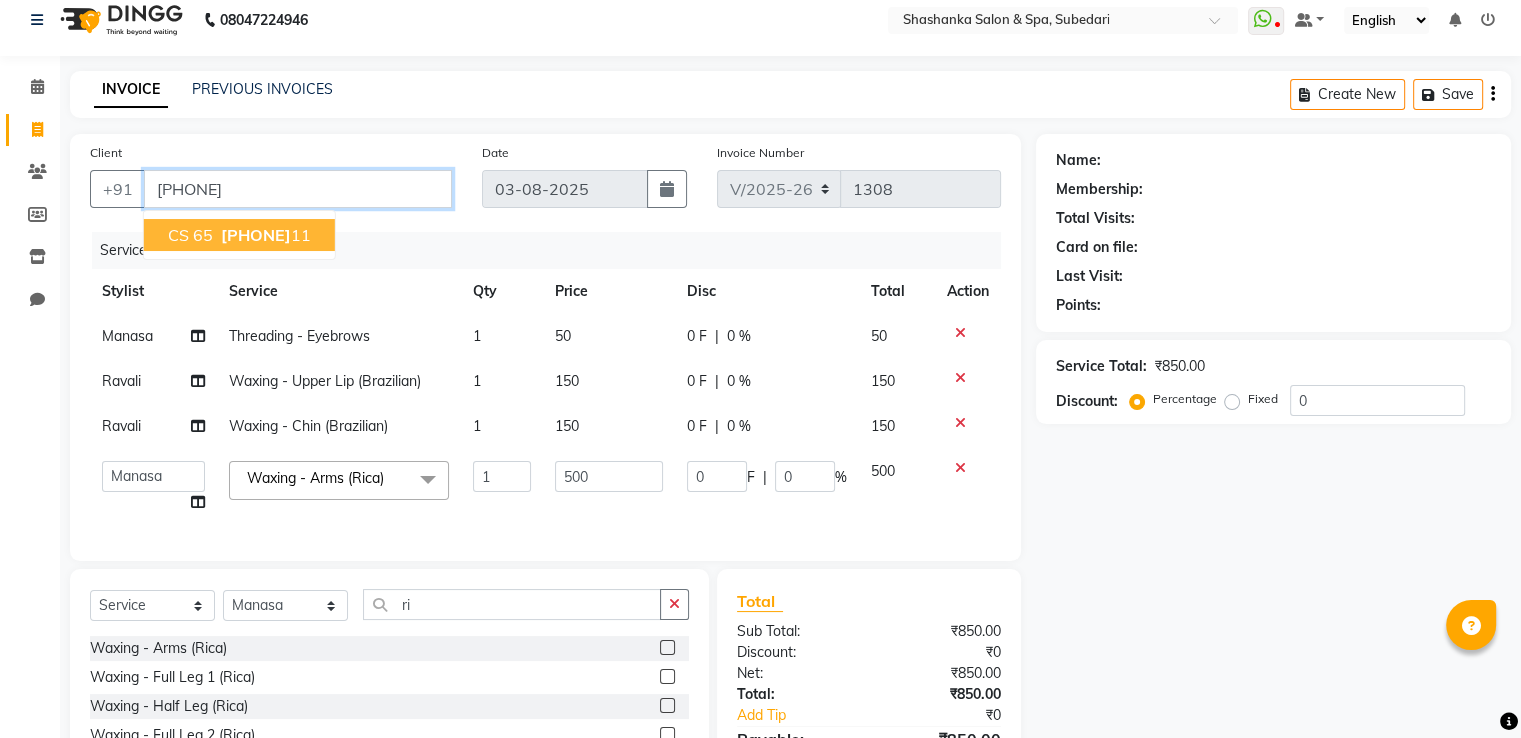 type on "[PHONE]" 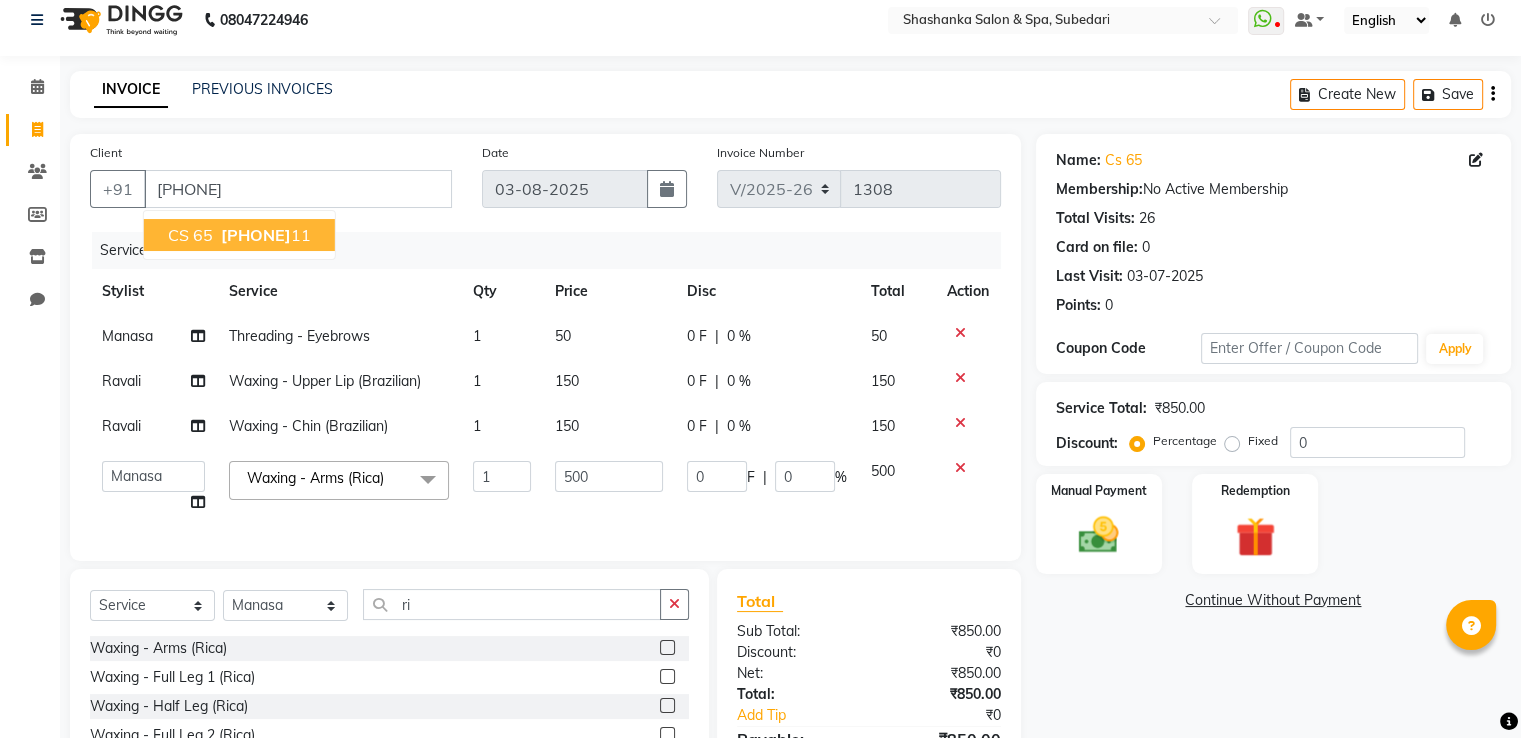 click on "CS 65   [PHONE] 11" at bounding box center [239, 235] 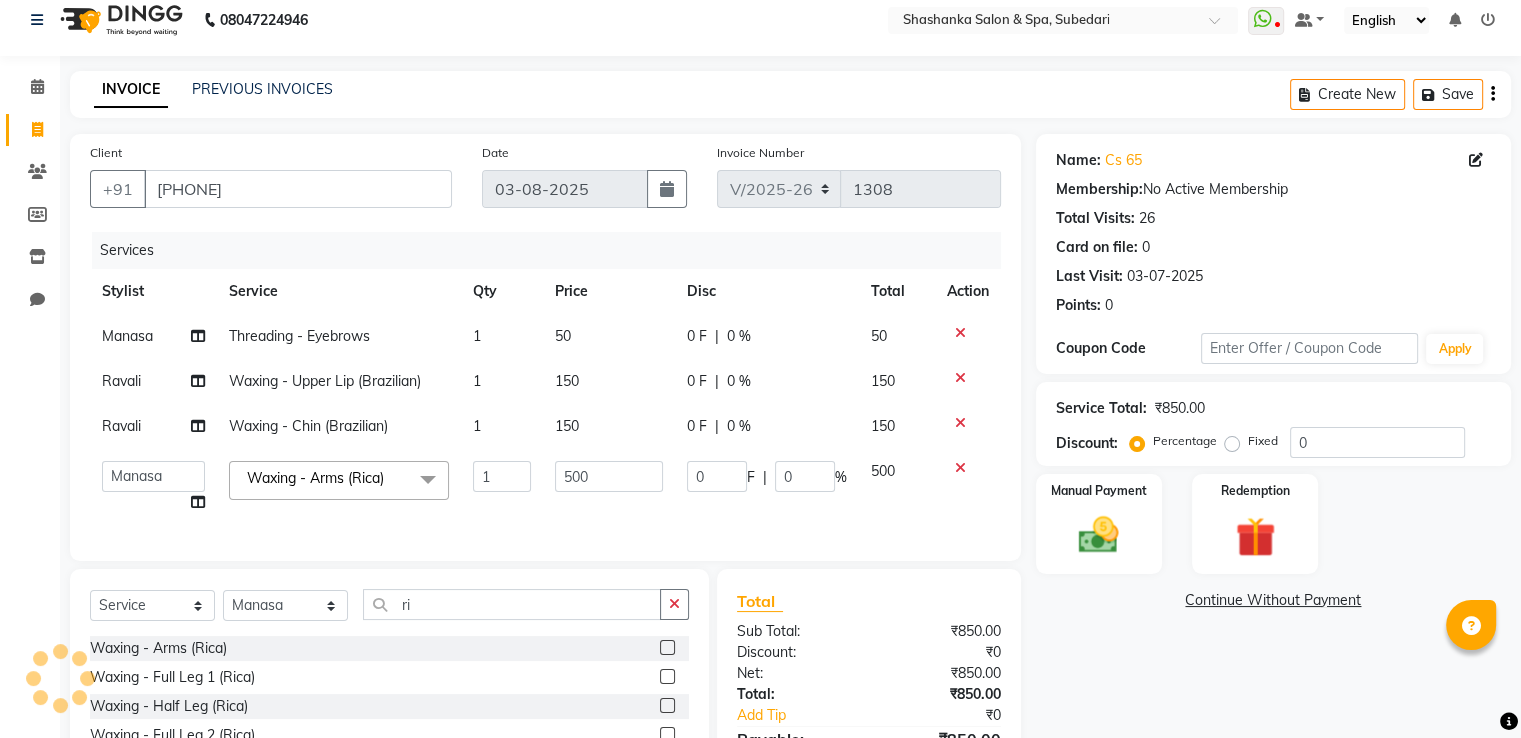 click 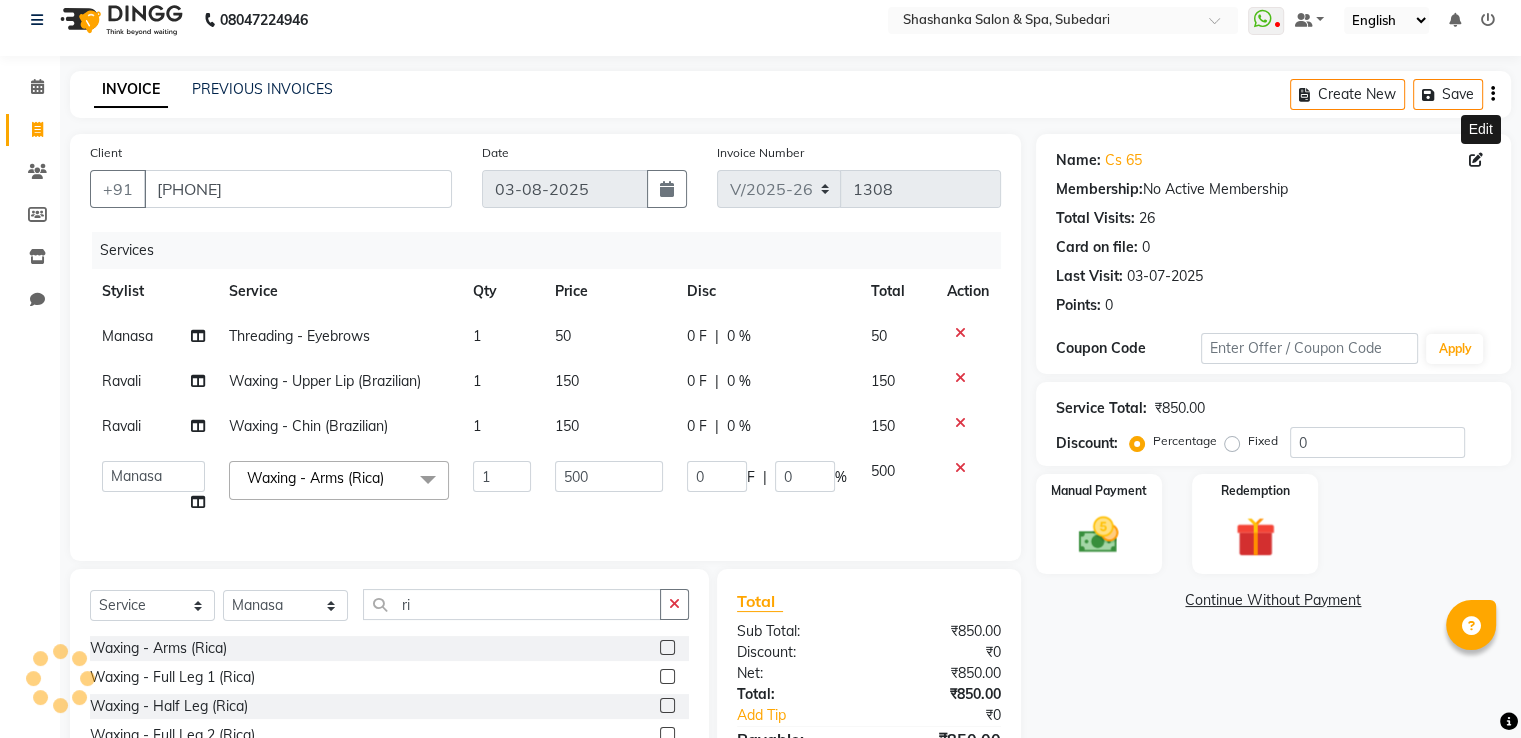 select on "36" 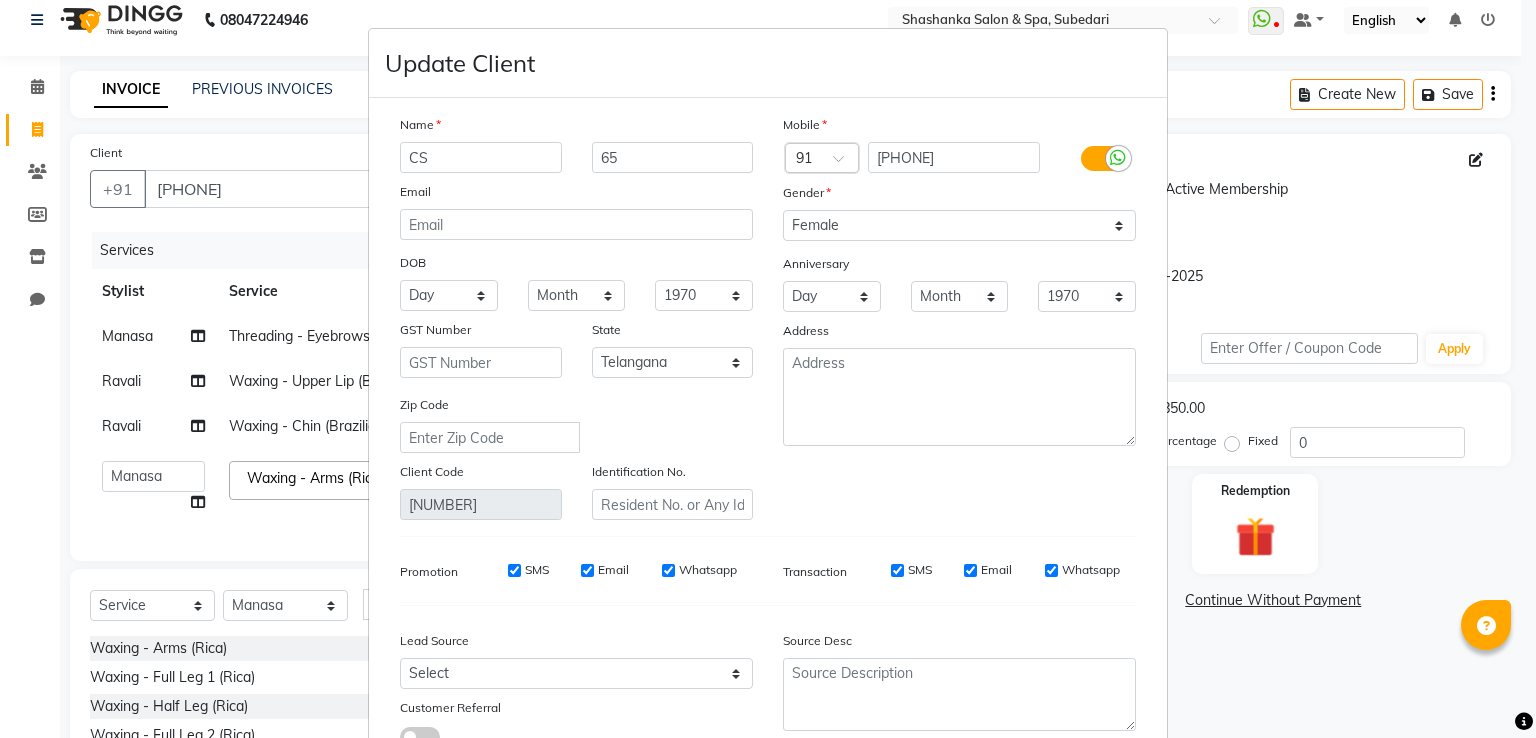 click on "CS" at bounding box center [481, 157] 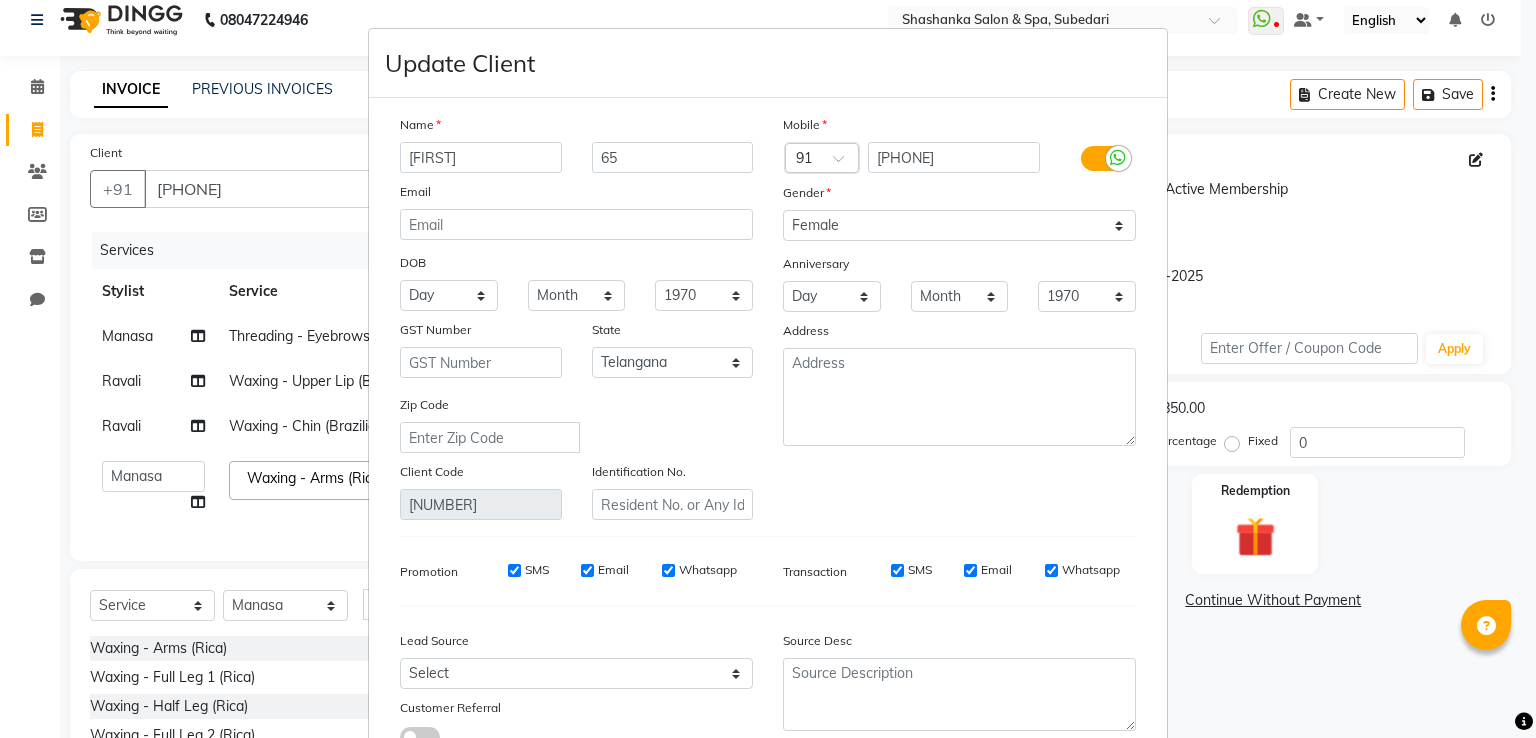 type on "[FIRST]" 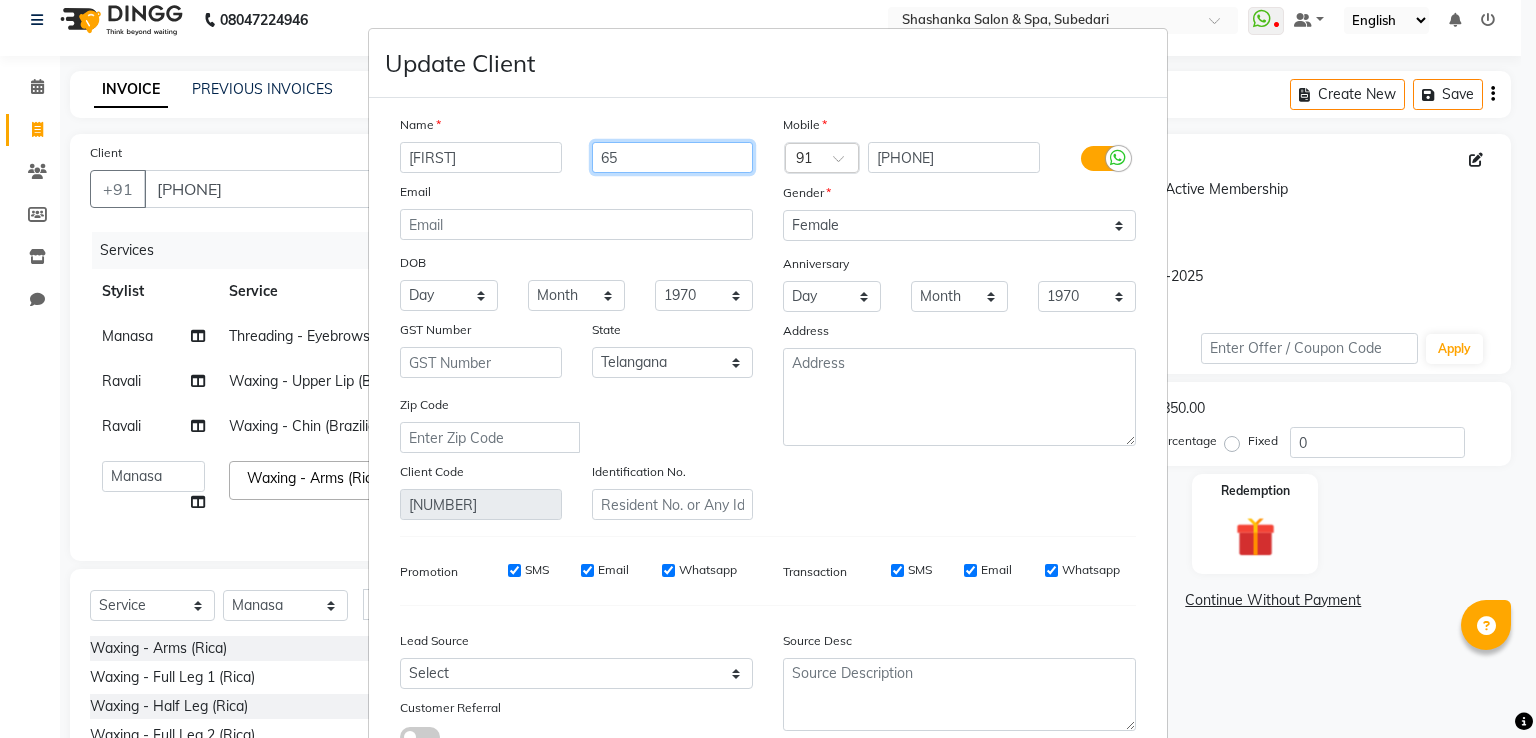 click on "65" at bounding box center [673, 157] 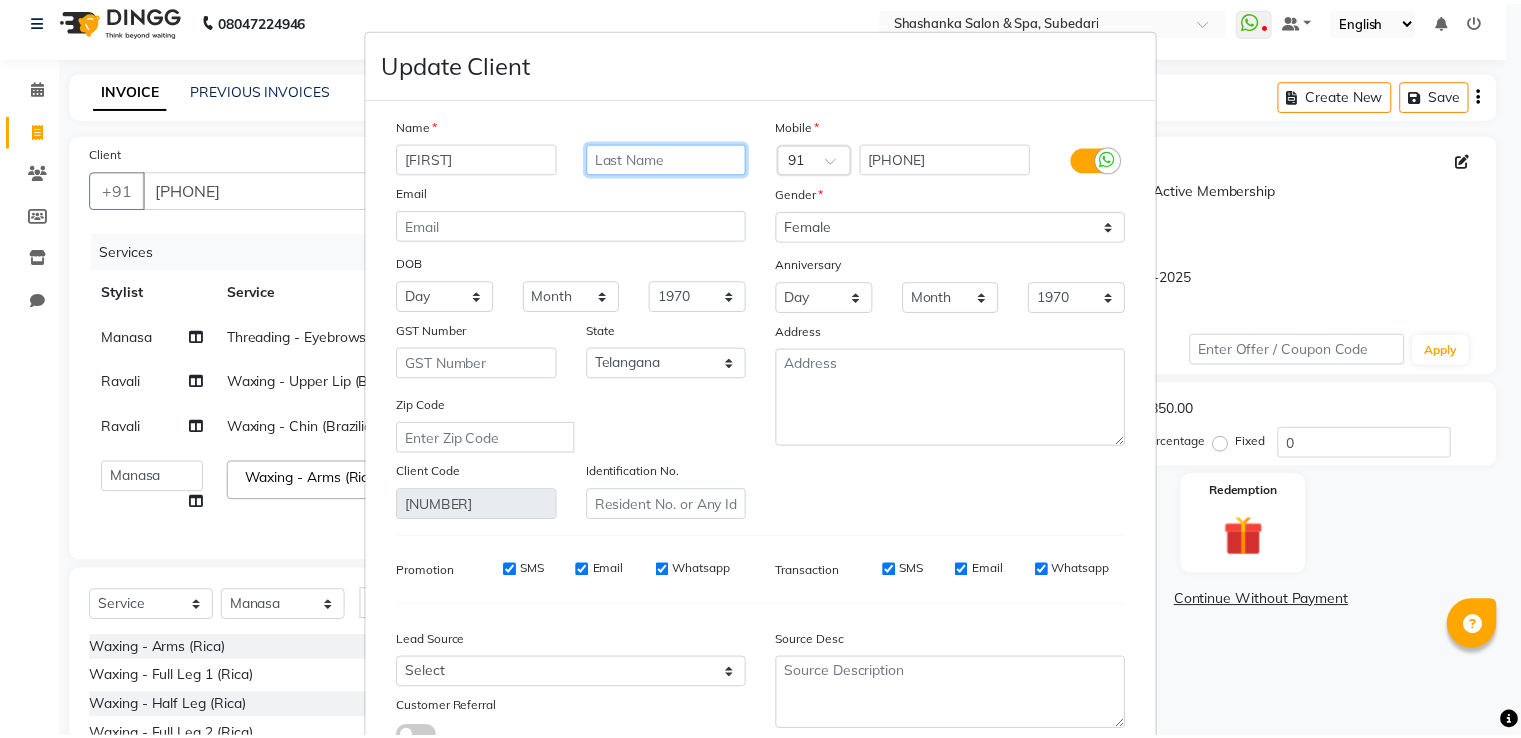 scroll, scrollTop: 160, scrollLeft: 0, axis: vertical 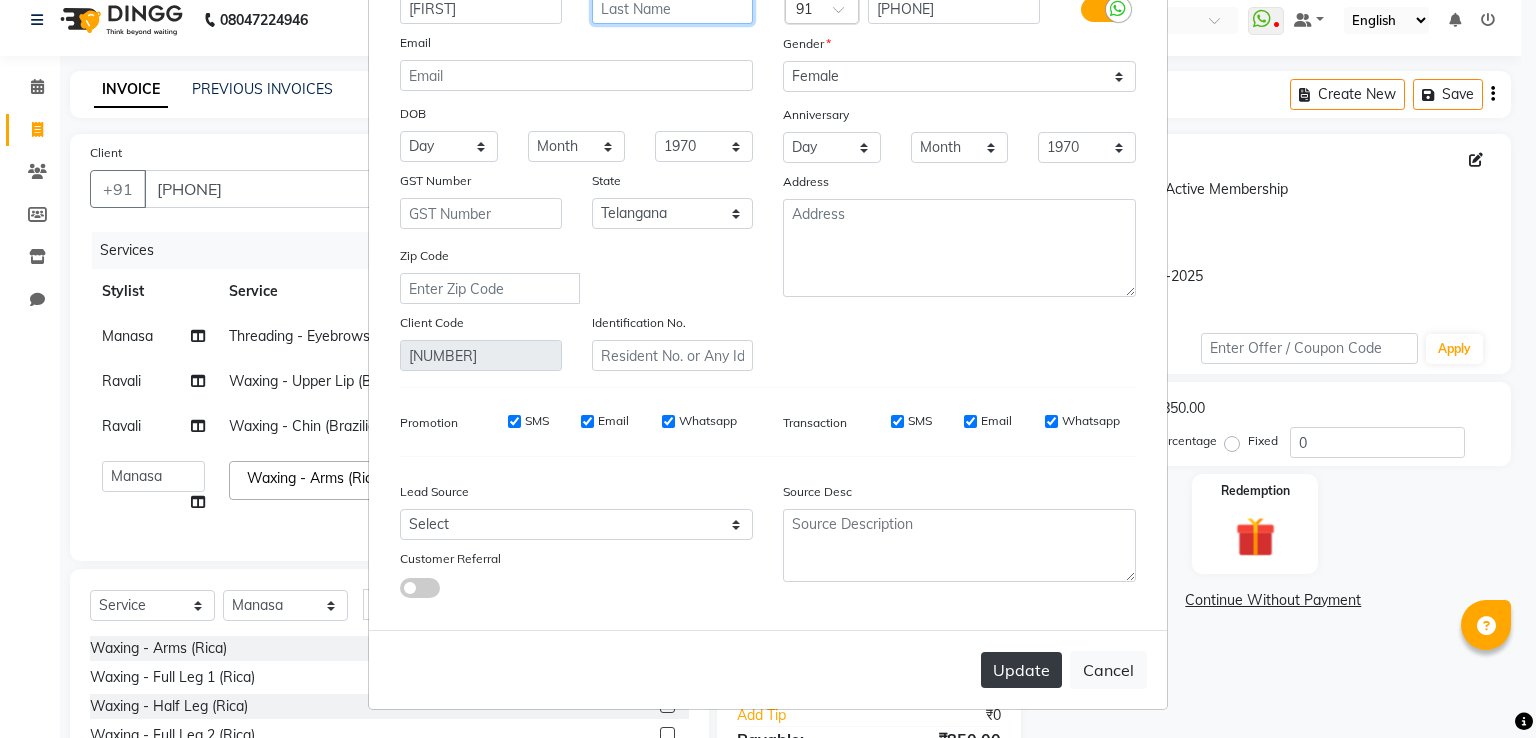 type 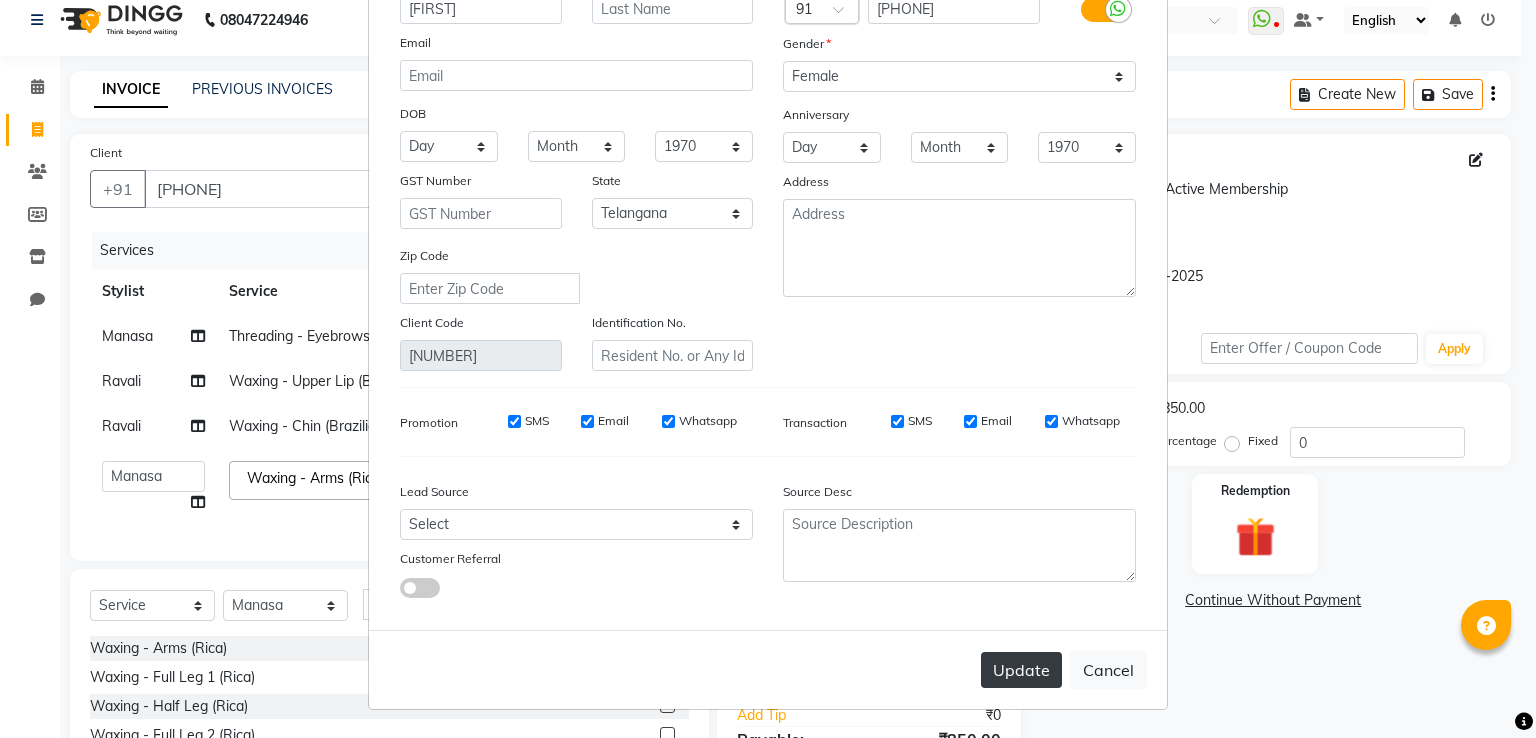 click on "Update" at bounding box center (1021, 670) 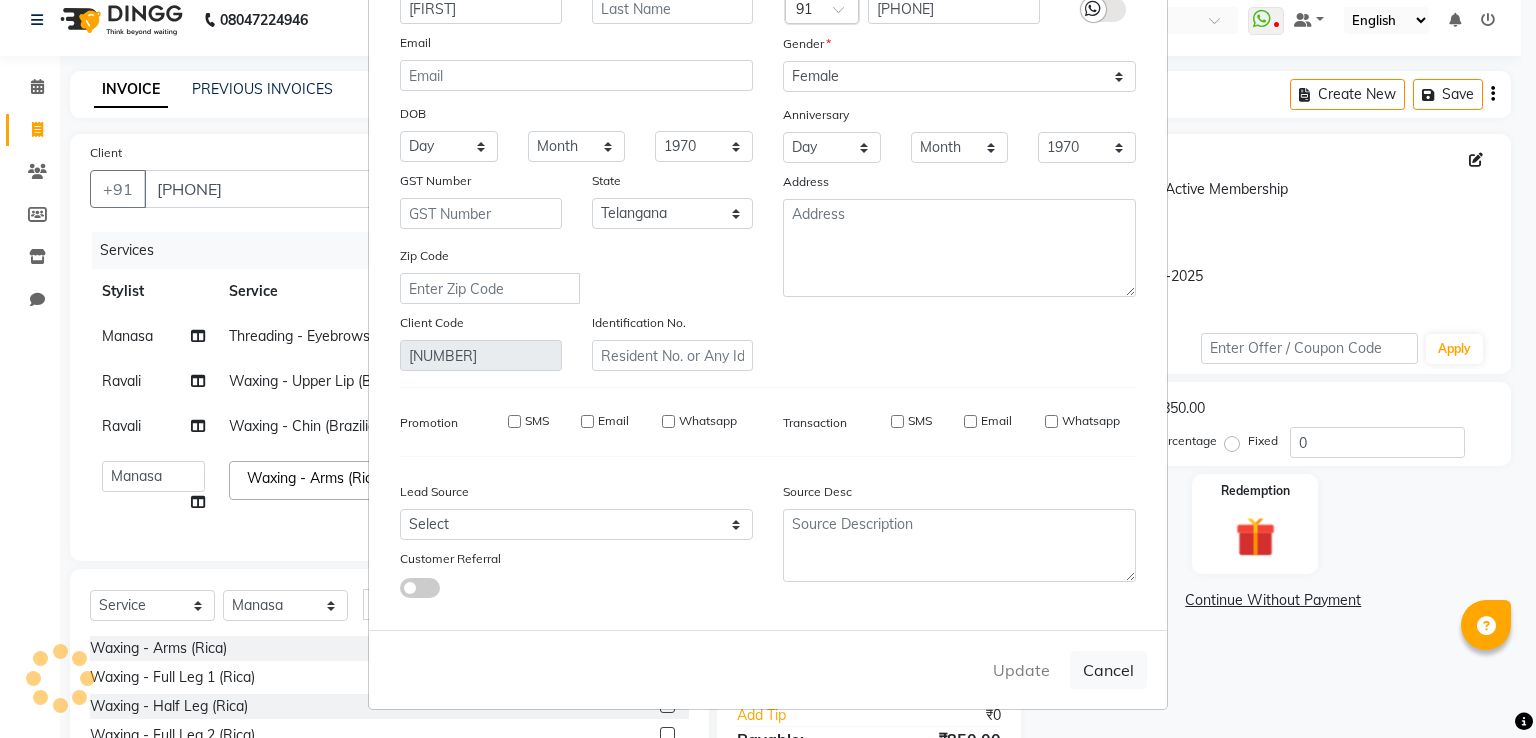 type 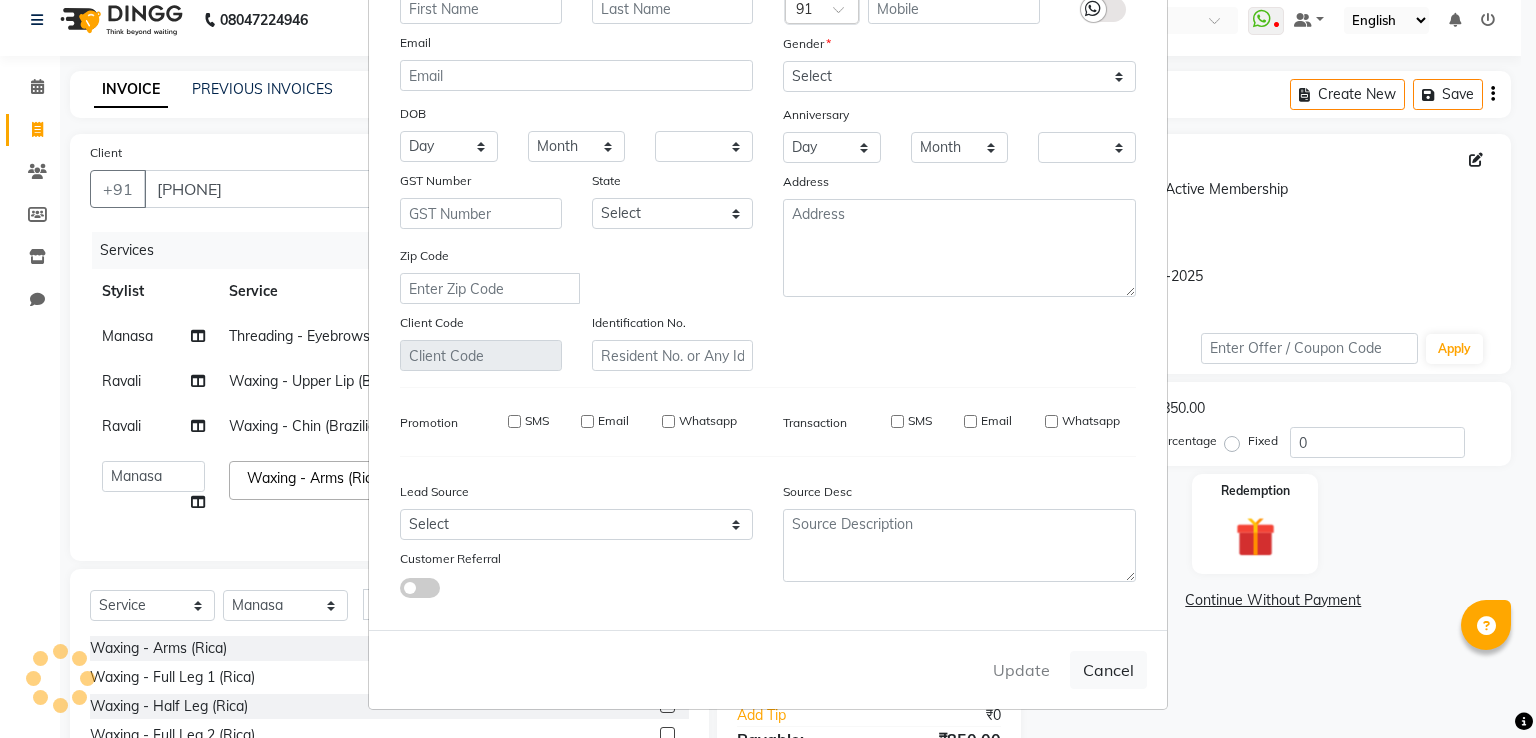 checkbox on "false" 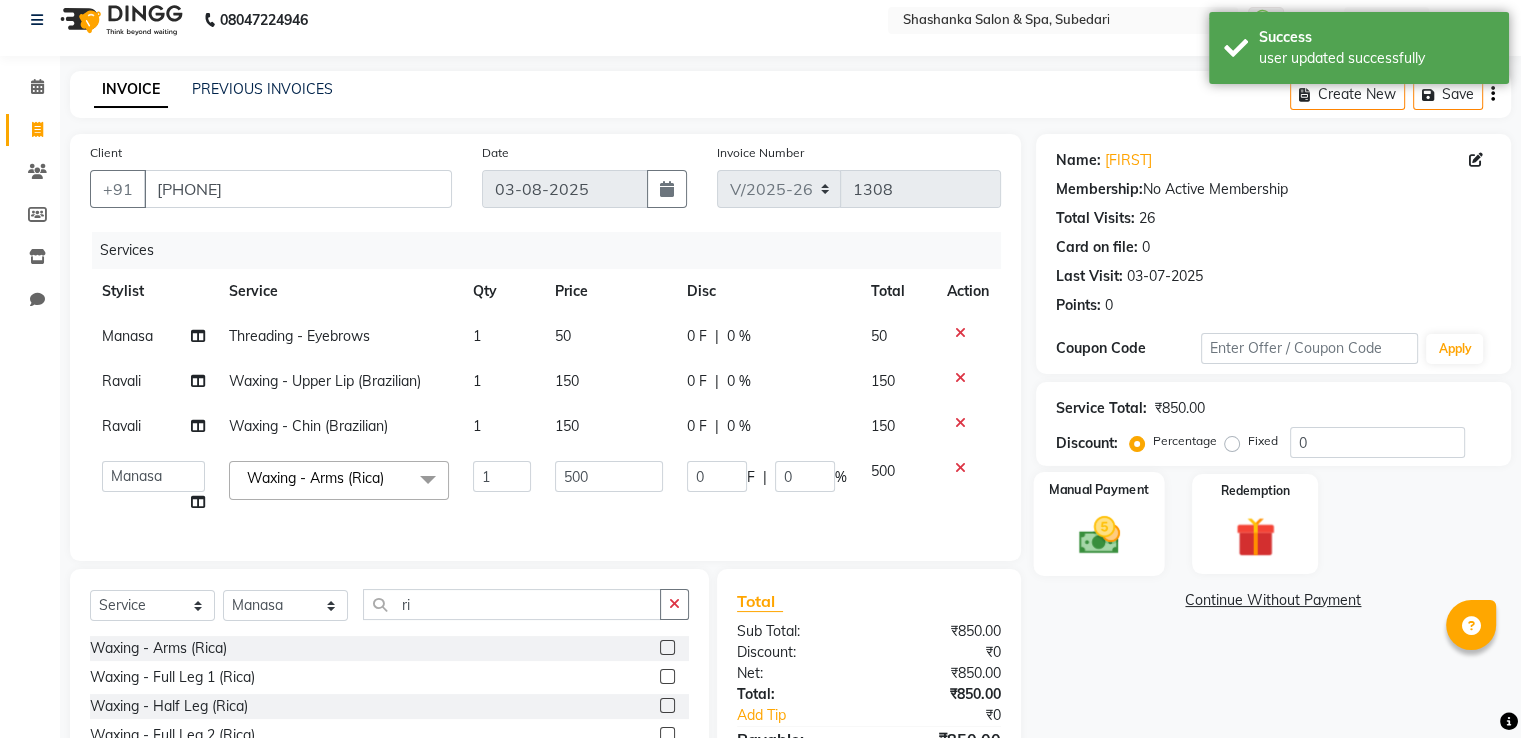 click 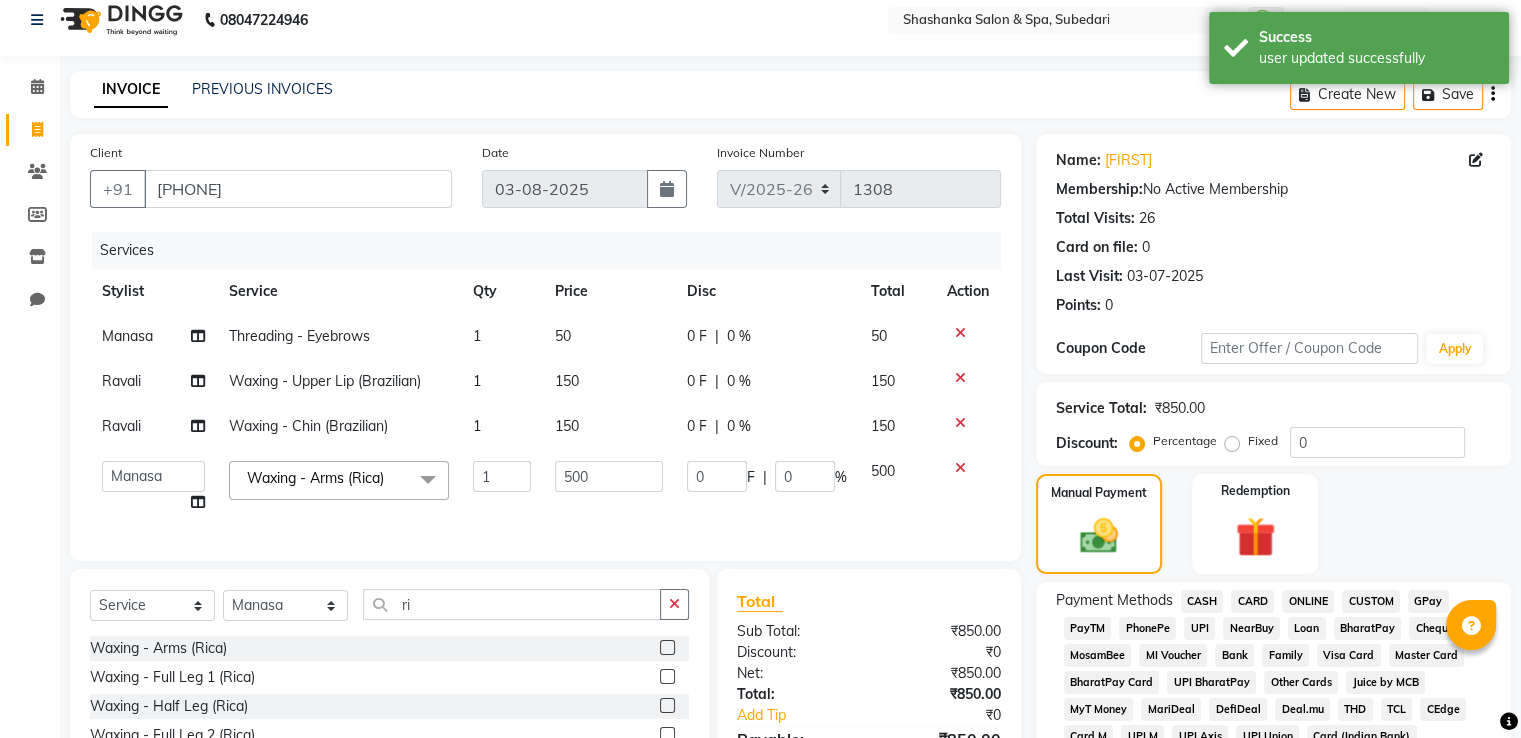 click on "150" 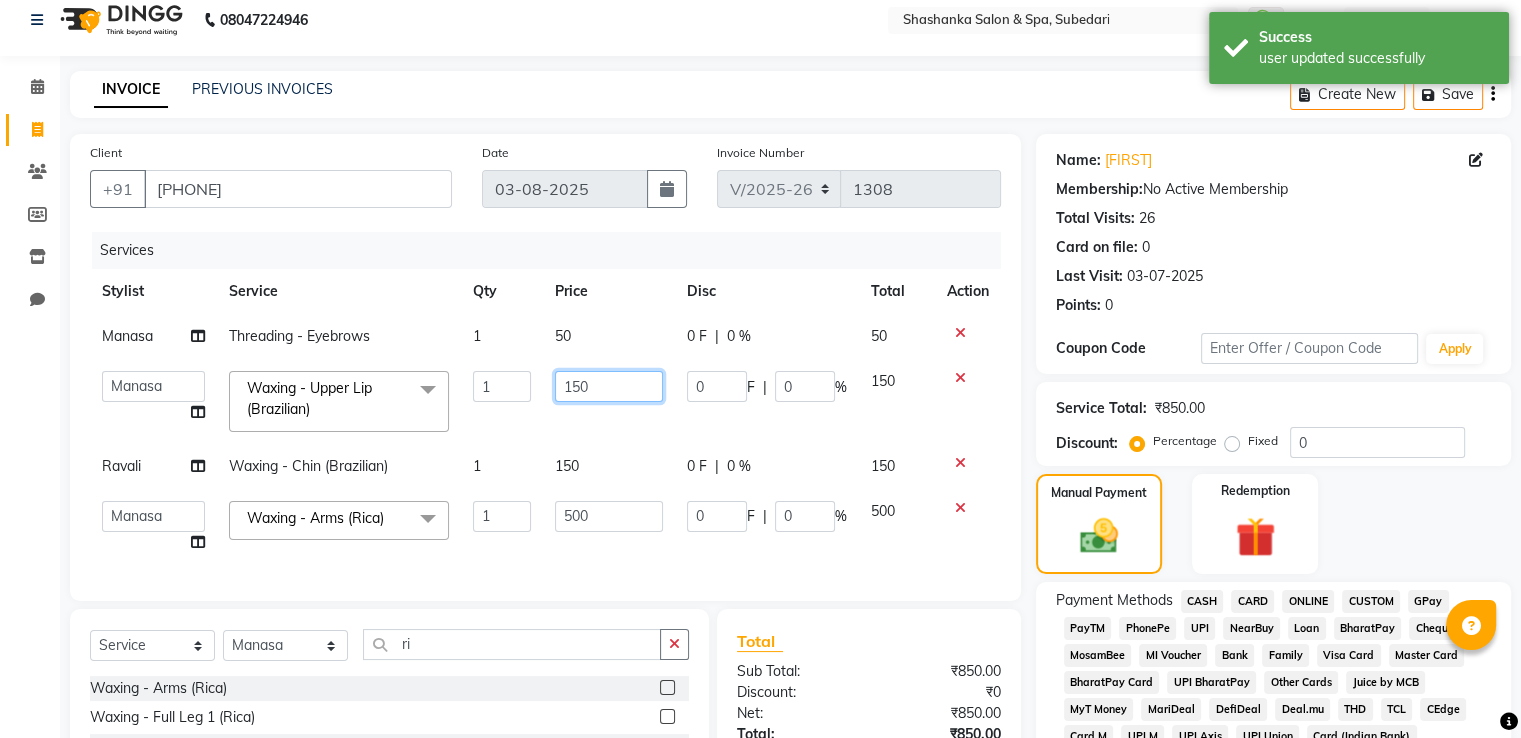 click on "150" 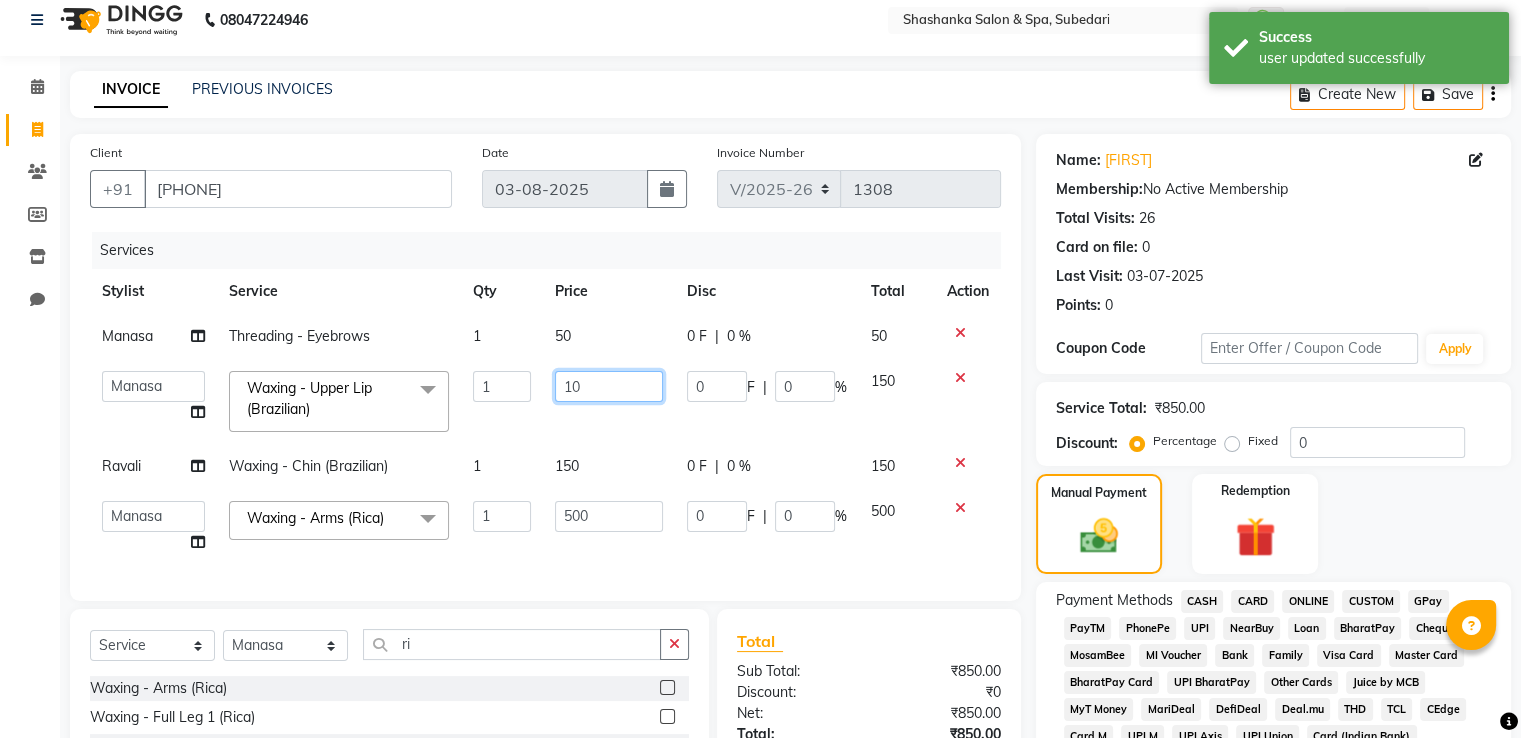 type on "100" 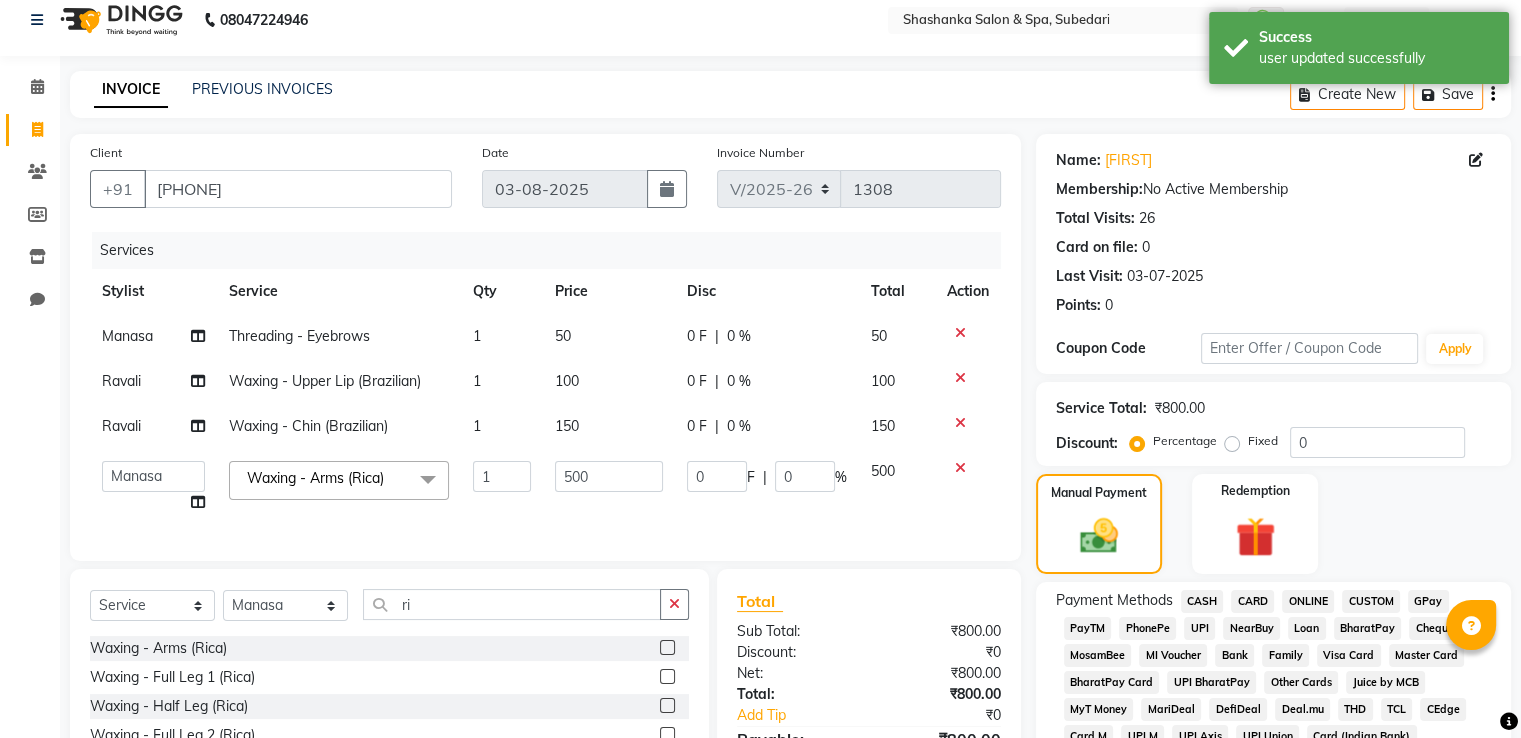 click on "Services Stylist Service Qty Price Disc Total Action [NAME] Threading - Eyebrows 1 50 0 F | 0 % 50 [NAME] Waxing - Upper Lip (Brazilian) 1 100 0 F | 0 % 100 [NAME] Waxing - Chin (Brazilian) 1 100 0 F | 0 % 100  [NAME]   [NAME]   Receptionist   [NAME]   [NAME]   [NAME]   [NAME]   [NAME]  Waxing - Arms (Rica)  x Threading - Eyebrows Threading - Upper Lip Threading - Lower Lip Threading - Chin Threading - Side Threading - Face Threading - Forehead Waxing - Underarms (Regular) Waxing - Half Arms (Regular) Waxing - Half Leg (Regular) Waxing - Full Leg (Regular) Waxing - Tummy (Regular) Waxing - Full Body (Regular) Waxing - Back (Regular) Waxing - Upper Lip (Regular) Waxing - Chin (Regular) Waxing - Full Back (Regular) Waxing - Foot (Regular) Waxing - Full Face (Regular) Waxing - Arms (Rica) Waxing - Full Leg 1 (Rica) Waxing - Half Leg (Rica) Waxing - Full Leg 2 (Rica) Waxing - Back (Rica) Waxing - Tummy (Rica) Waxing - Arms (Chocolate) Waxing - Full Leg 1 (Chocolate) Waxing - Half Leg (Chocolate) Pedicure - alga 1" 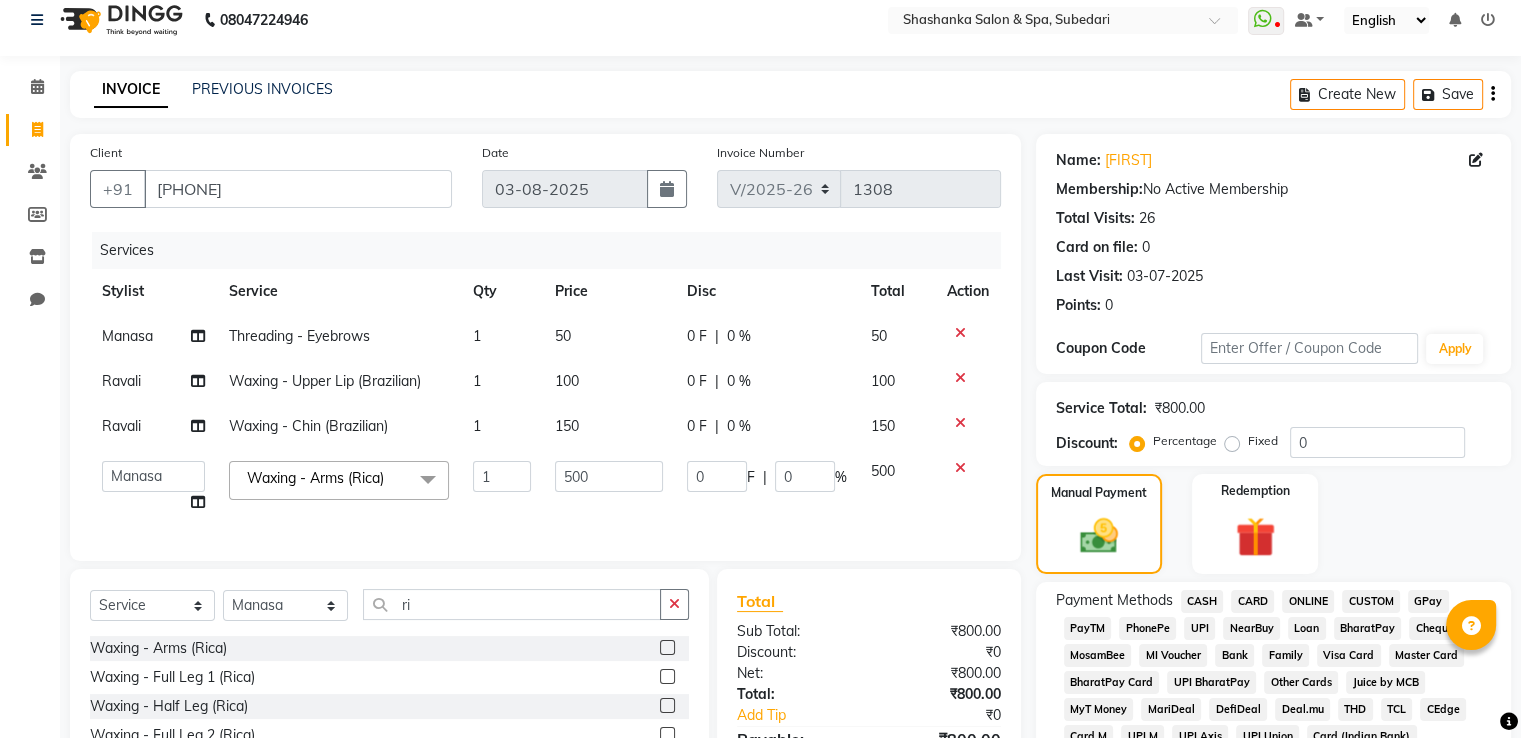 click on "150" 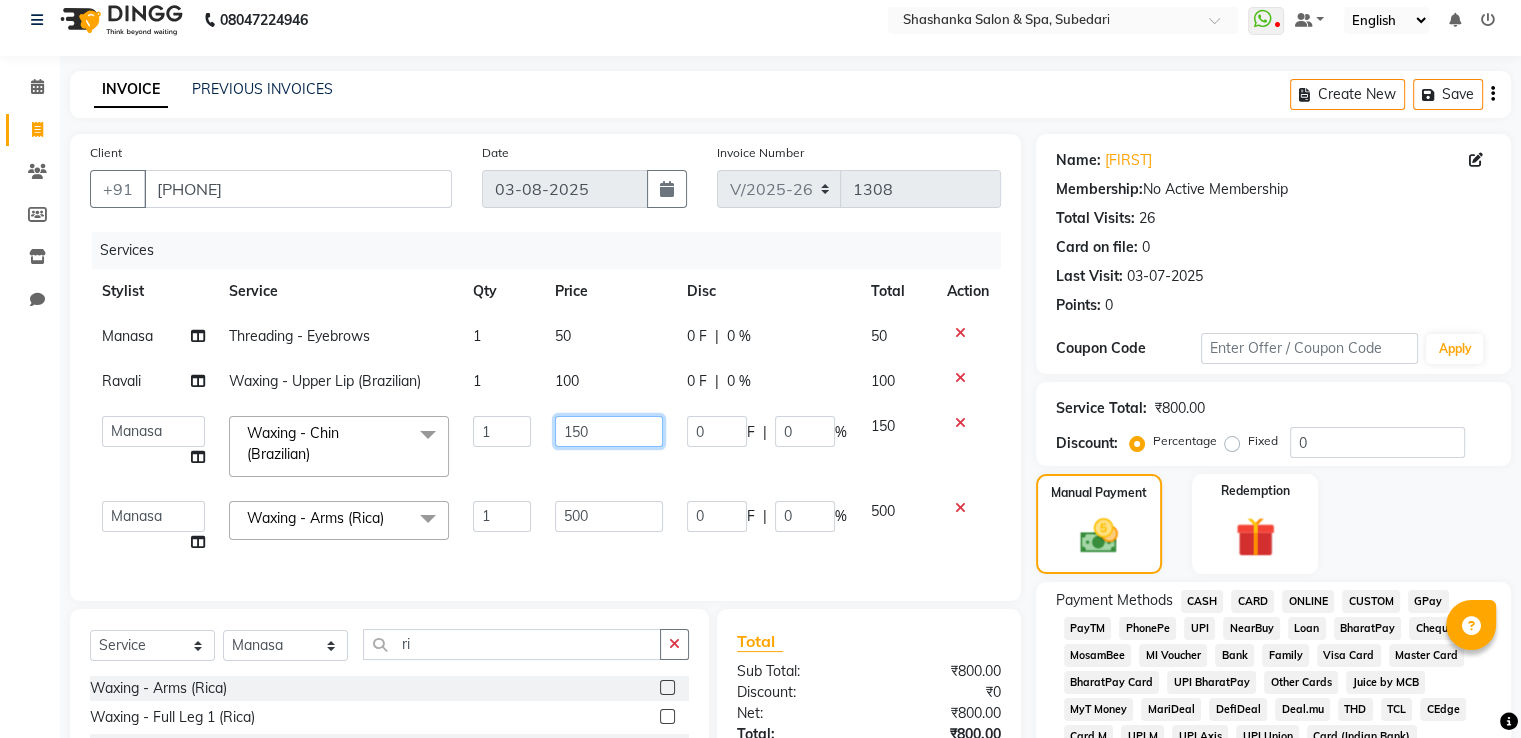 click on "150" 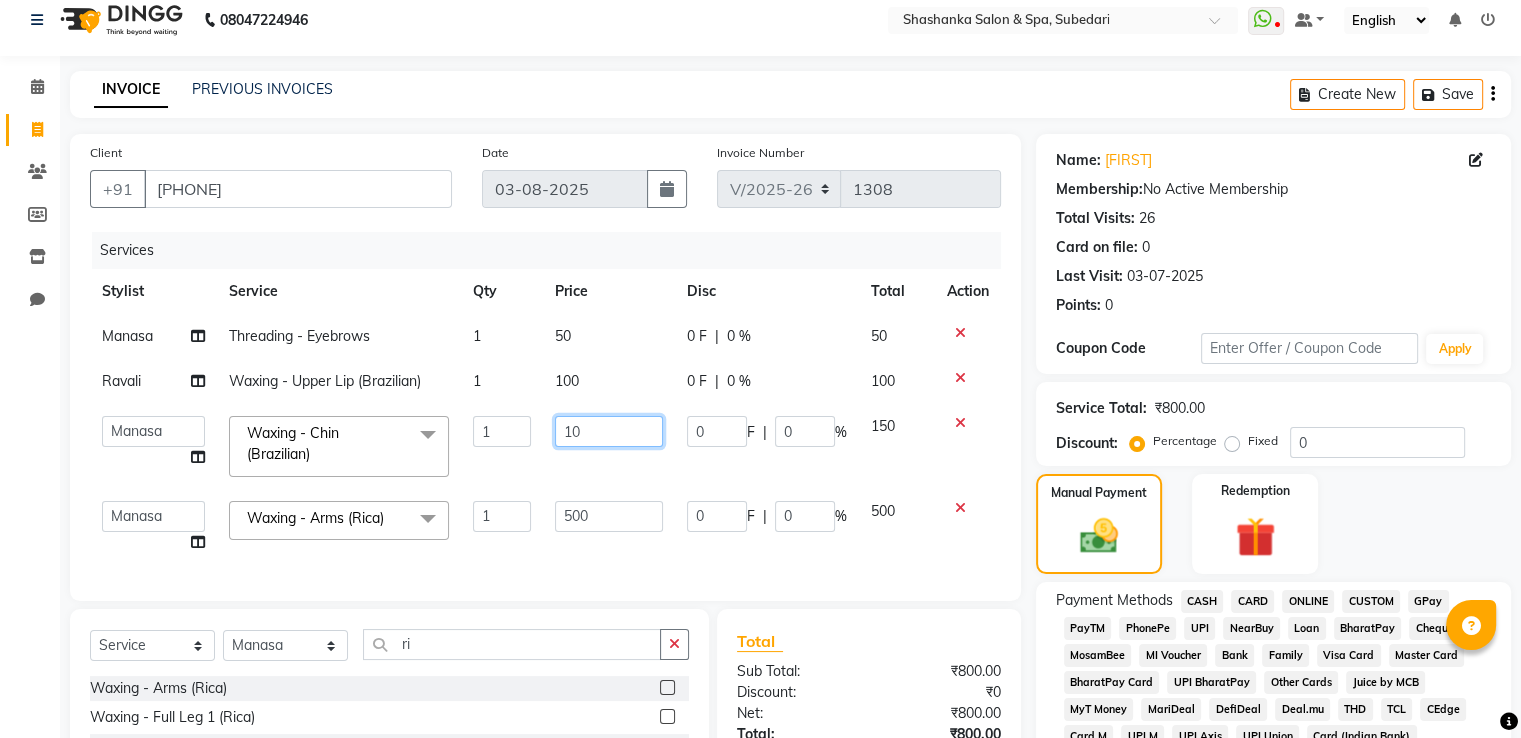 type on "100" 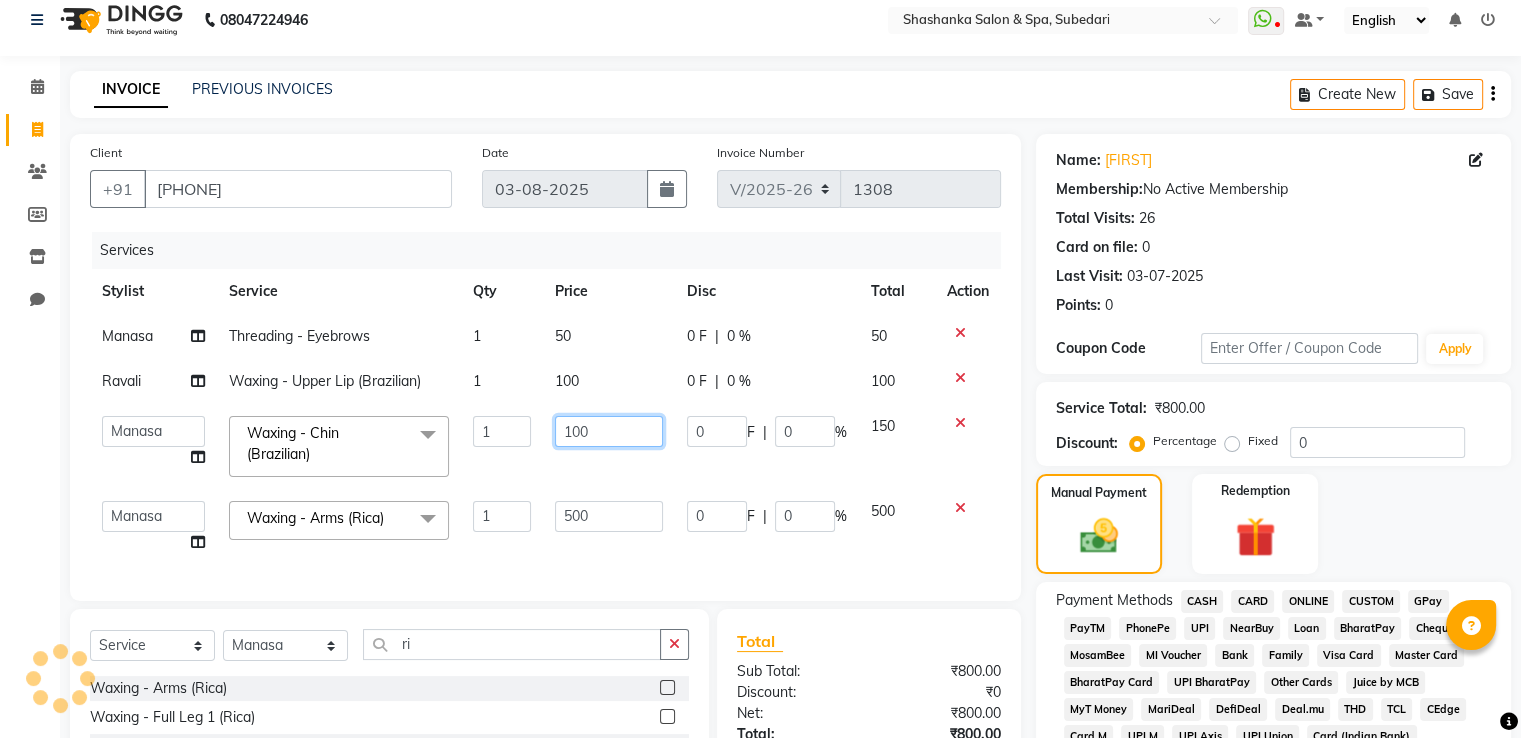 click on "100" 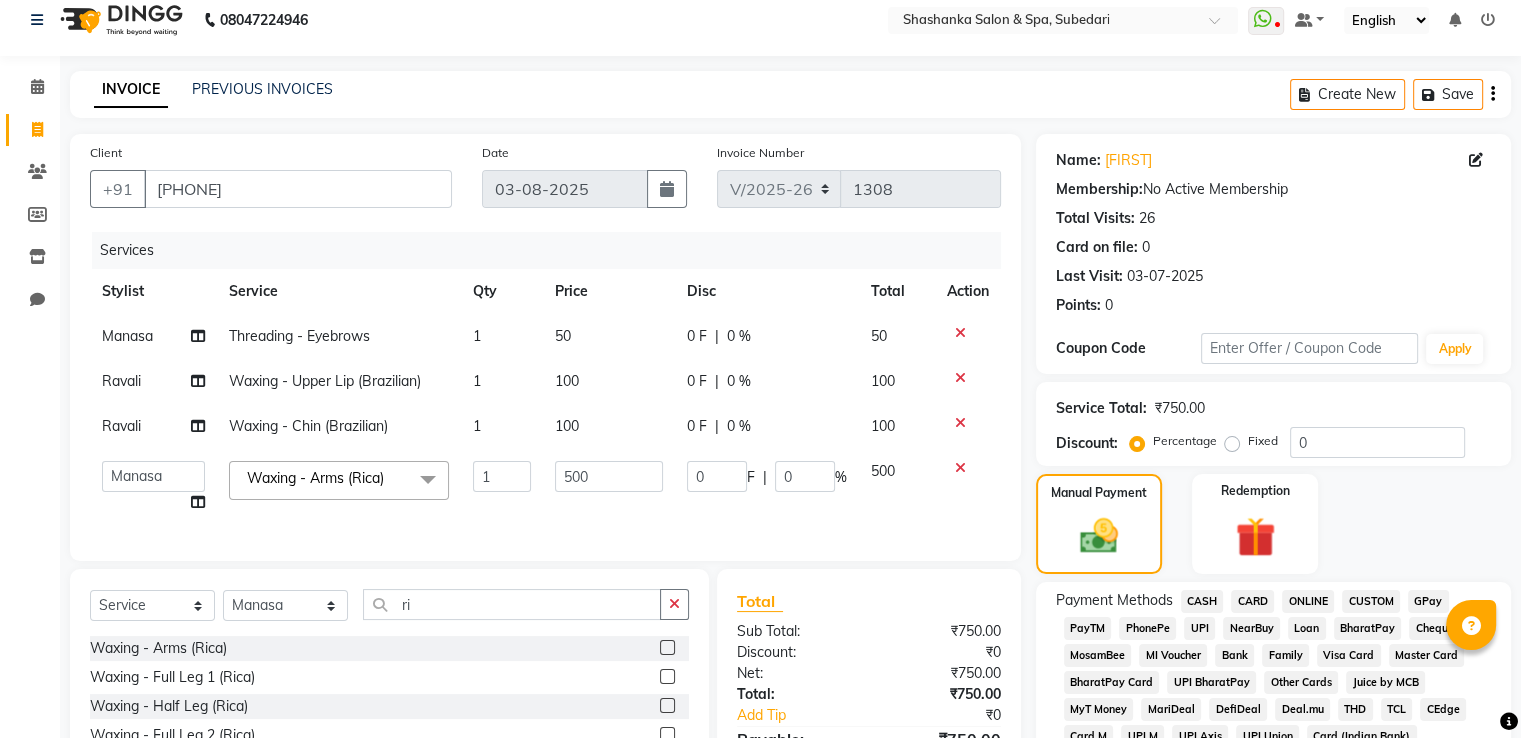click on "Manasa Threading - Eyebrows 1 50 0 F | 0 % 50 Ravali Waxing - Upper Lip (Brazilian) 1 100 0 F | 0 % 100 Ravali Waxing - Chin (Brazilian) 1 100 0 F | 0 % 100  Manasa   Ravali   Receptionist   Renuka   Saba   saif   Soumya J   Zeenath  Waxing - Arms (Rica)  x Threading - Eyebrows Threading - Upper Lip Threading - Lower Lip Threading - Chin Threading - Side Threading - Face Threading - Forehead Waxing - Underarms (Regular) Waxing - Half Arms (Regular) Waxing - Half Leg (Regular) Waxing - Full Leg (Regular) Waxing - Tummy (Regular) Waxing - Full Body (Regular) Waxing - Back (Regular) Waxing - Upper Lip (Regular) Waxing - Chin (Regular) Waxing - Full Back (Regular) Waxing - Foot (Regular) Waxing - Full Face (Regular) Waxing - Arms (Rica) Waxing - Full Leg 1 (Rica) Waxing - Half Leg (Rica) Waxing - Full Leg 2 (Rica) Waxing - Back (Rica) Waxing - Tummy (Rica) Waxing - Arms (Chocolate) Waxing - Full Leg 1 (Chocolate) Waxing - Half Leg (Chocolate) Waxing - Full Leg 2 (Chocolate) Waxing - Back (Chocolate) Wine Facial" 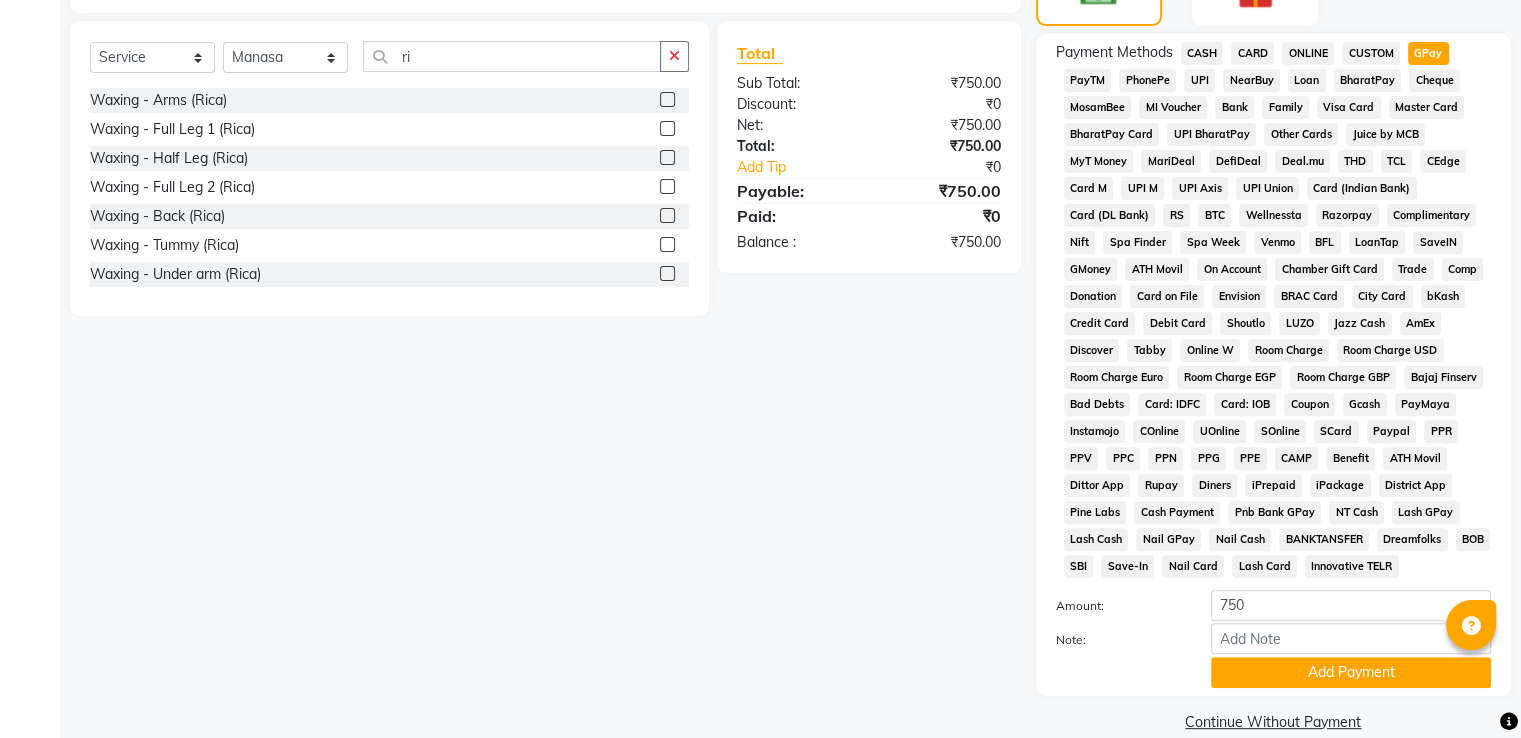 scroll, scrollTop: 584, scrollLeft: 0, axis: vertical 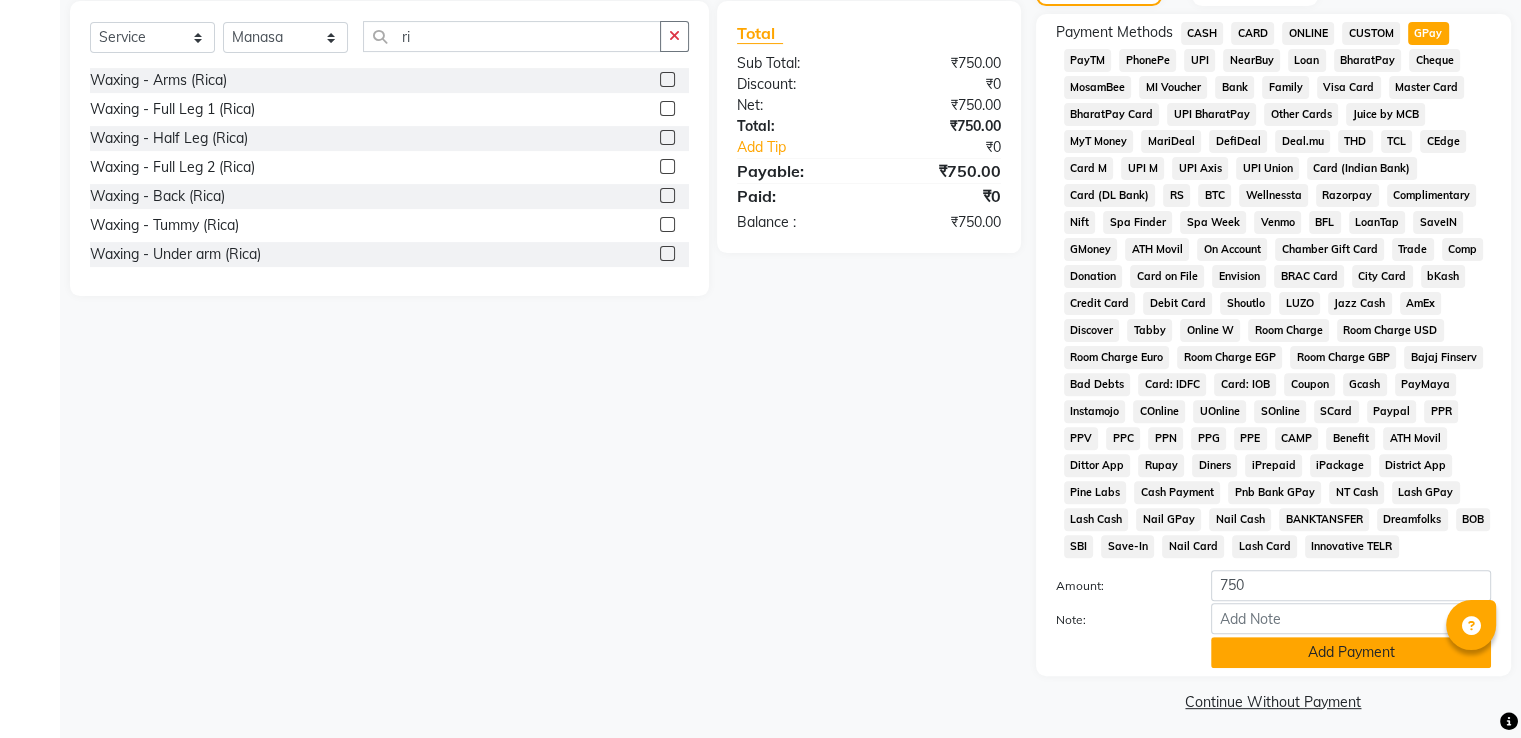 click on "Add Payment" 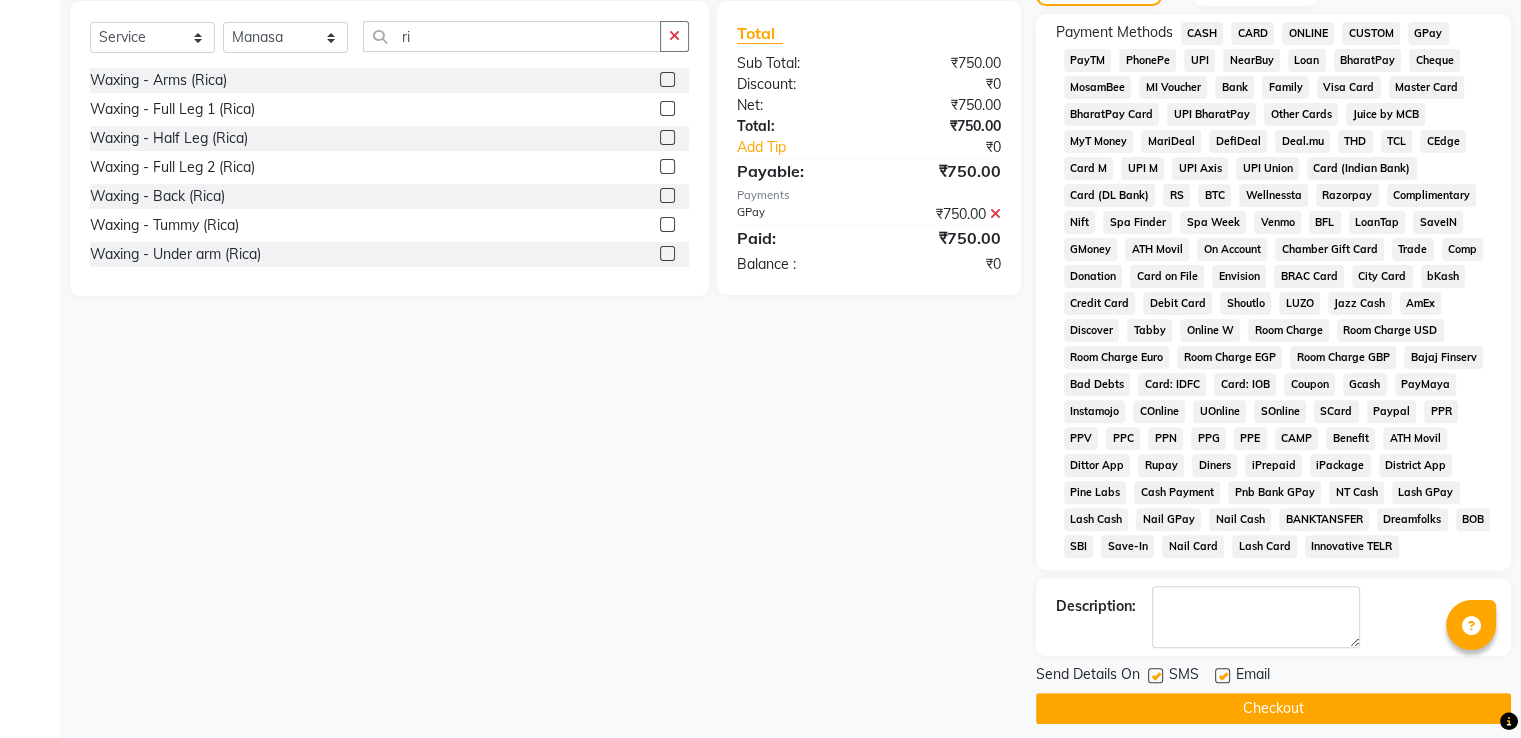 click on "Checkout" 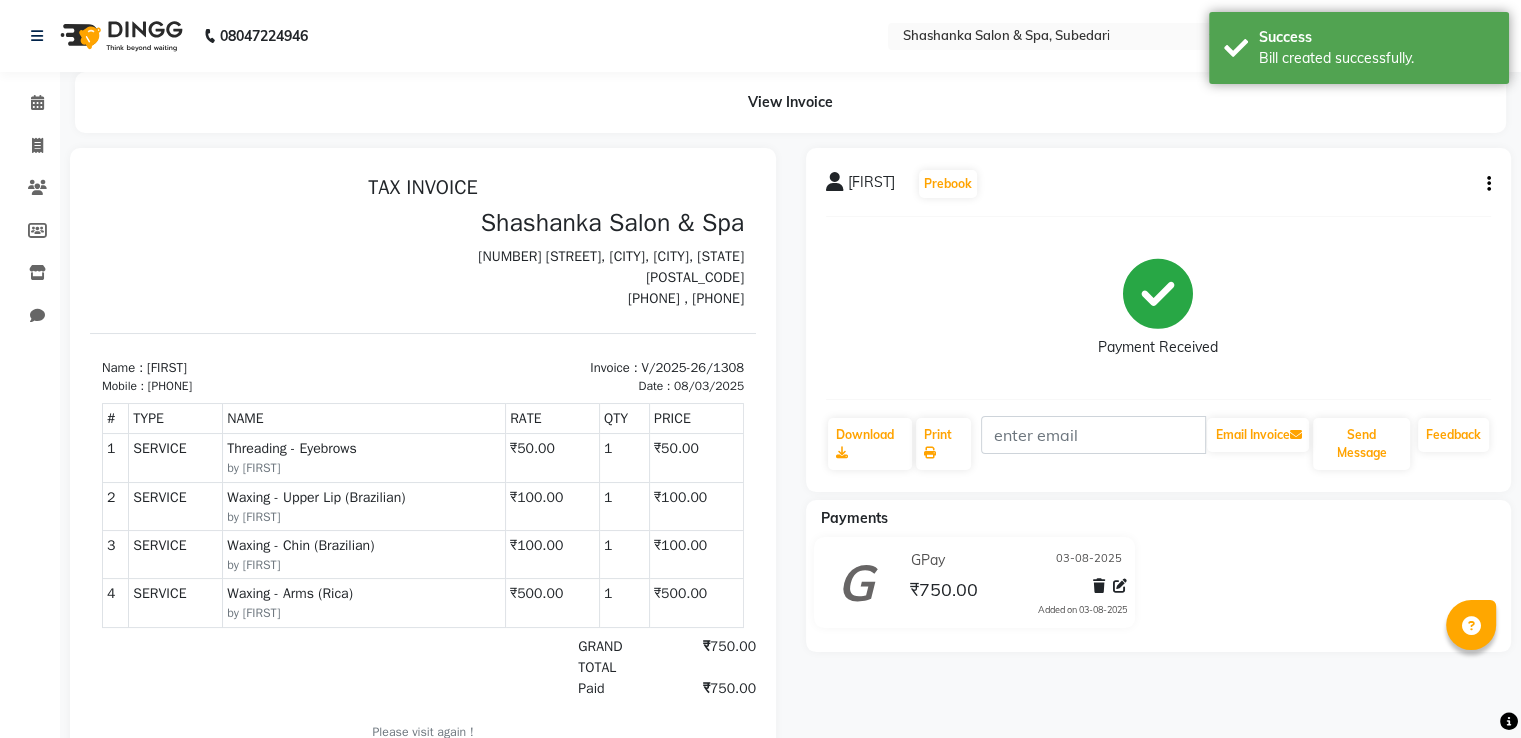 scroll, scrollTop: 0, scrollLeft: 0, axis: both 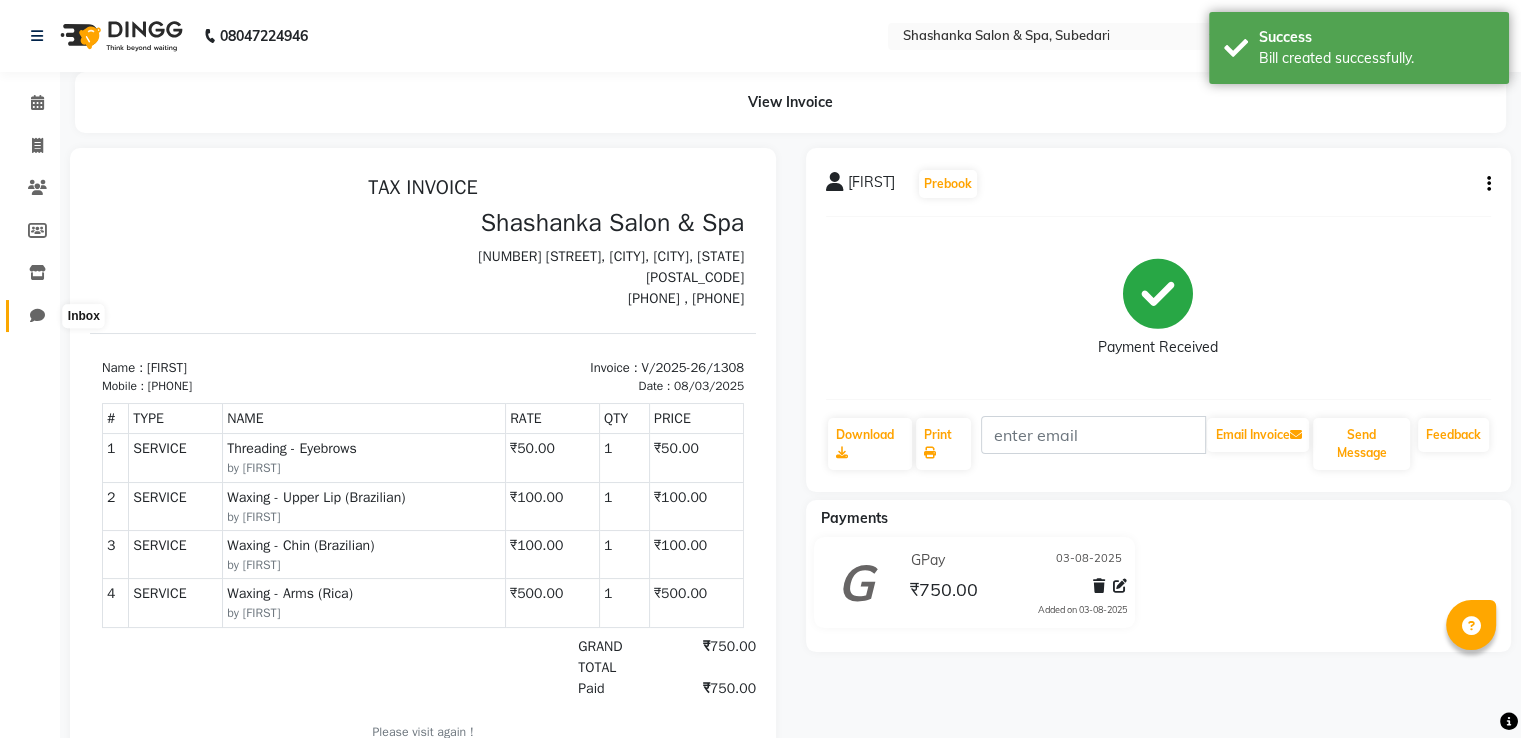 click 